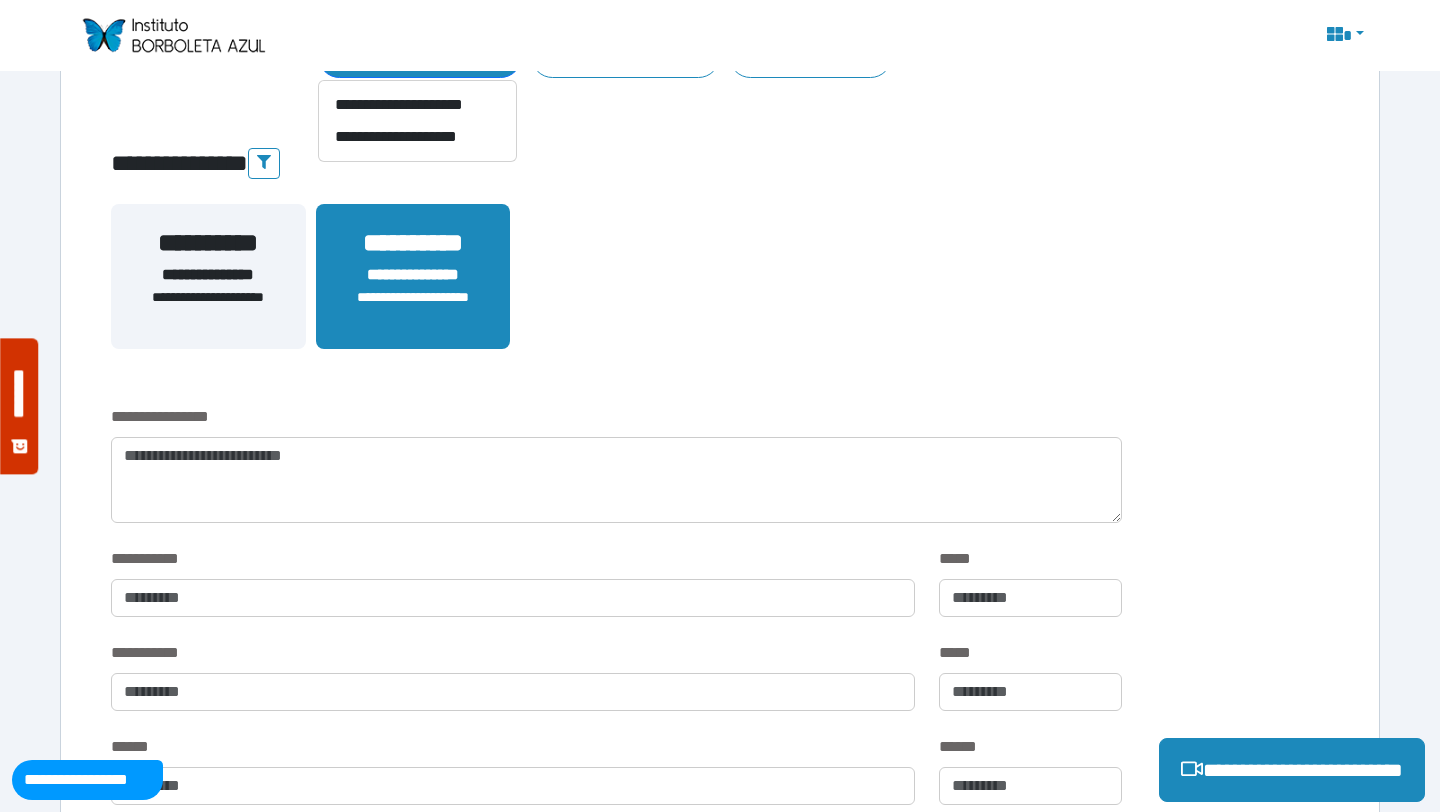 scroll, scrollTop: 324, scrollLeft: 0, axis: vertical 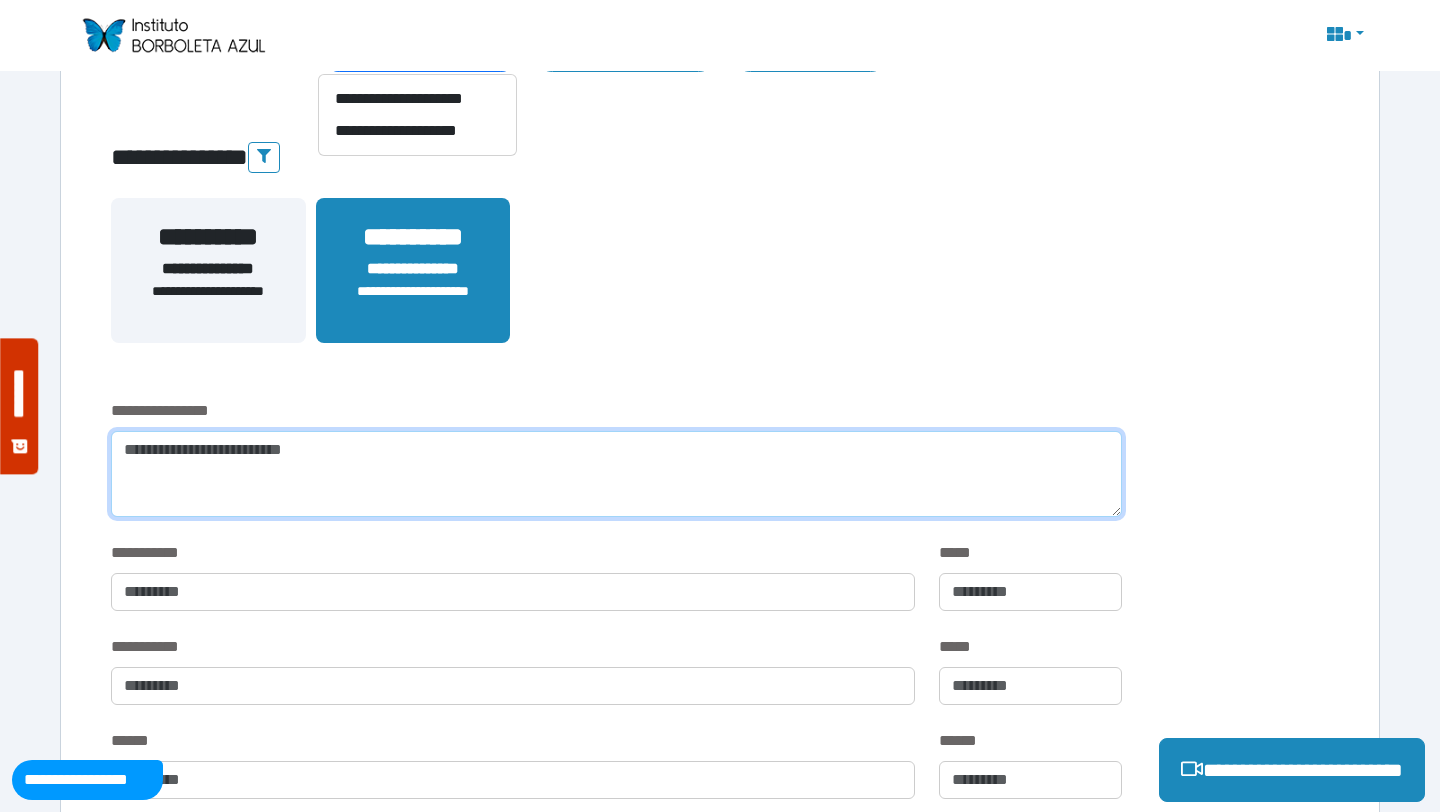click at bounding box center (616, 474) 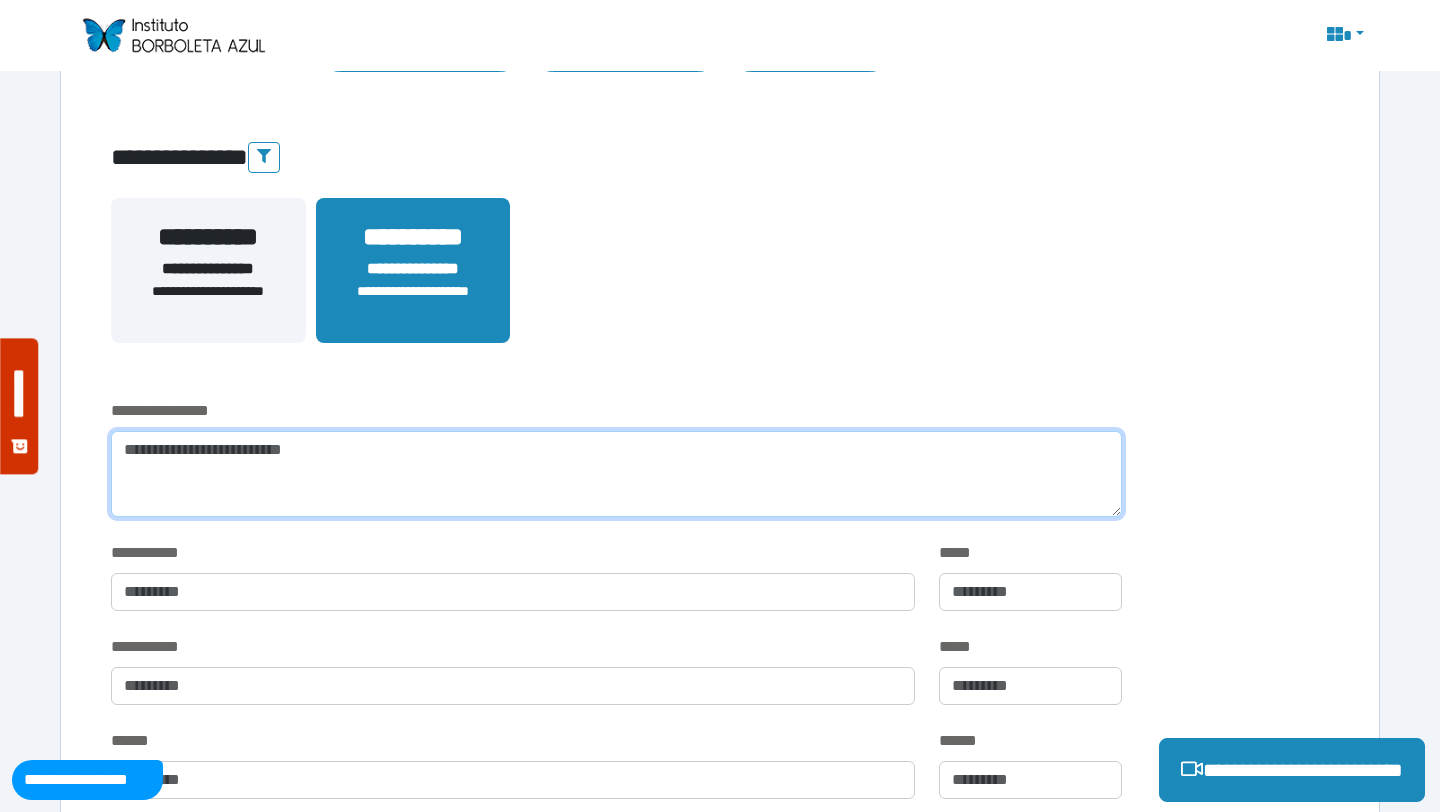 type on "*" 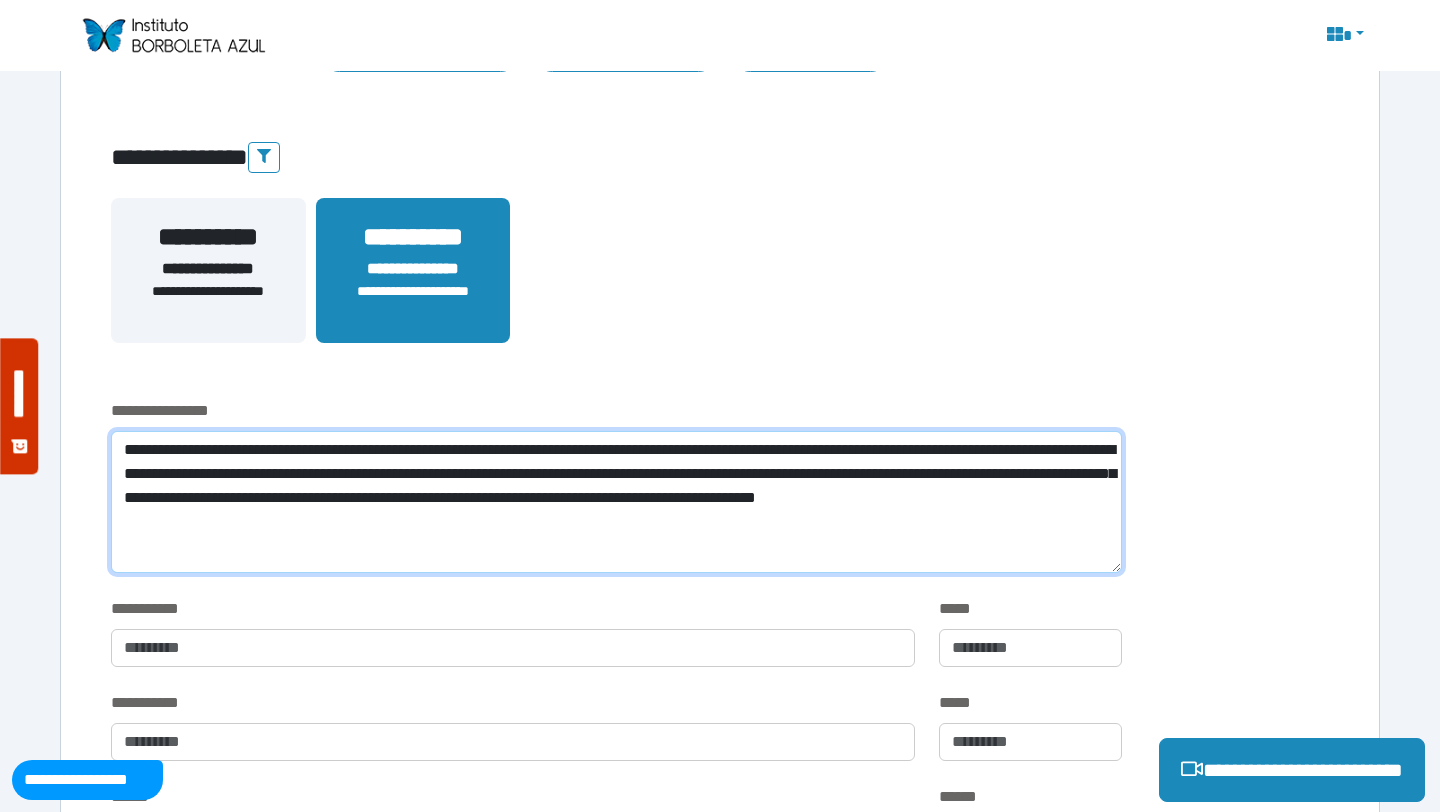 scroll, scrollTop: 0, scrollLeft: 0, axis: both 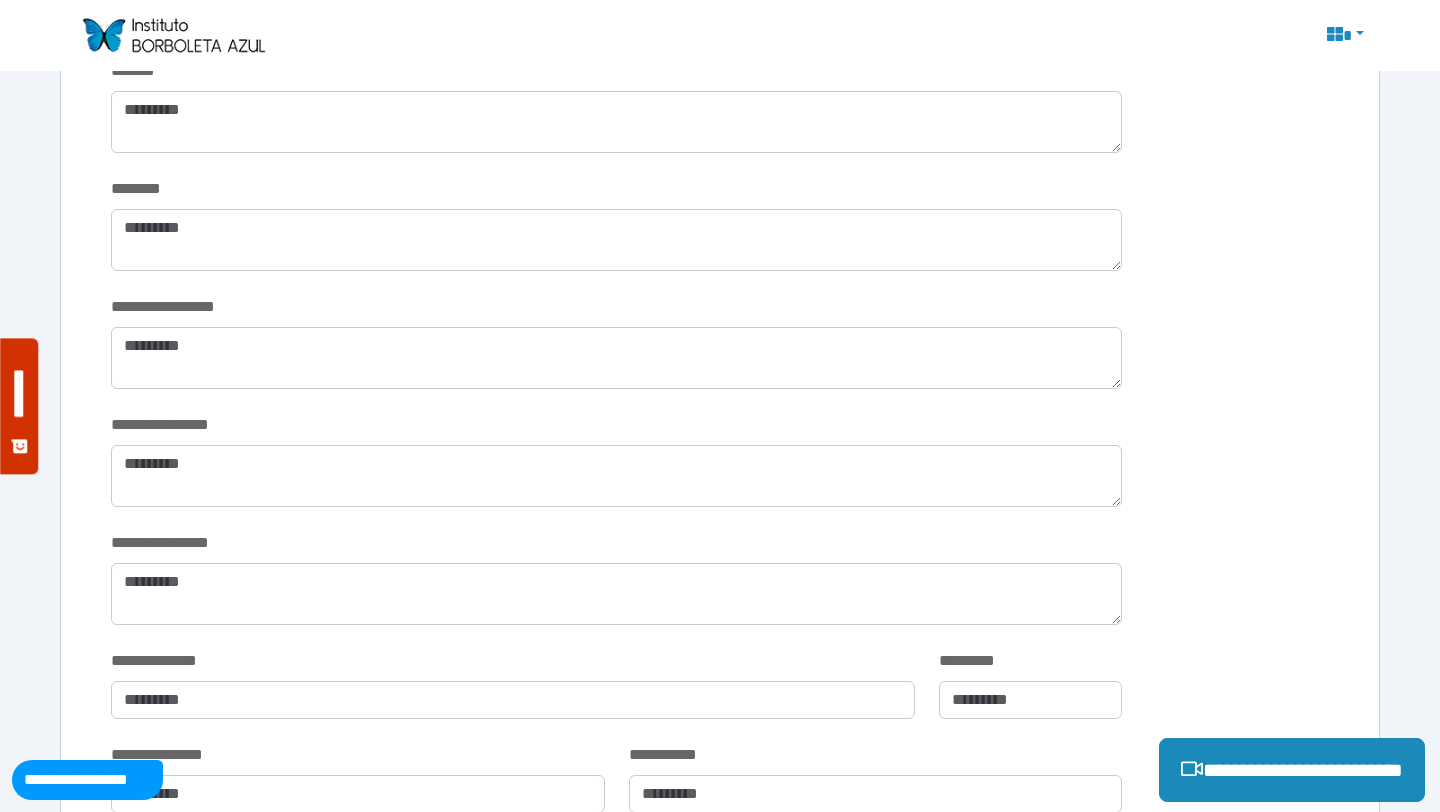 type on "**********" 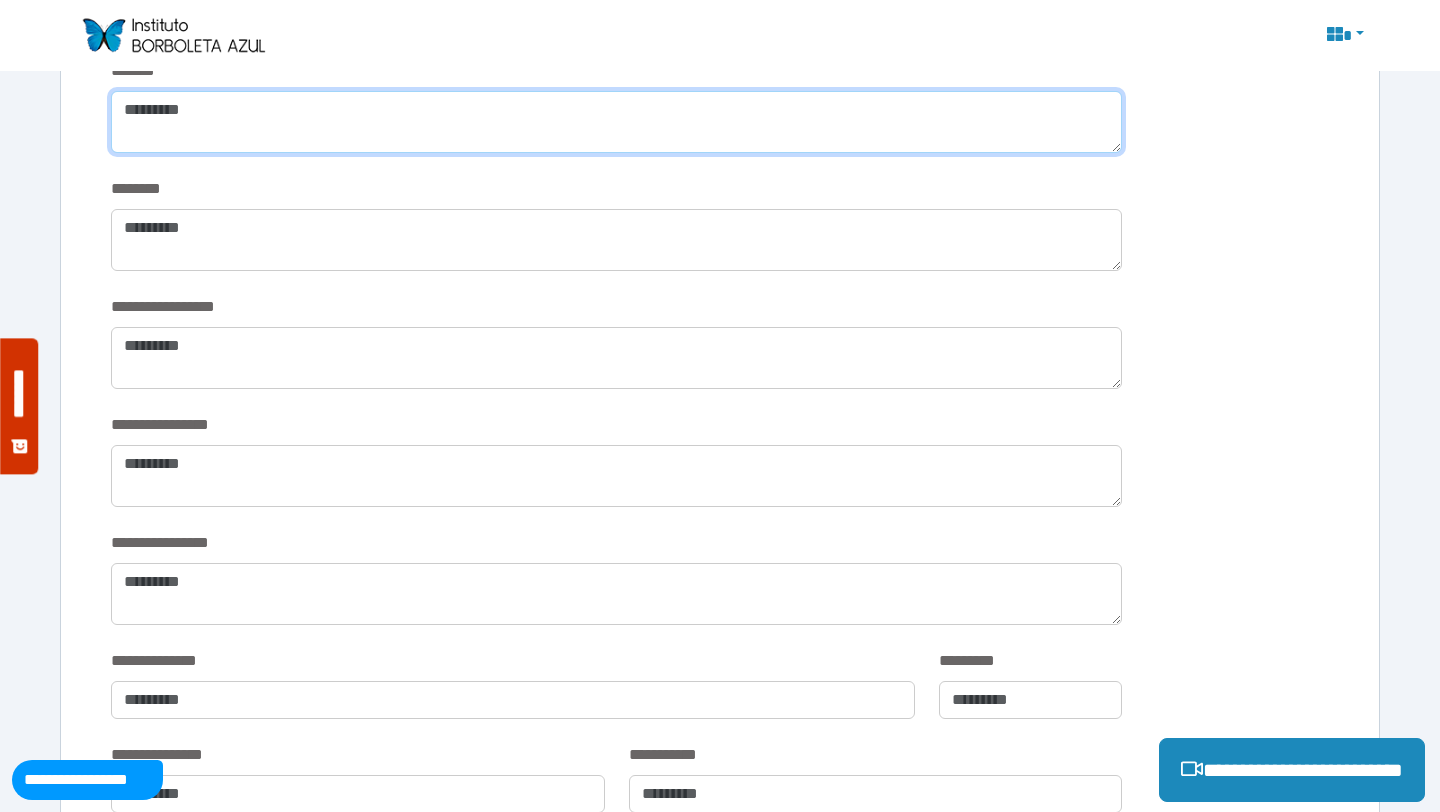 click at bounding box center [616, 122] 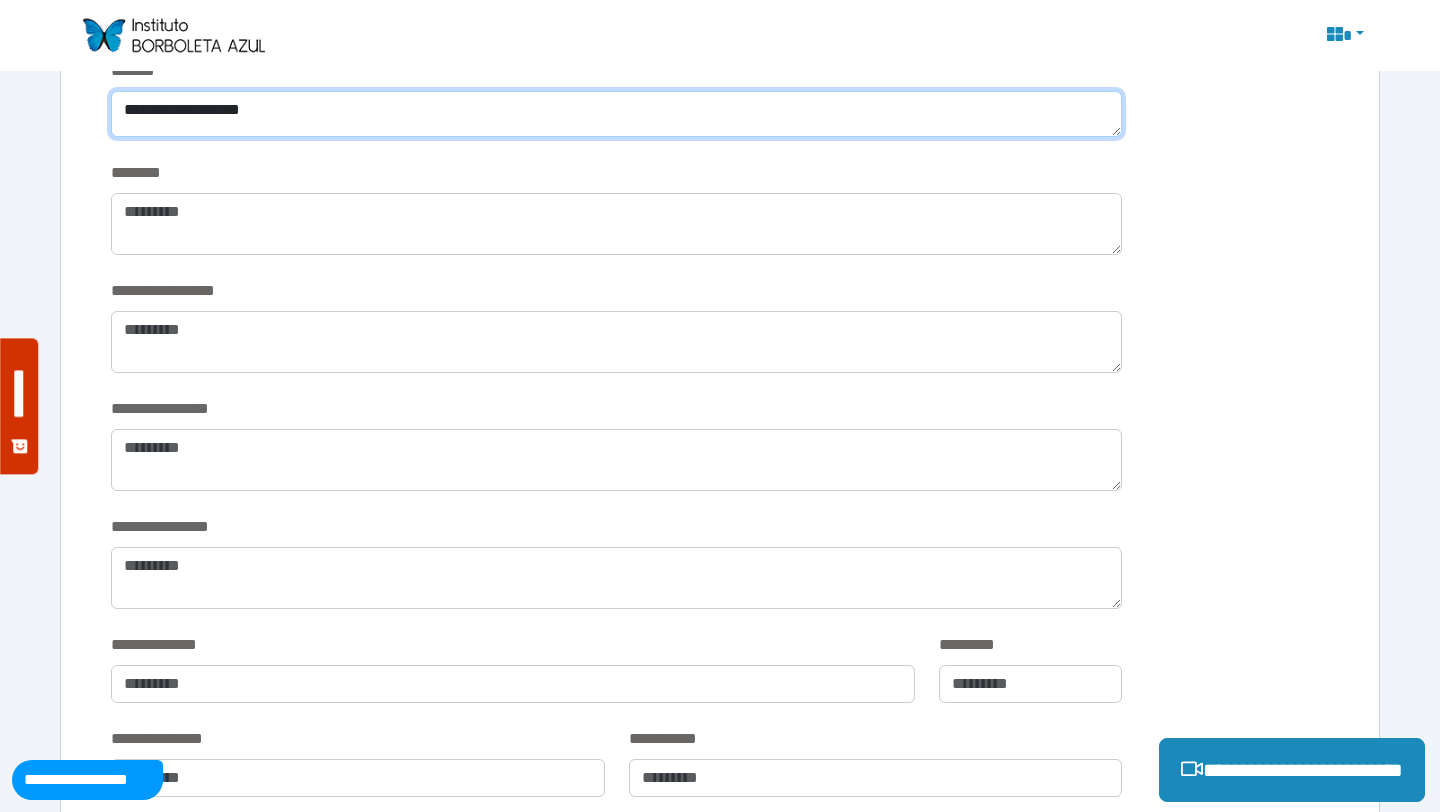 type on "**********" 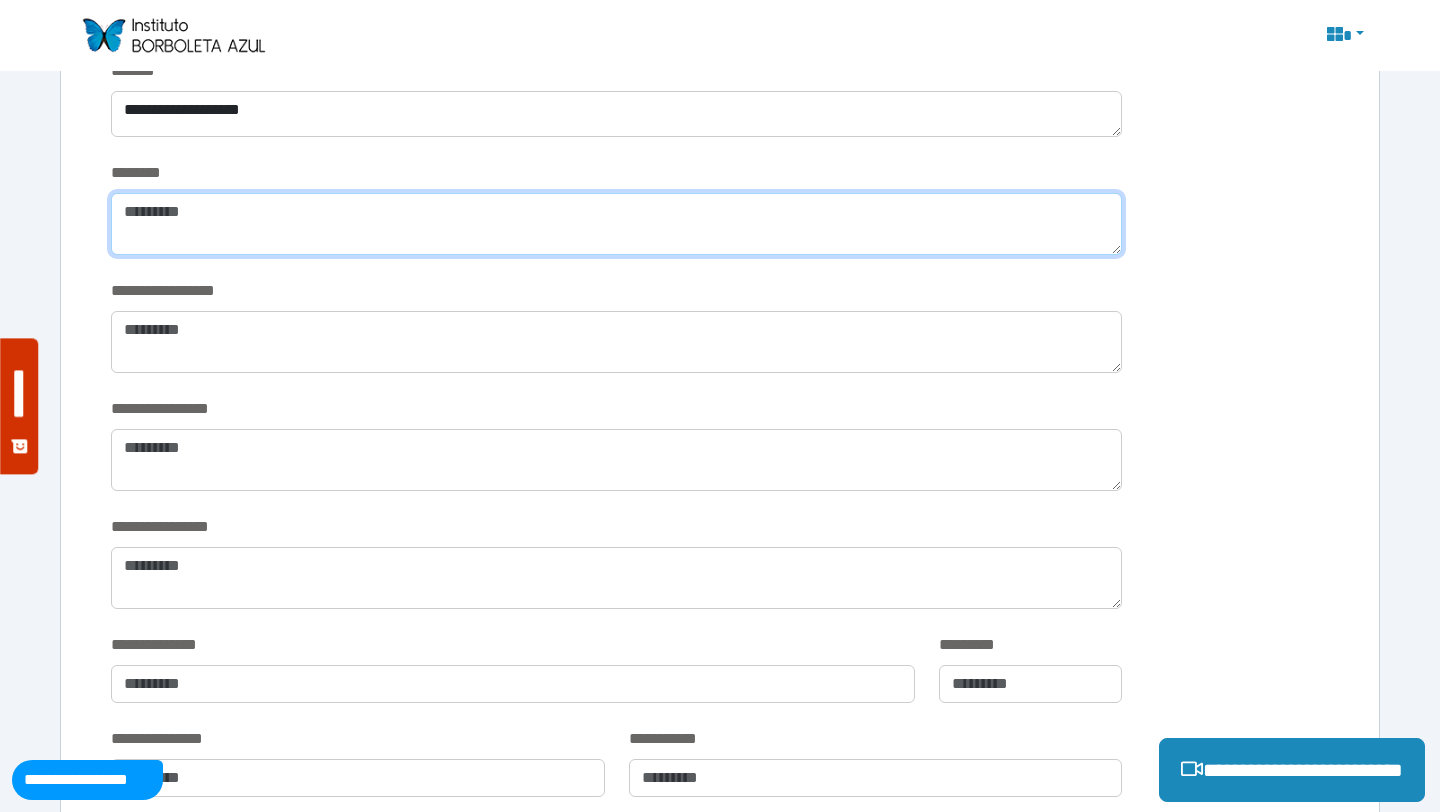 click at bounding box center [616, 224] 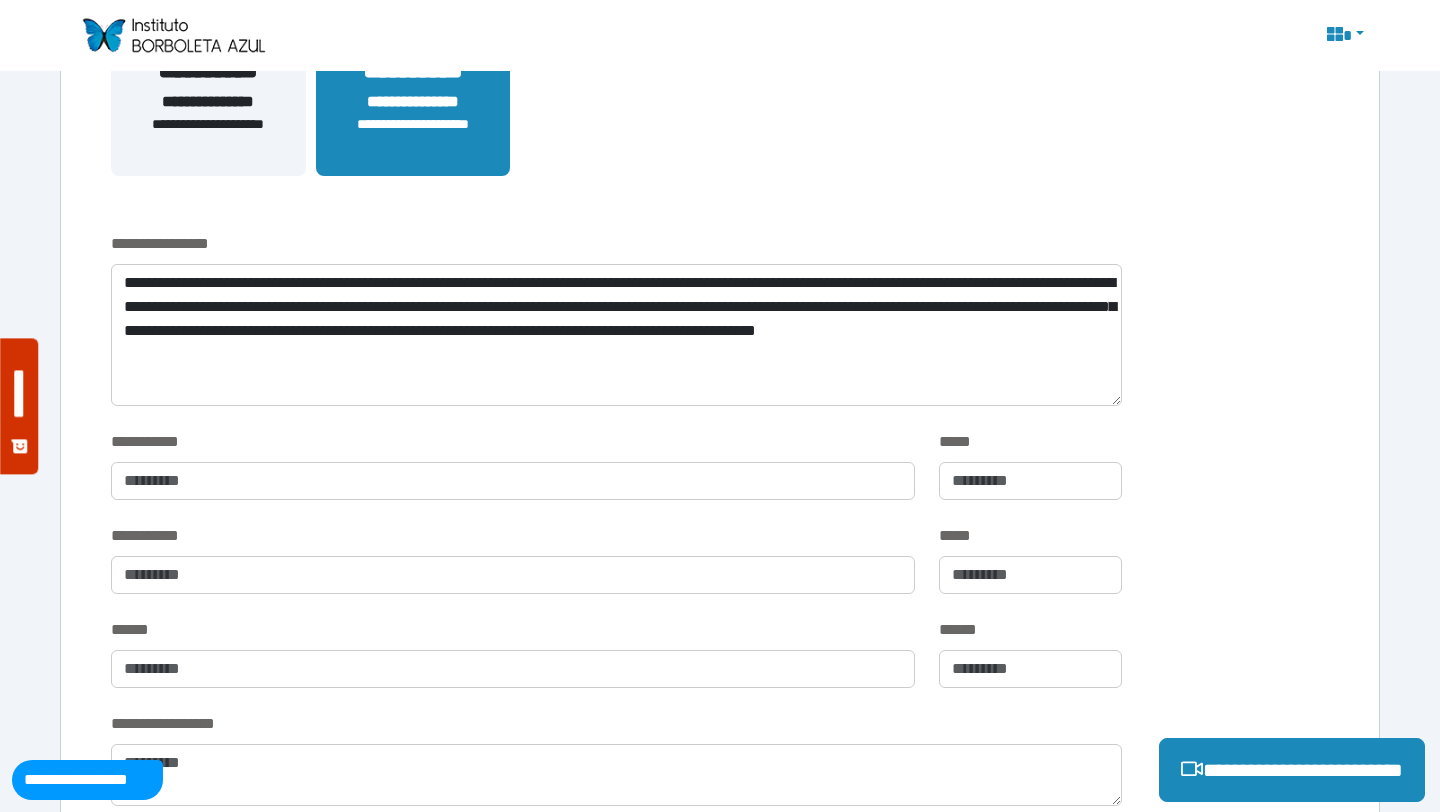 scroll, scrollTop: 469, scrollLeft: 0, axis: vertical 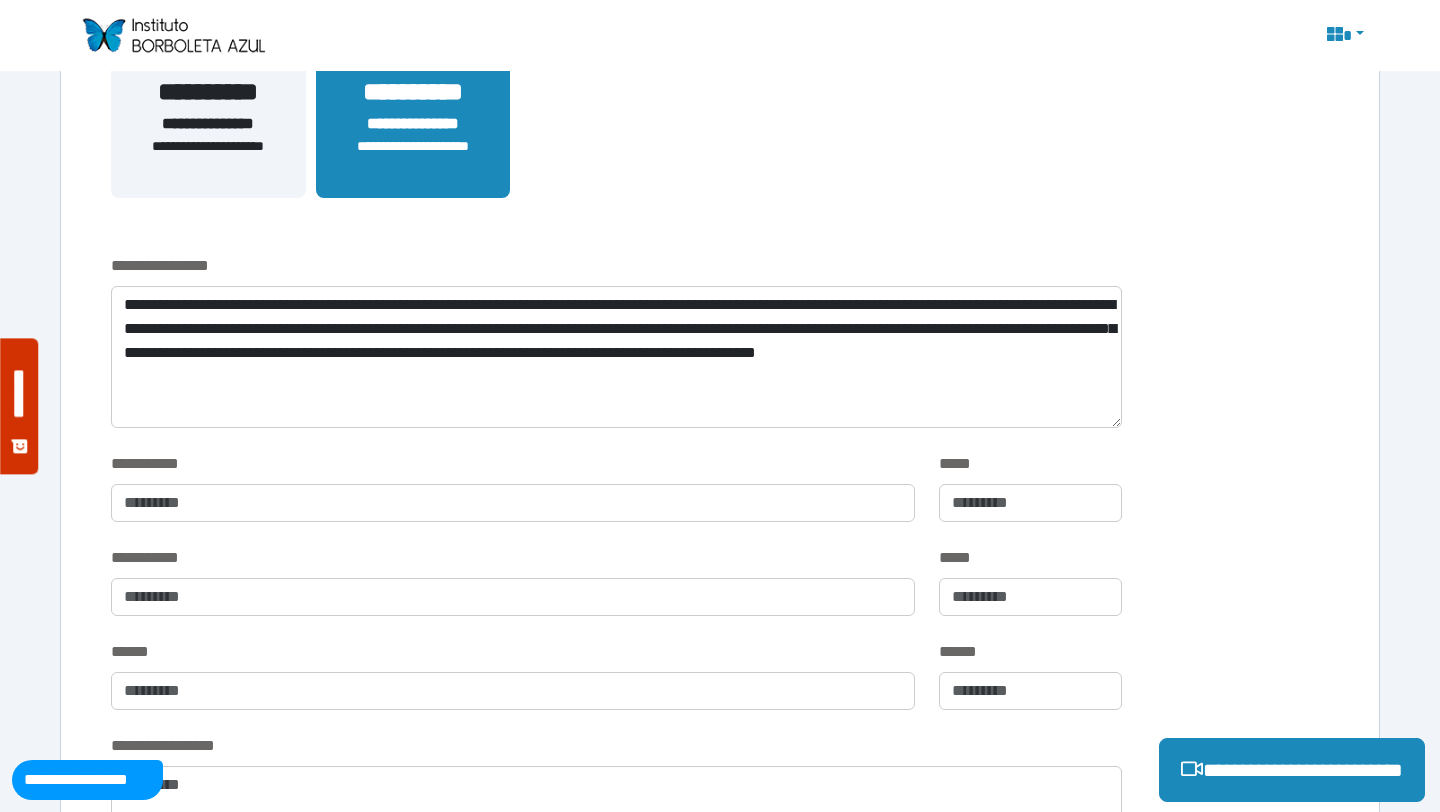 click on "**********" at bounding box center (208, 157) 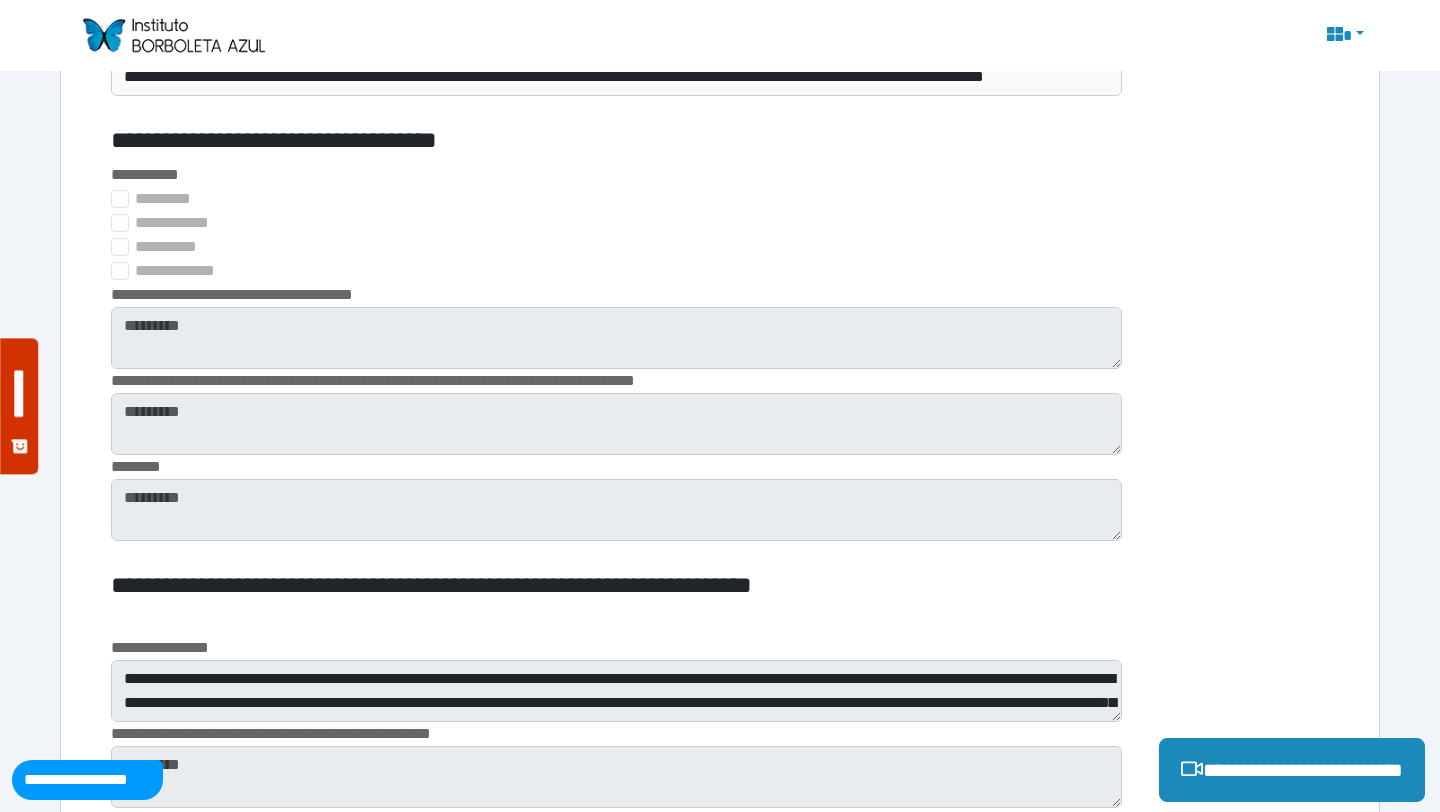 scroll, scrollTop: 2318, scrollLeft: 0, axis: vertical 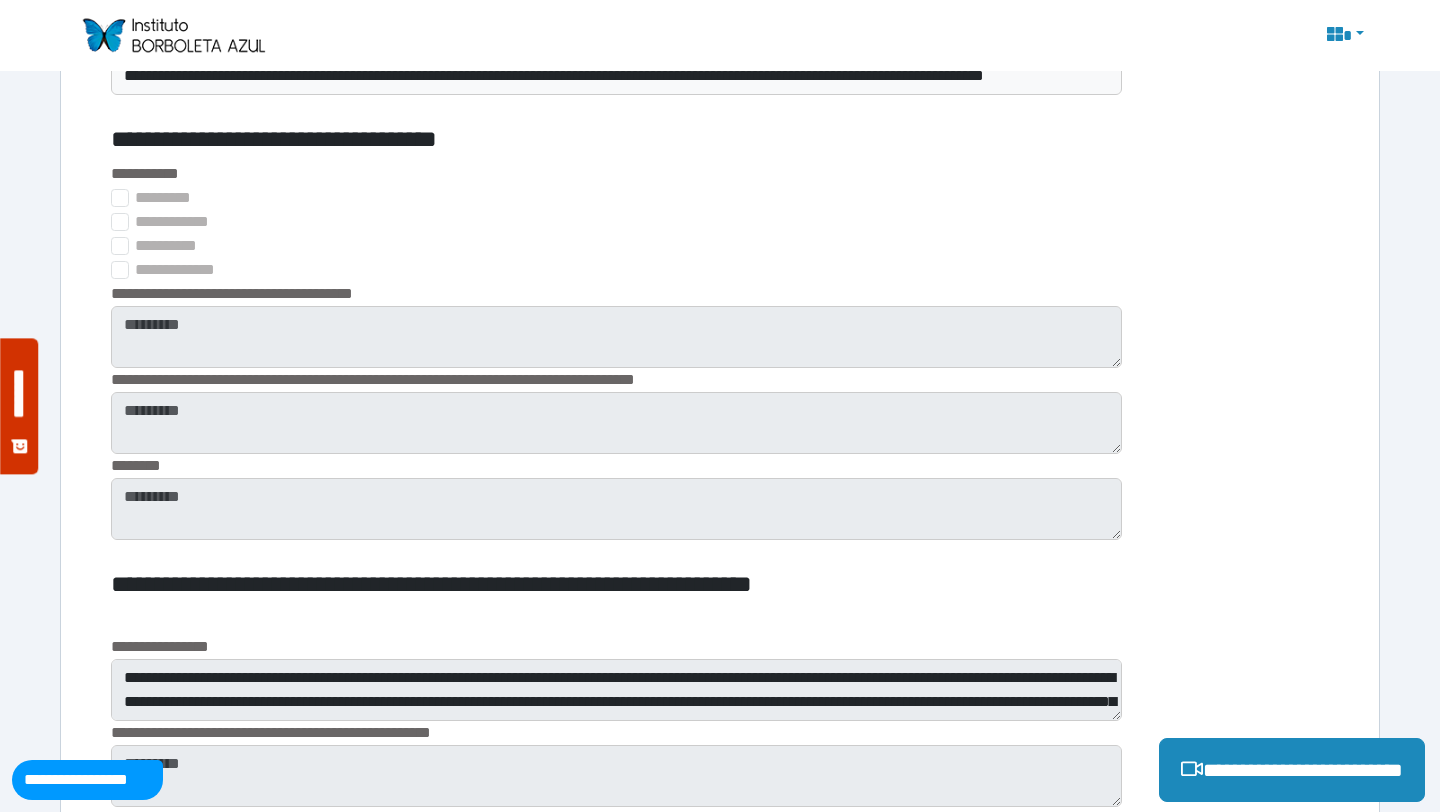 click on "**********" at bounding box center (616, 380) 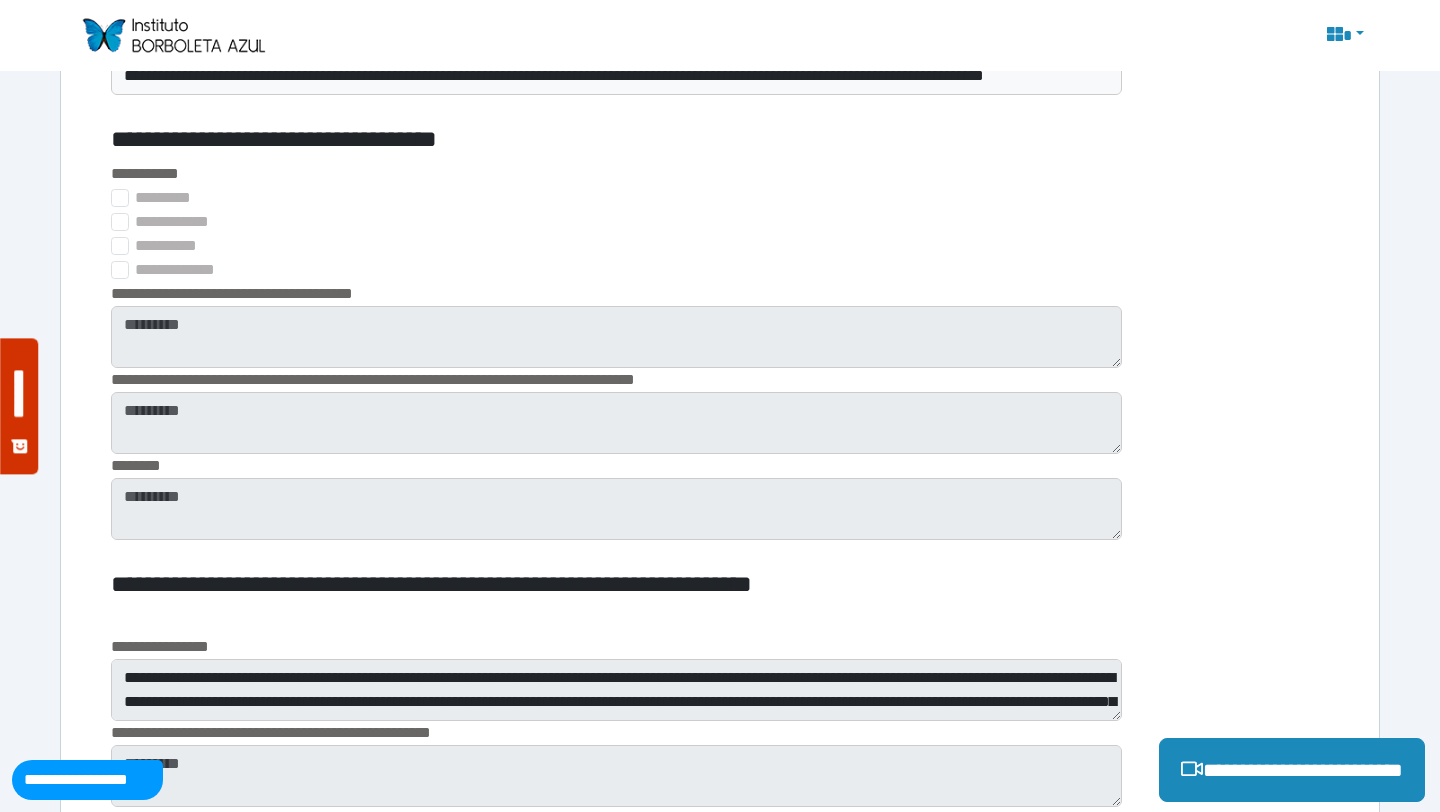 click on "**********" at bounding box center [720, -156] 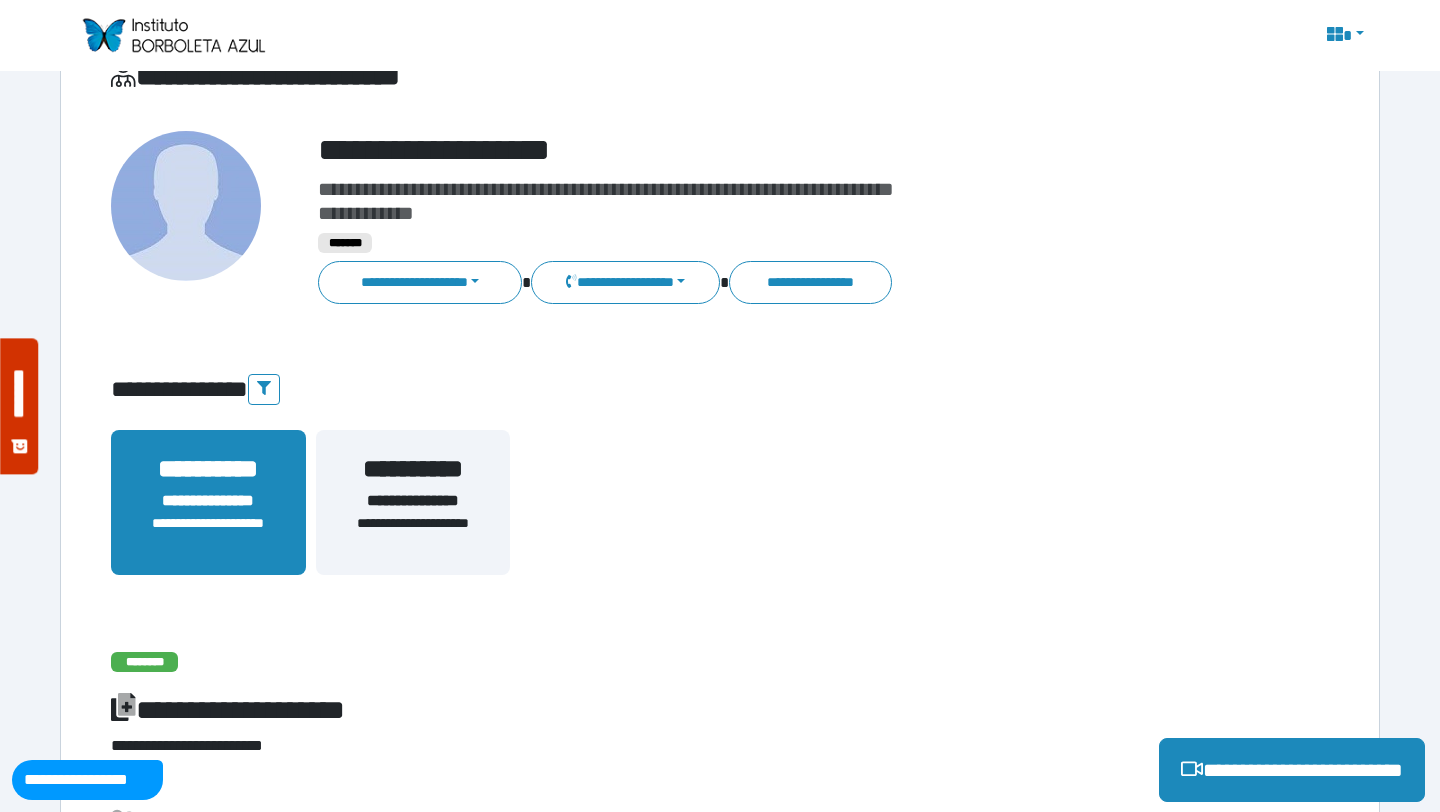 scroll, scrollTop: 0, scrollLeft: 0, axis: both 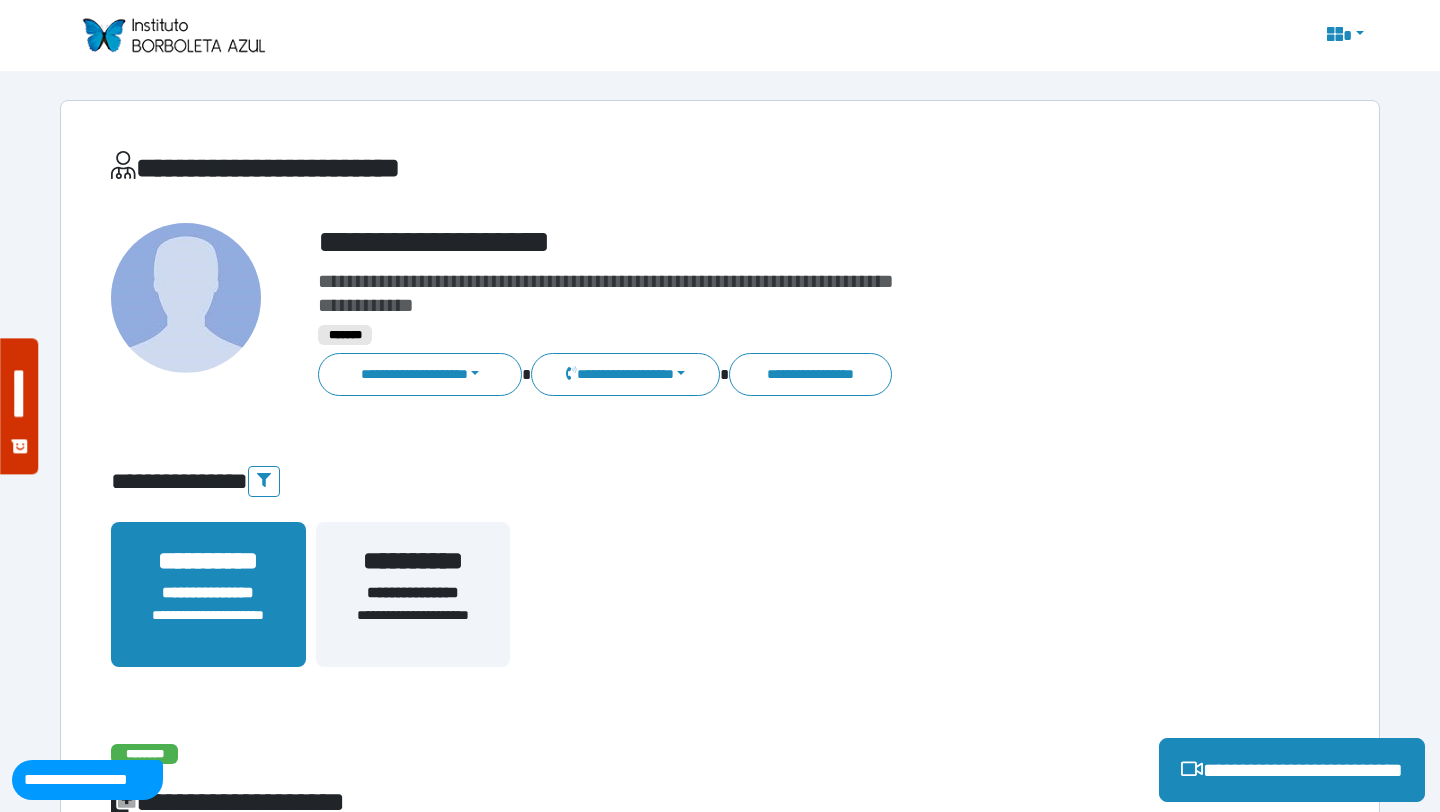 click on "**********" at bounding box center [413, 561] 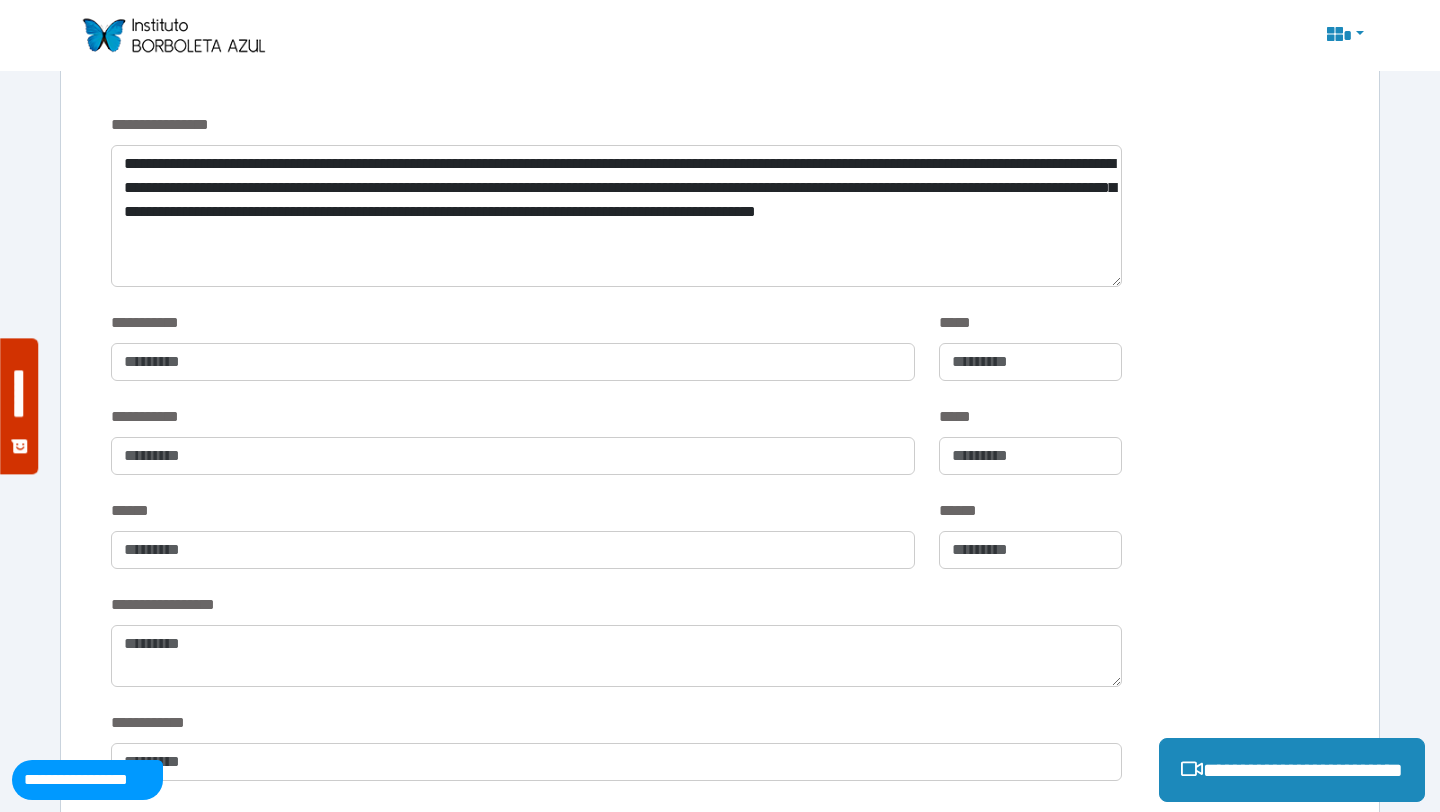scroll, scrollTop: 617, scrollLeft: 0, axis: vertical 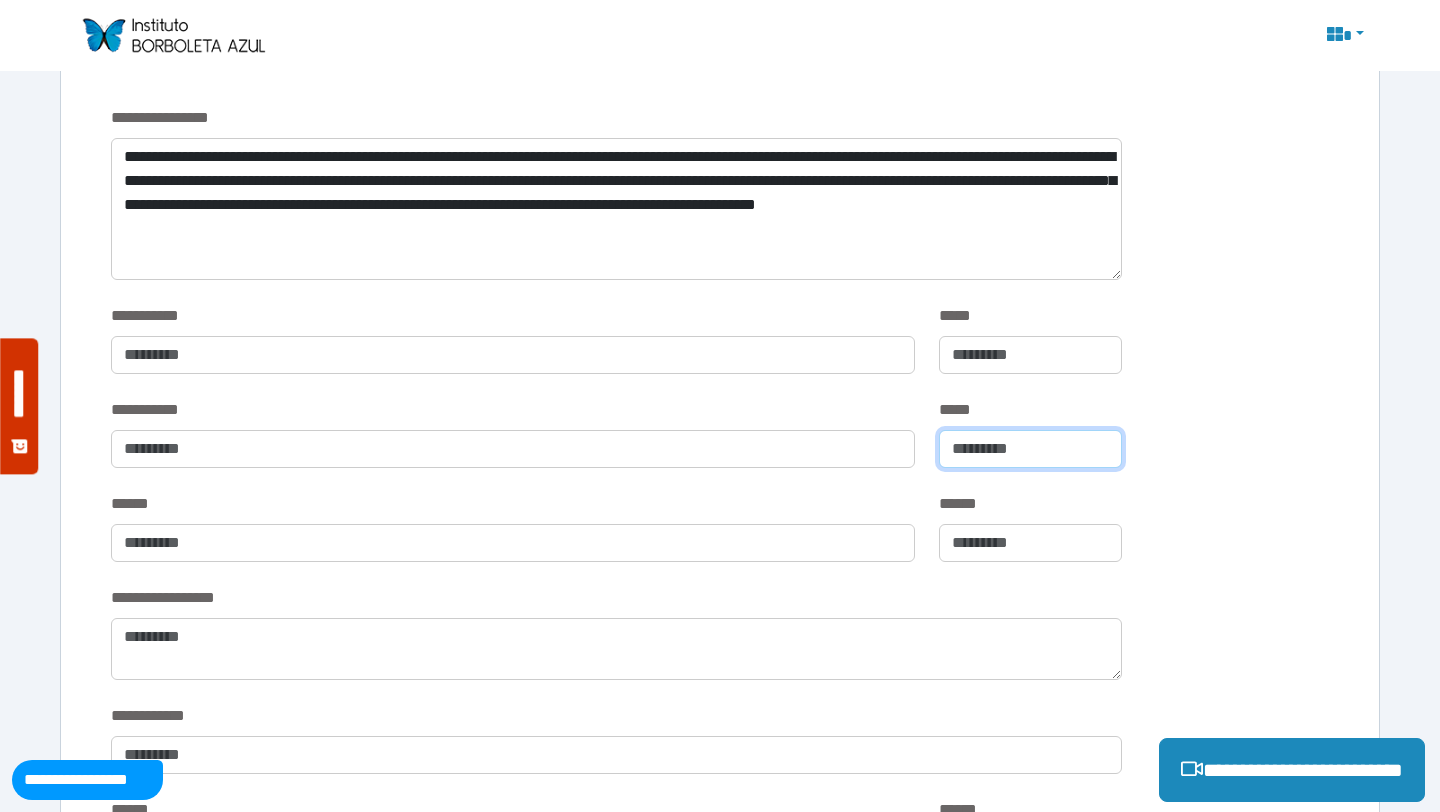 click at bounding box center (1030, 449) 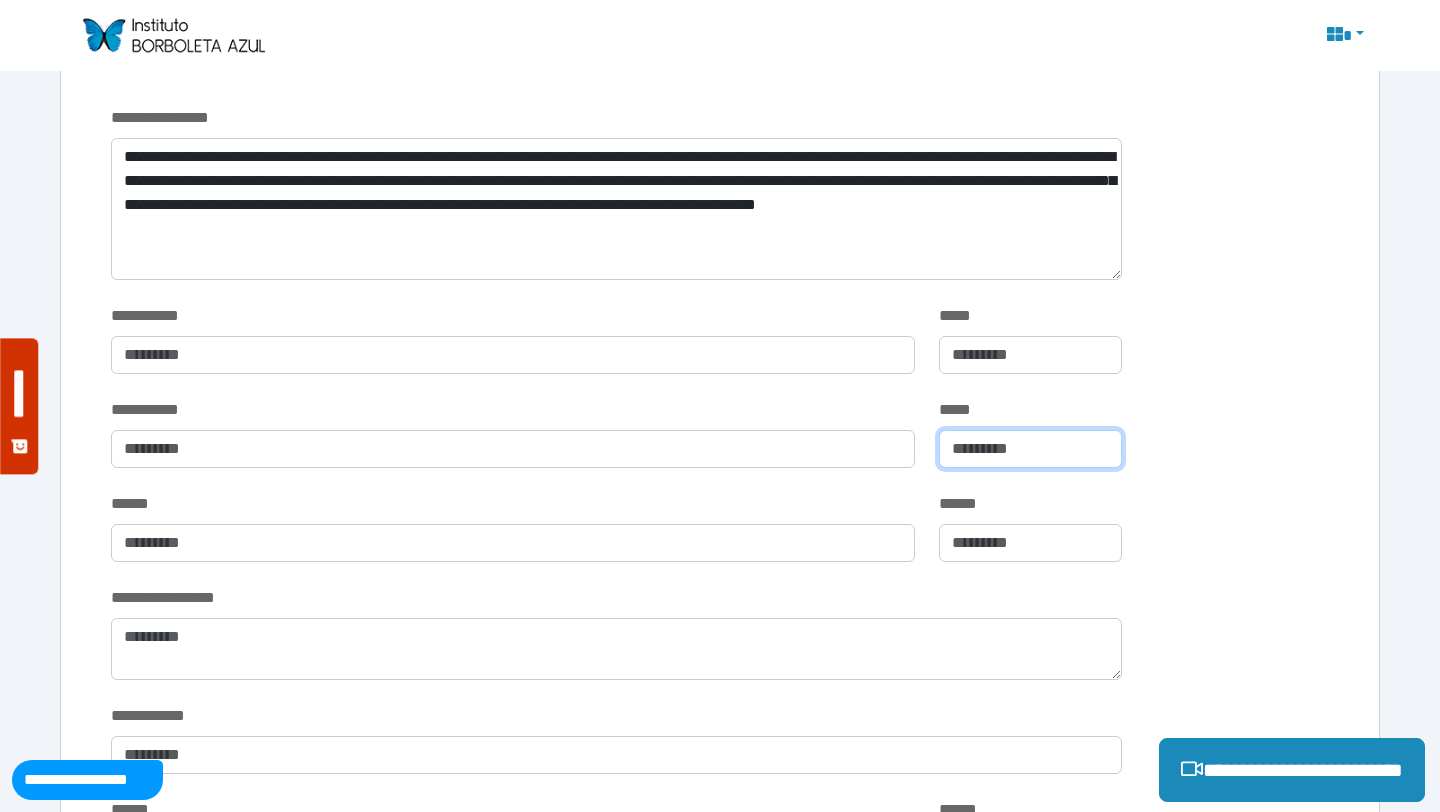 click on "*" at bounding box center [1030, 449] 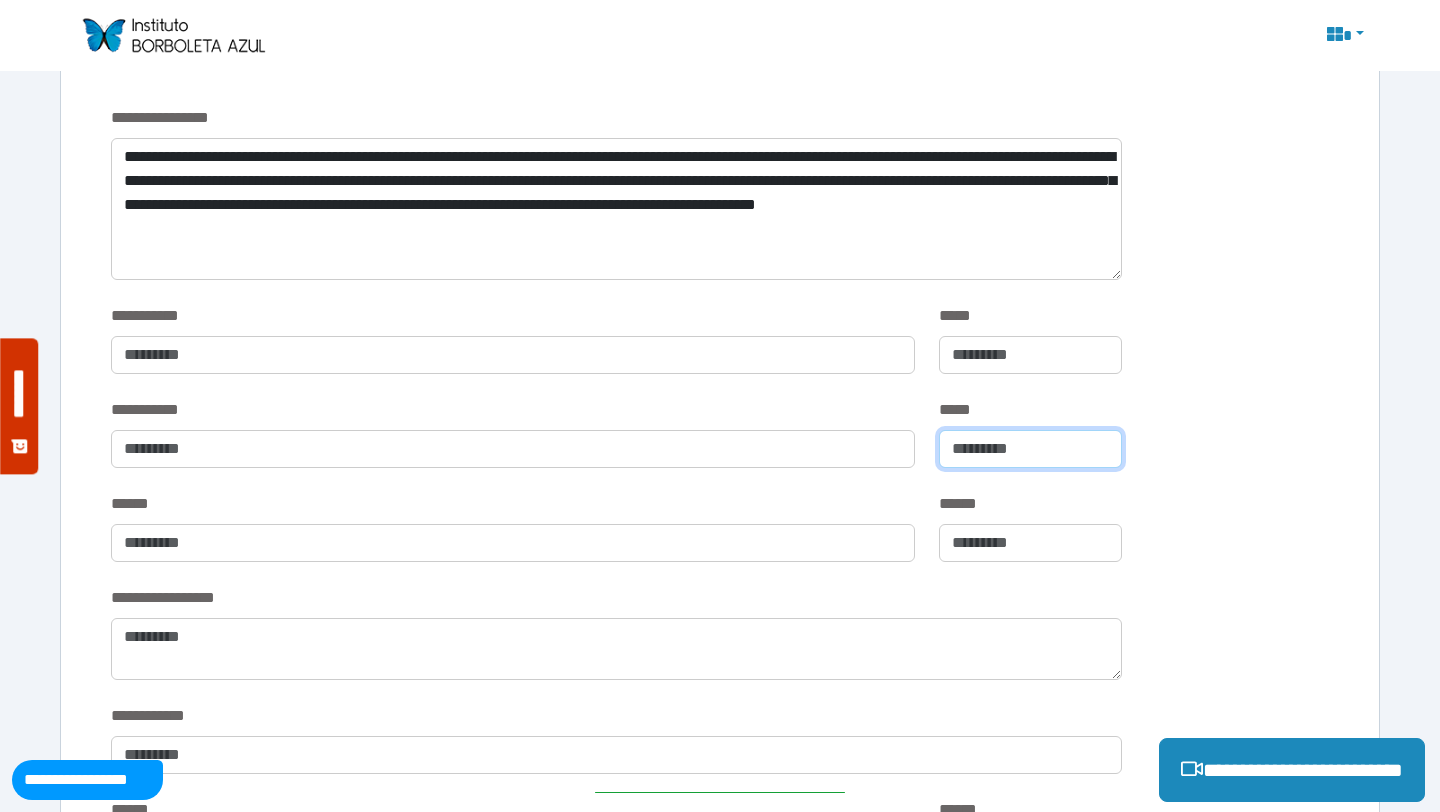 click on "*" at bounding box center [1030, 449] 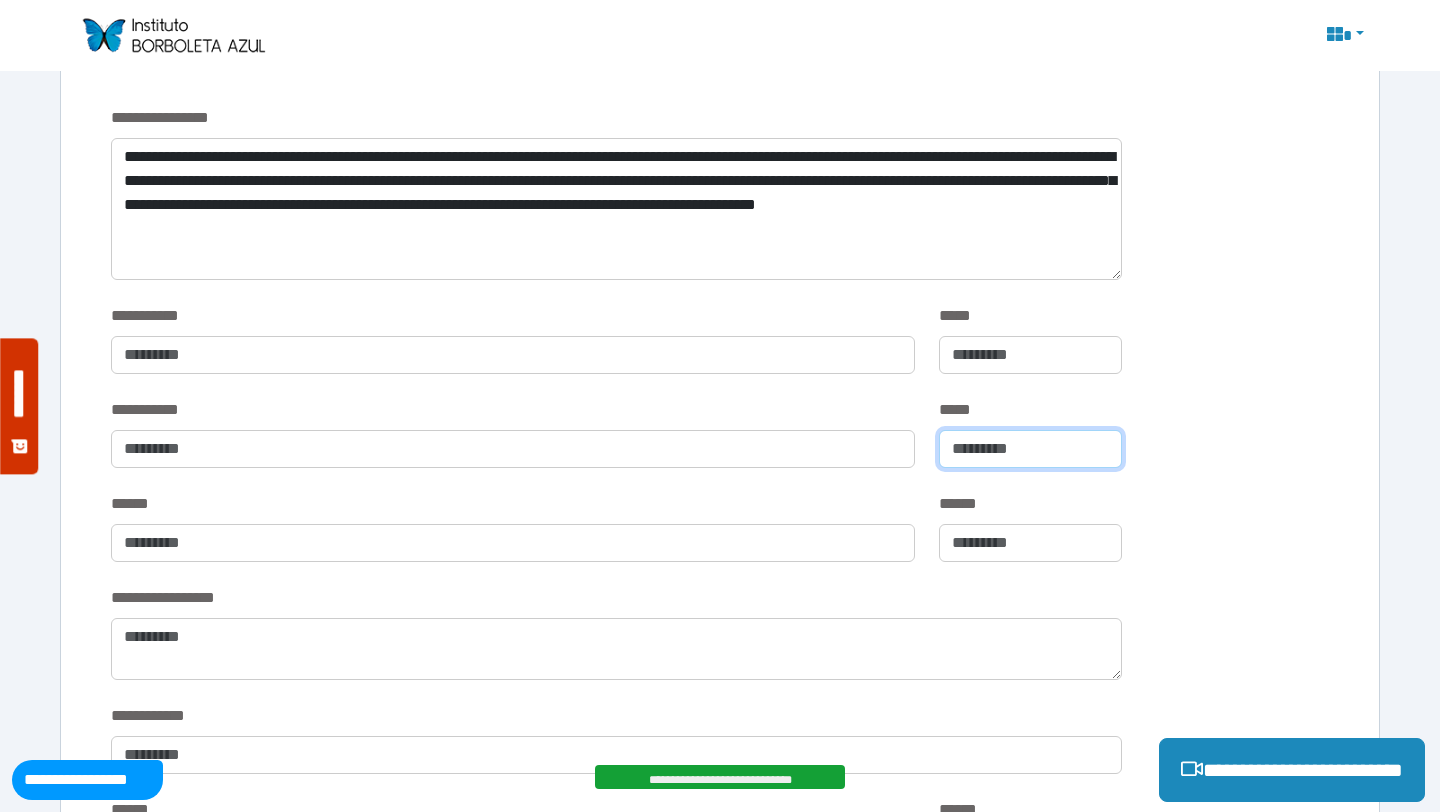 type on "*" 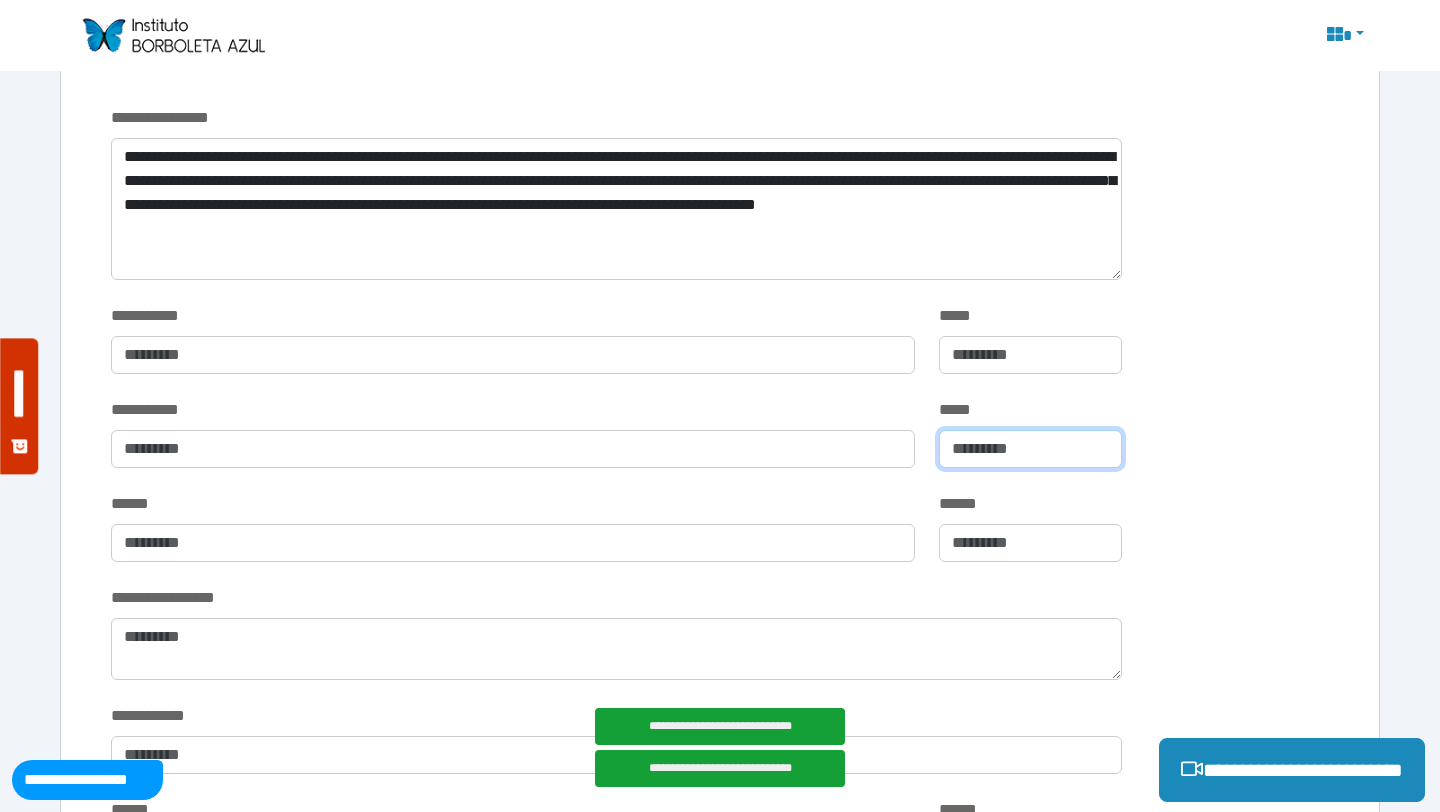 type 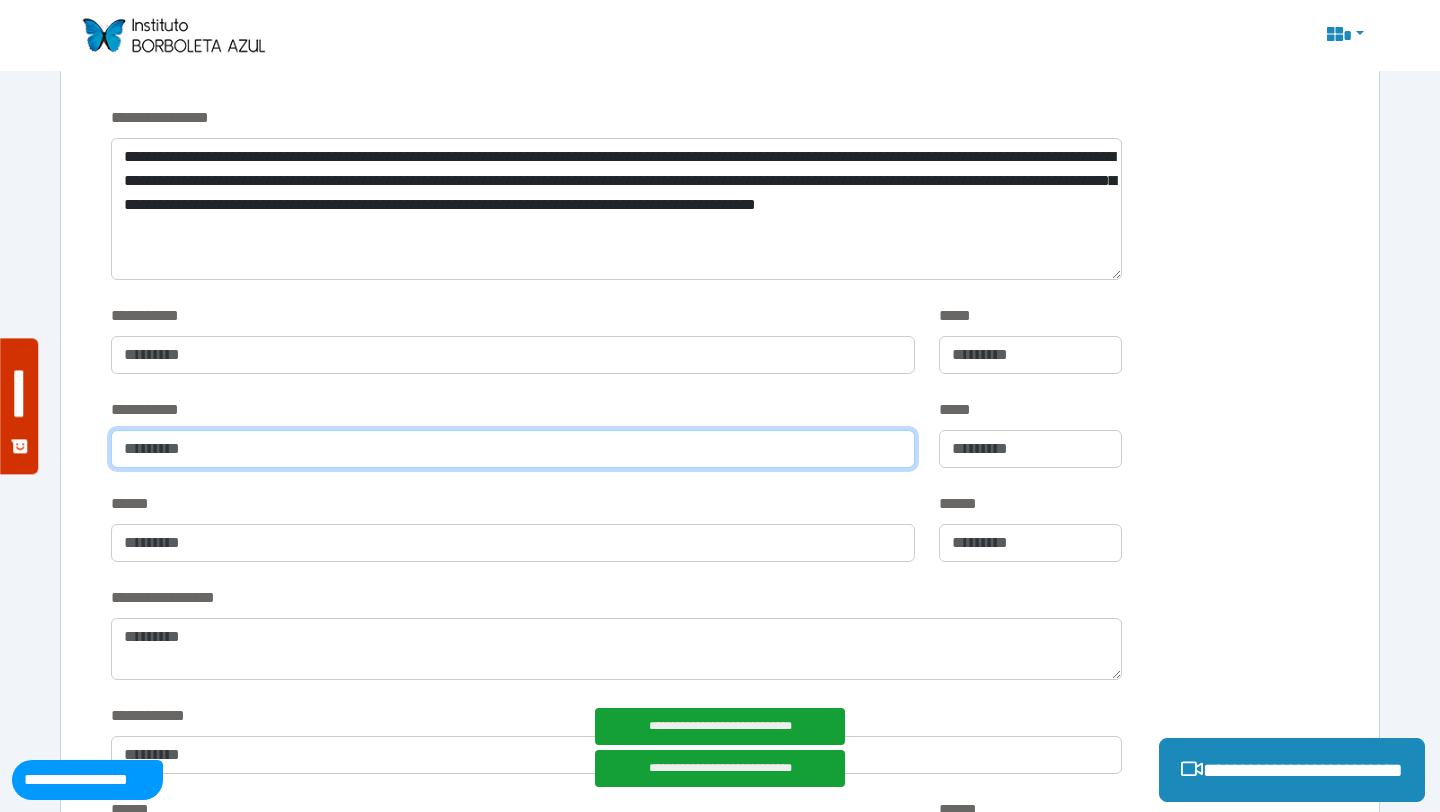 click at bounding box center (513, 449) 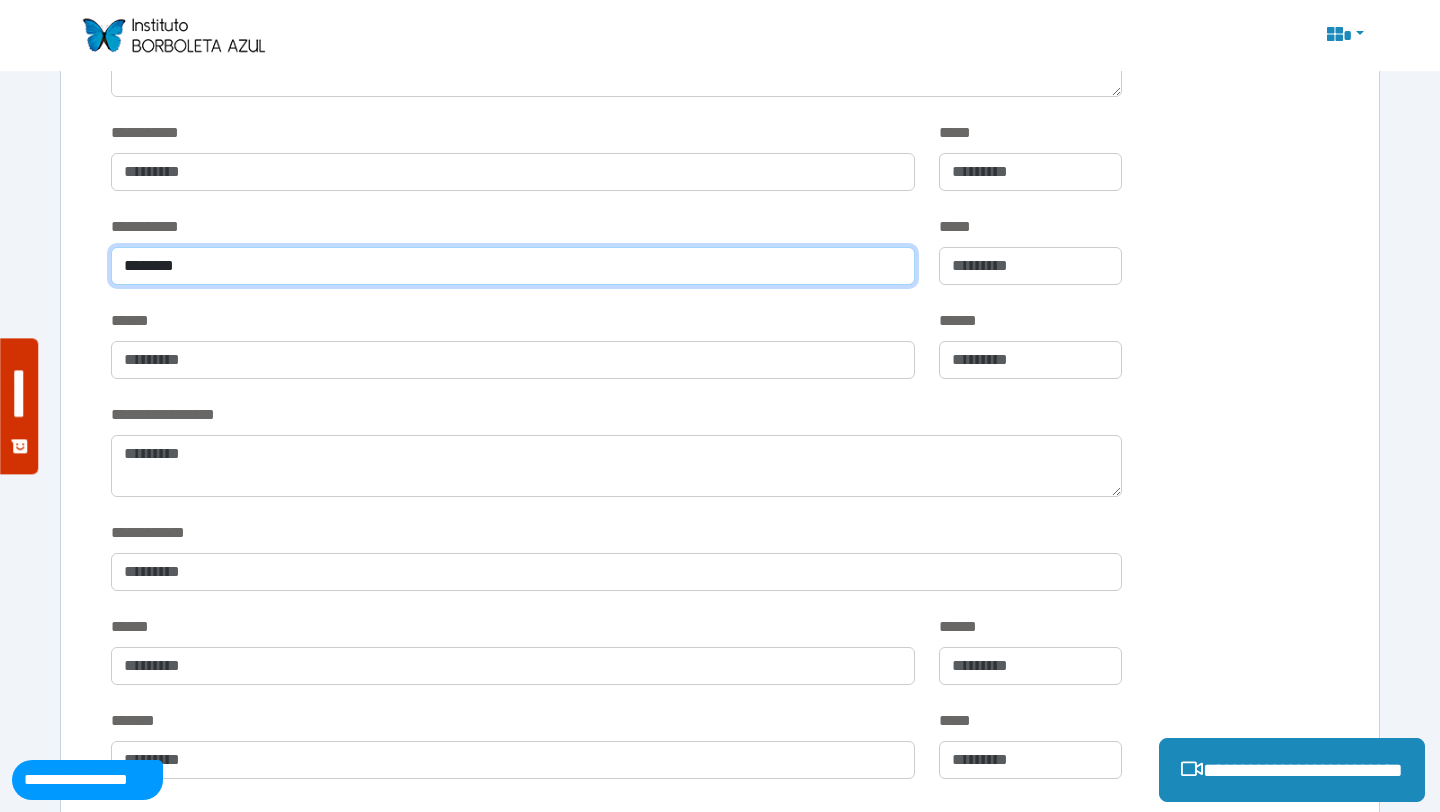scroll, scrollTop: 965, scrollLeft: 0, axis: vertical 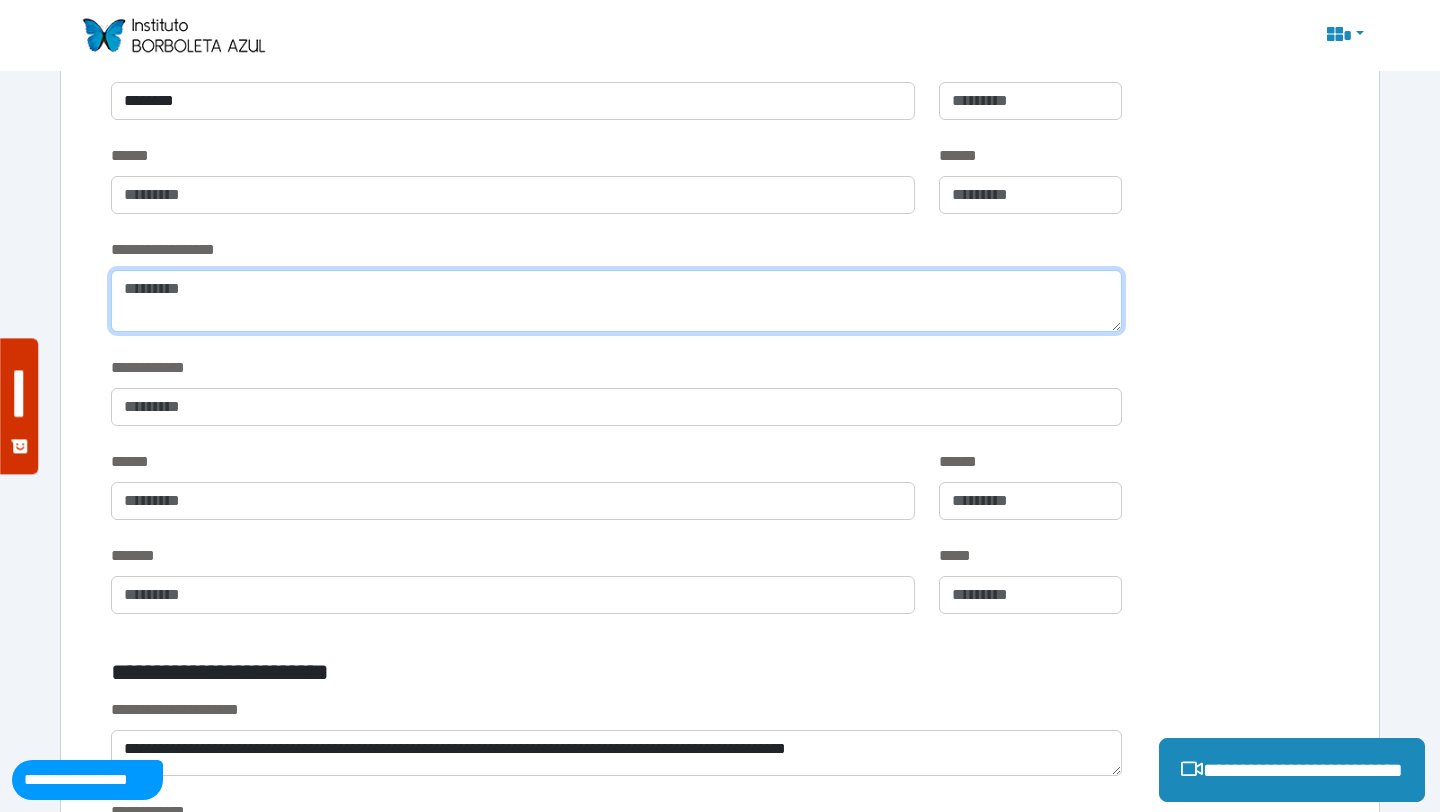 click at bounding box center [616, 301] 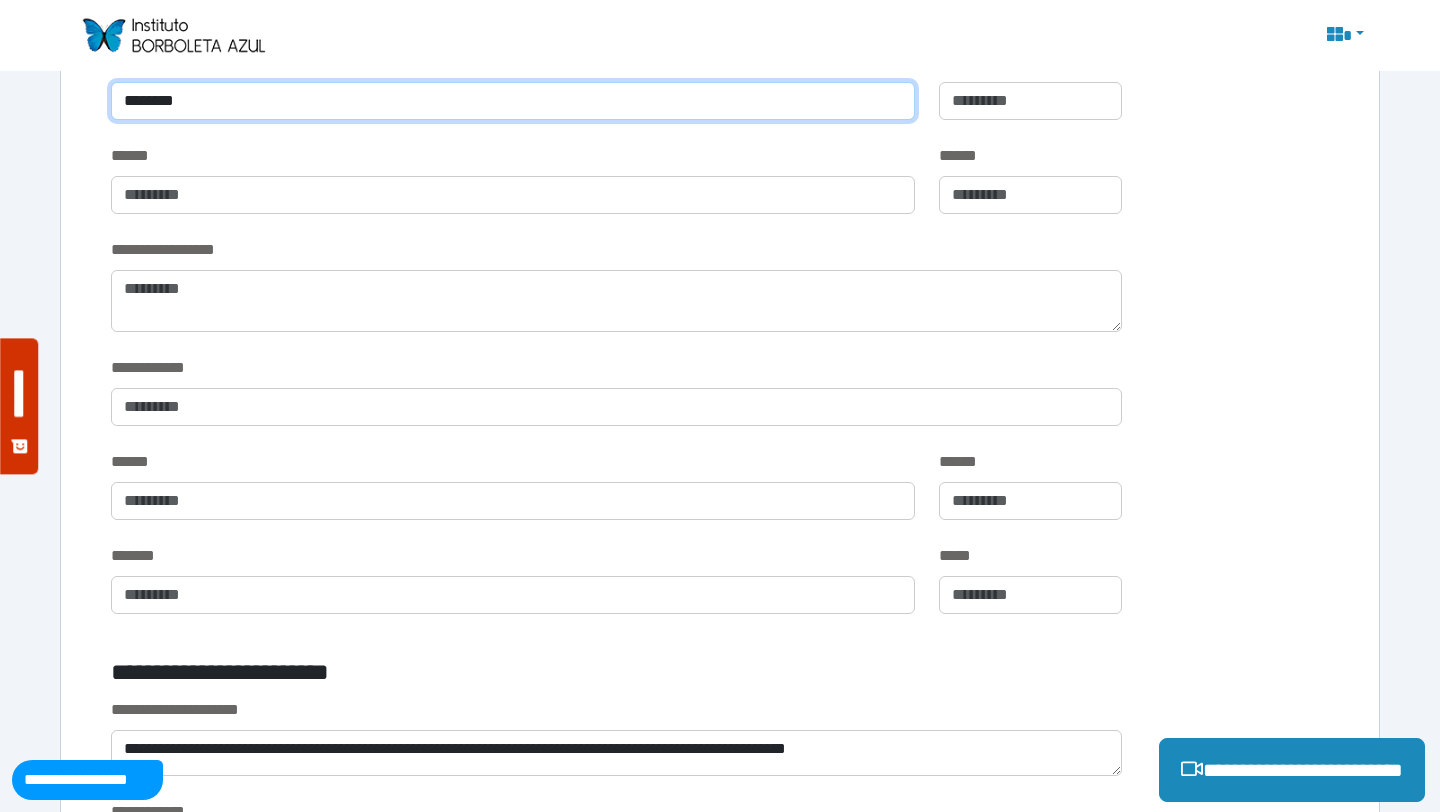 click on "********" at bounding box center [513, 101] 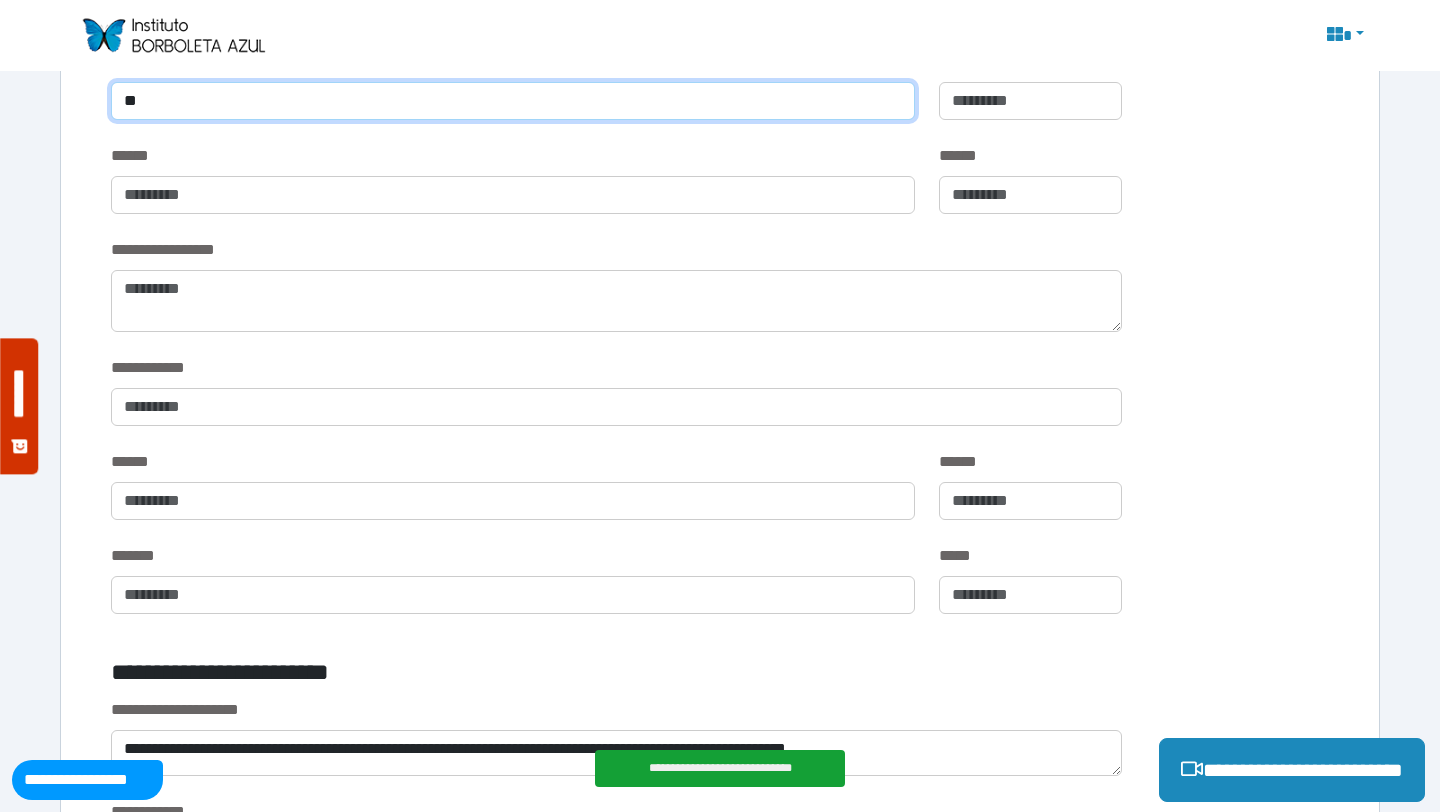 type on "*" 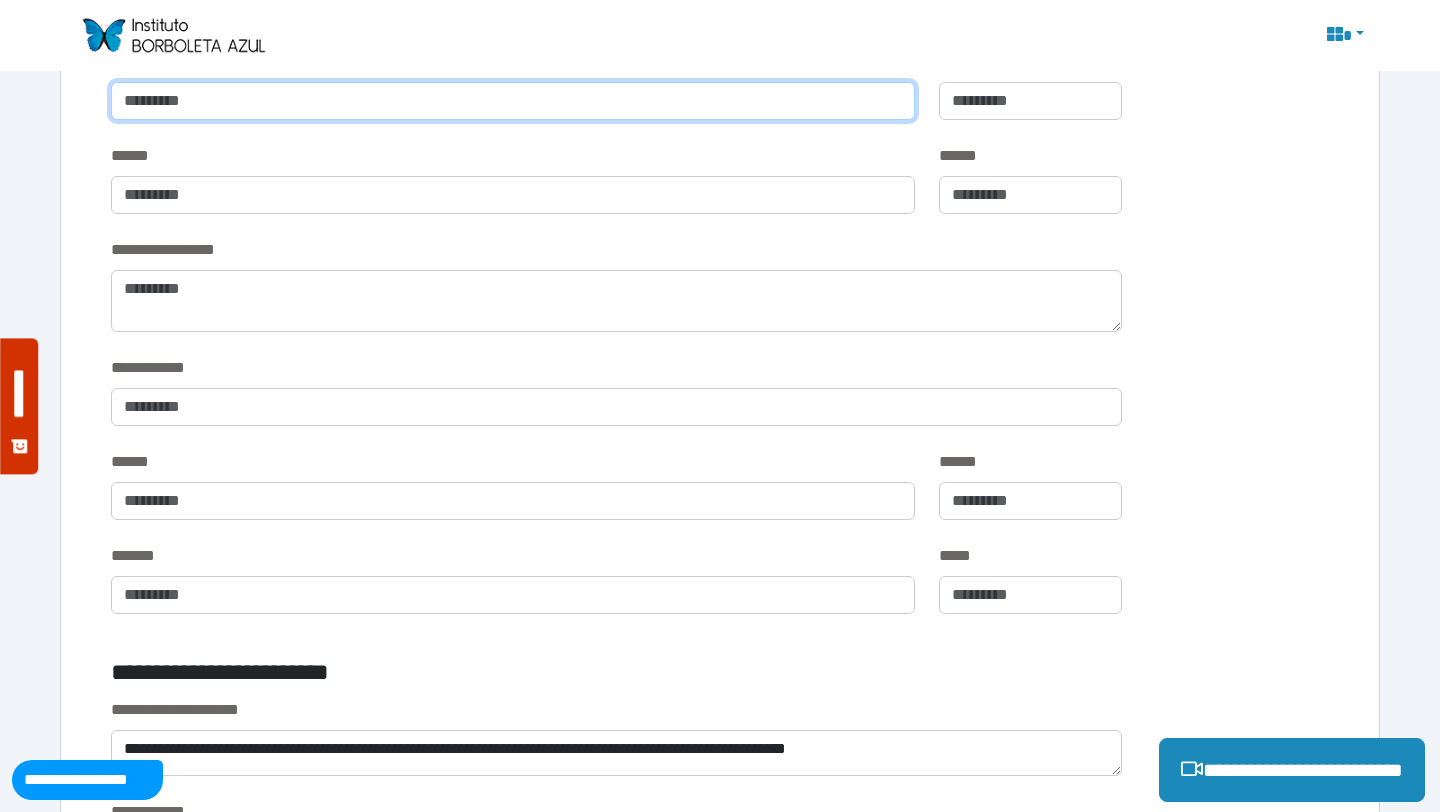 type 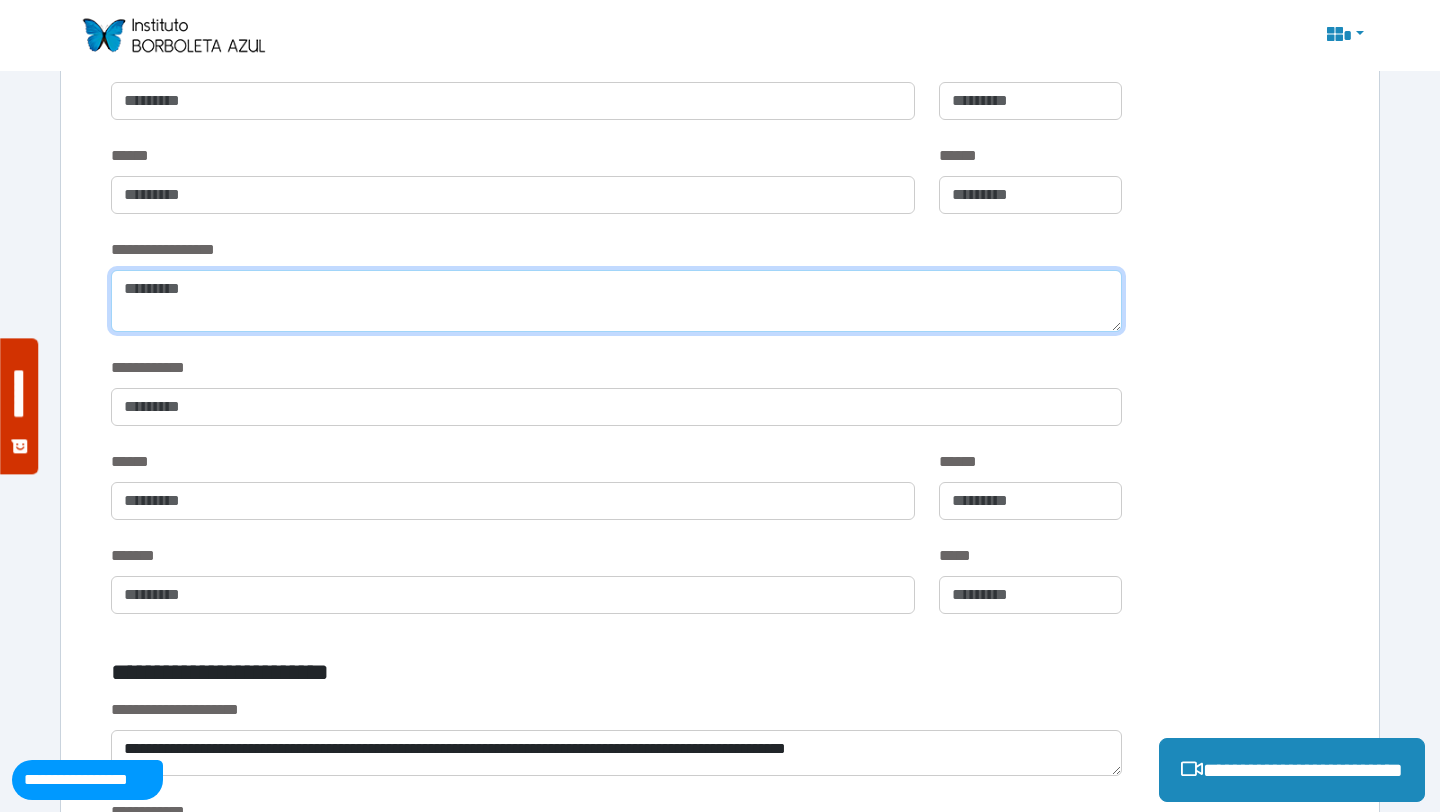 click at bounding box center (616, 301) 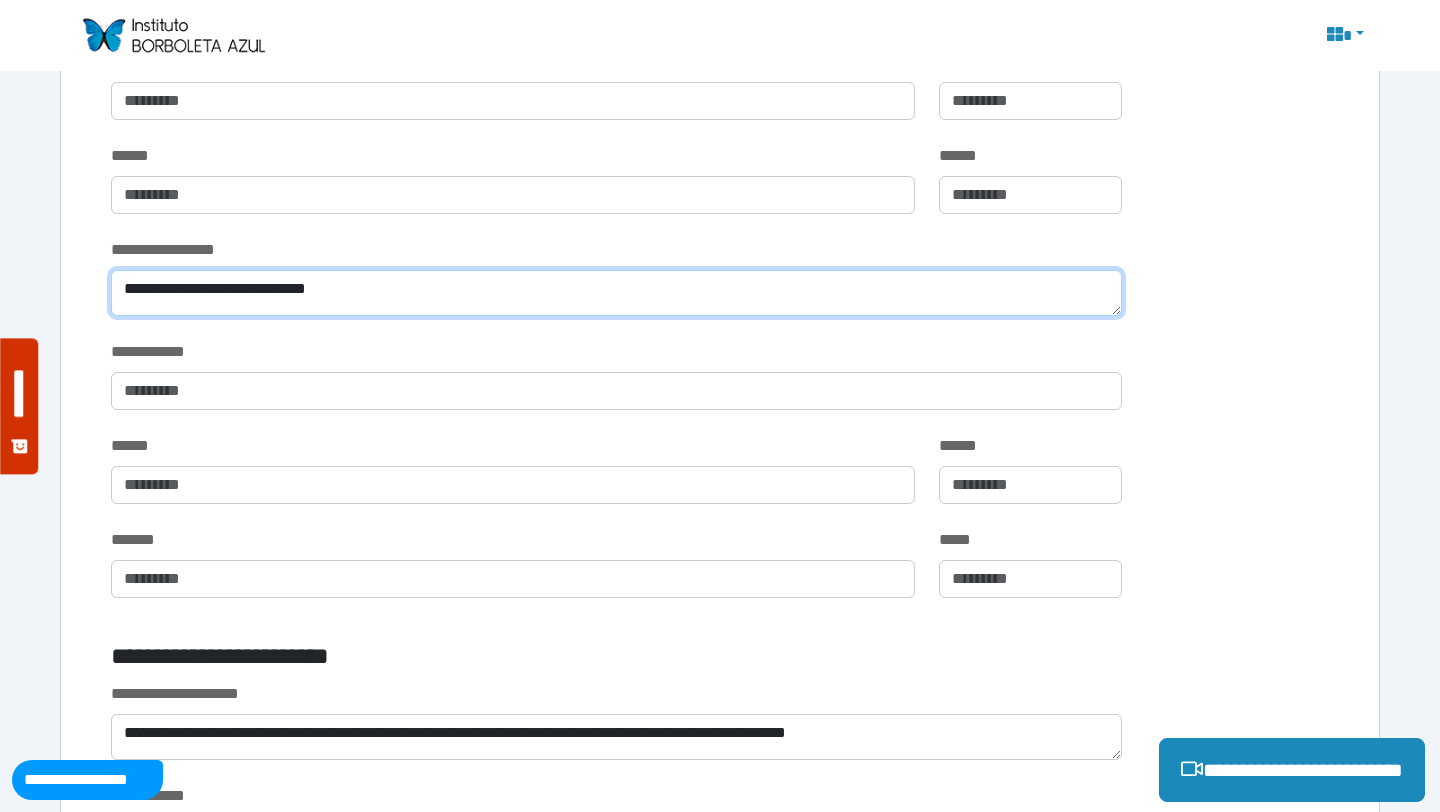type on "**********" 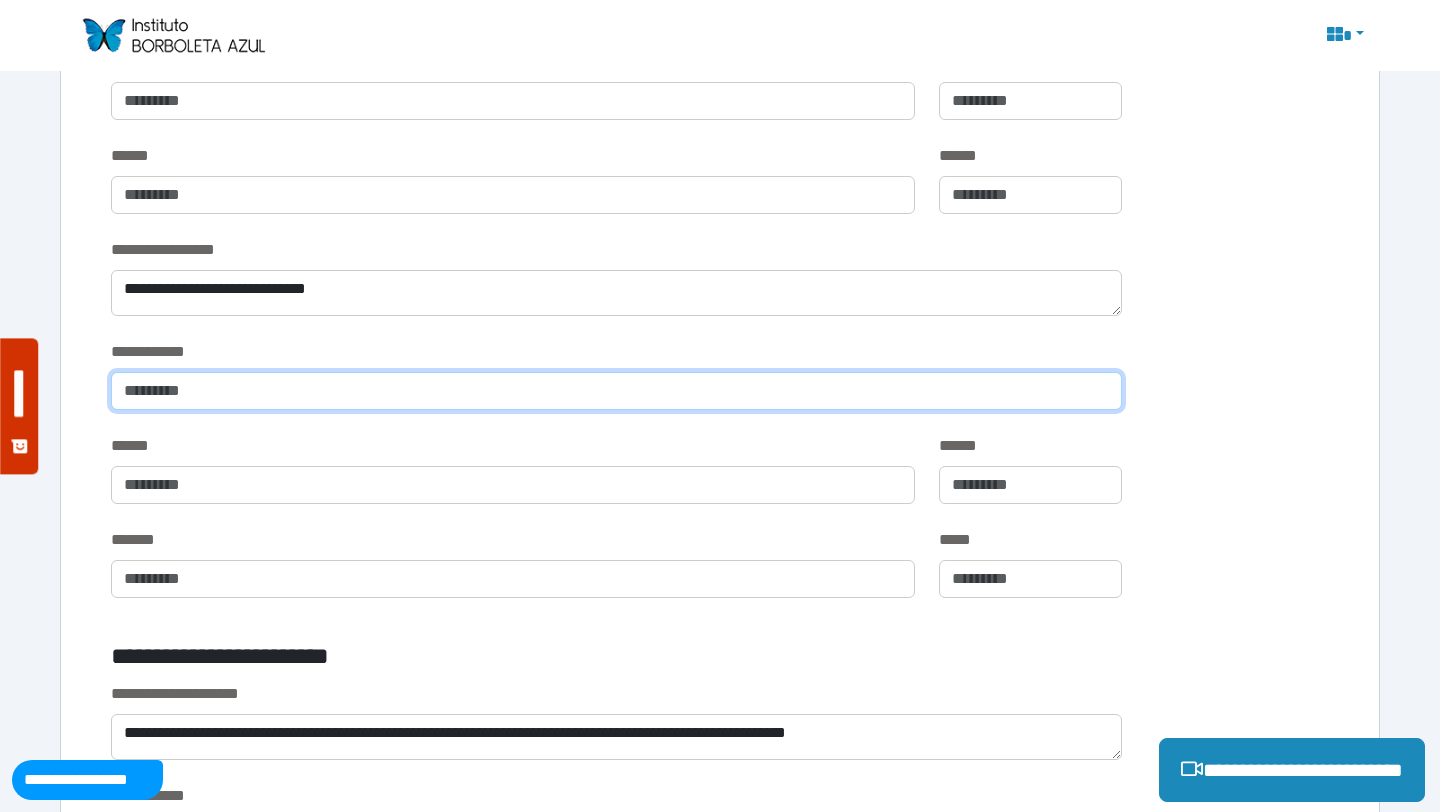 click at bounding box center (616, 391) 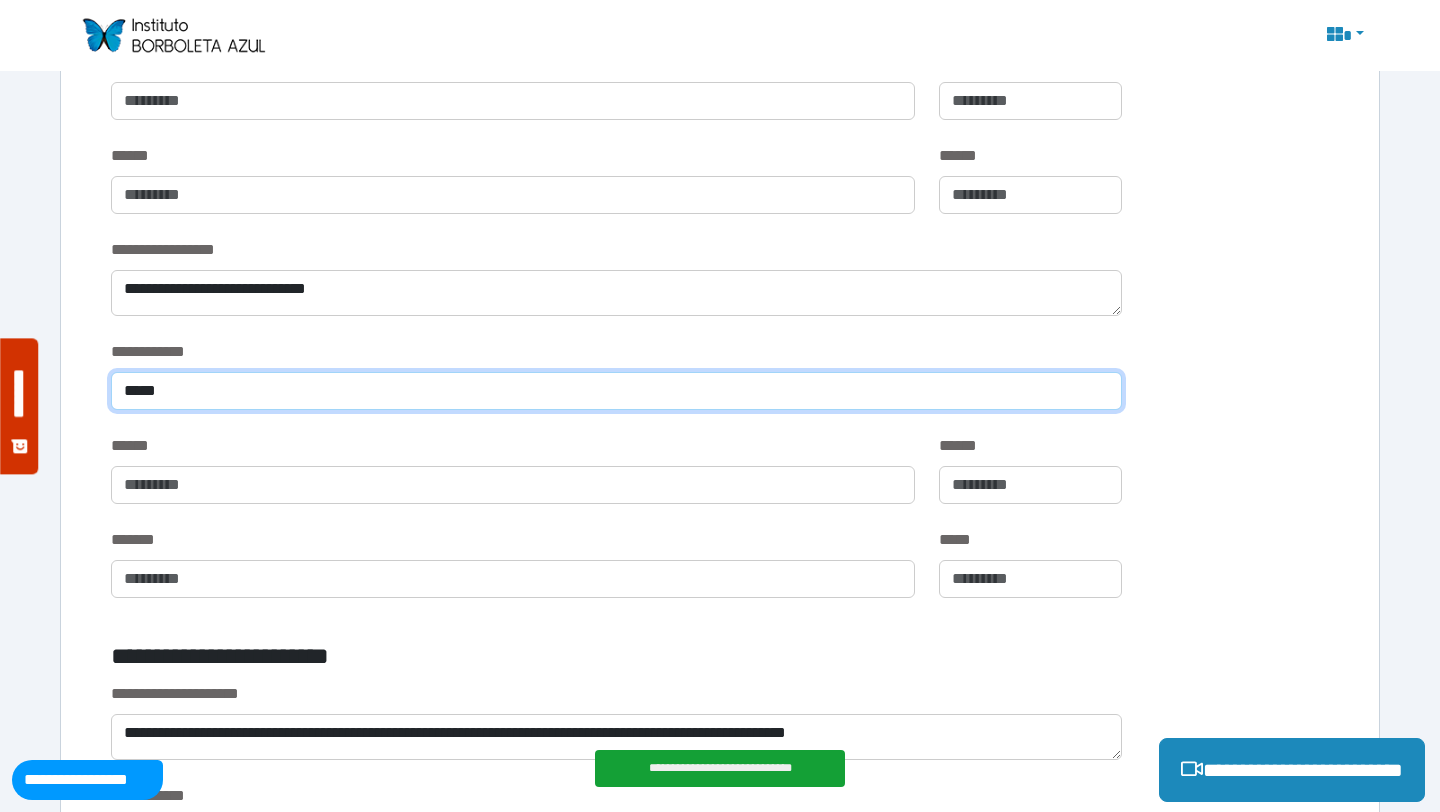 type on "*****" 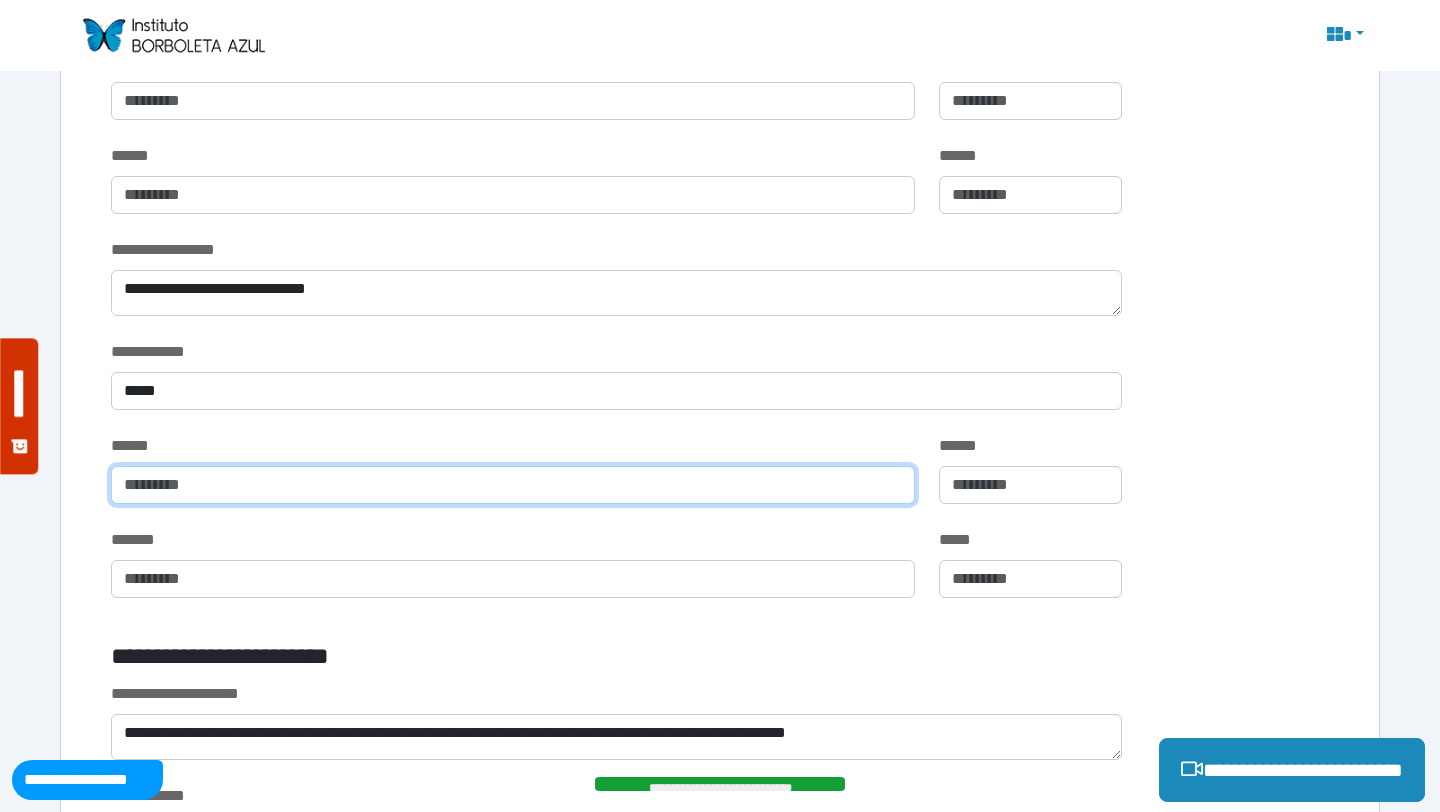 click at bounding box center (513, 485) 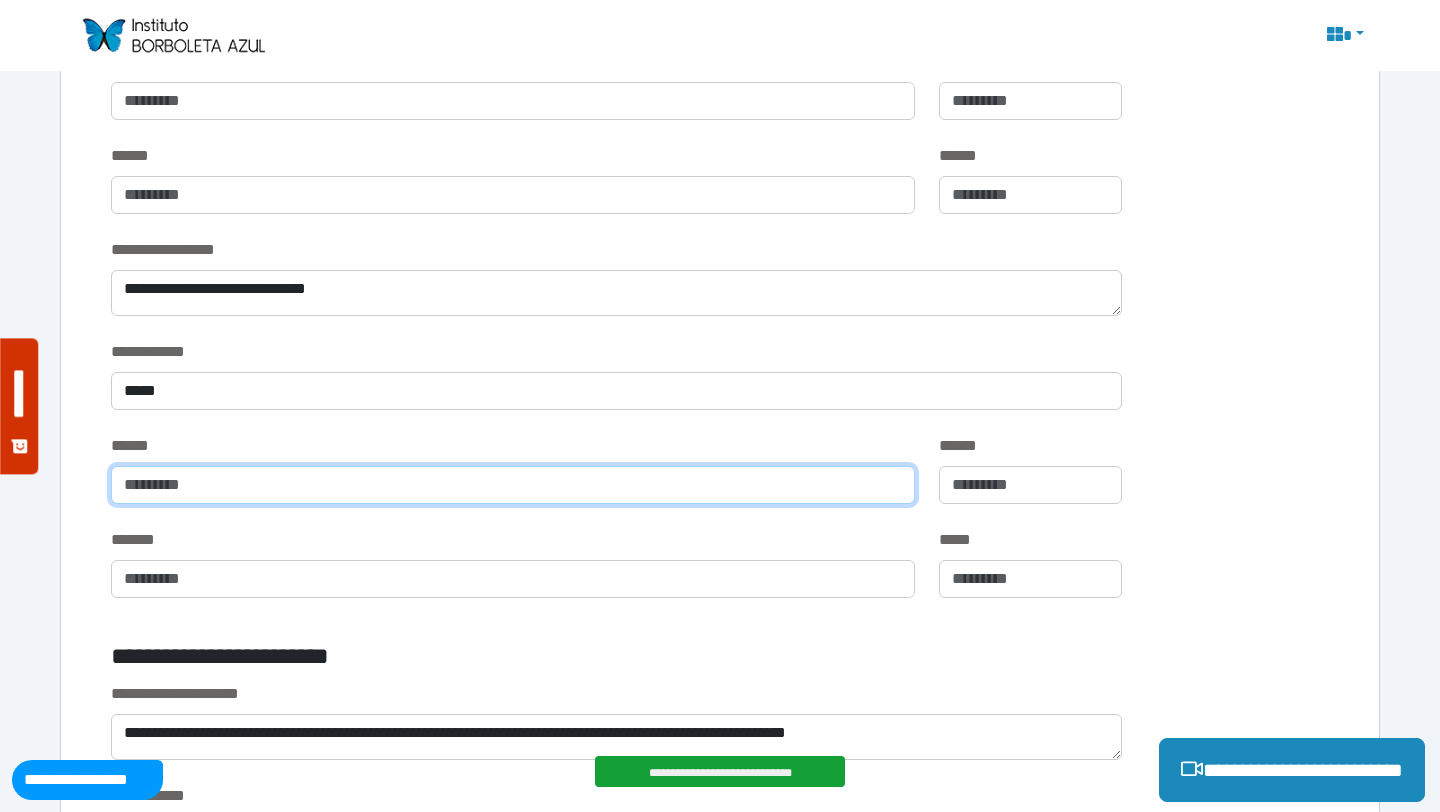 type on "*" 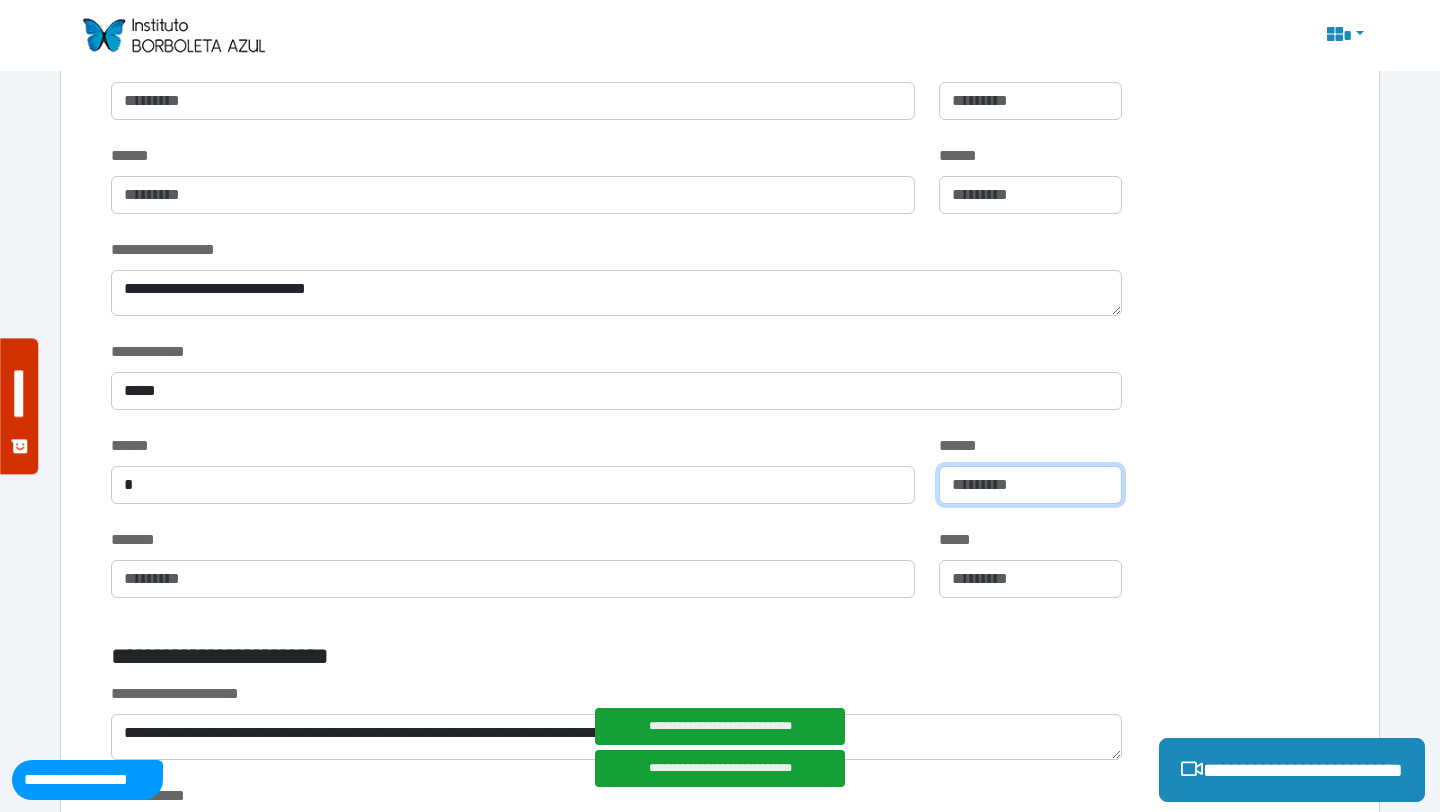 click at bounding box center (1030, 485) 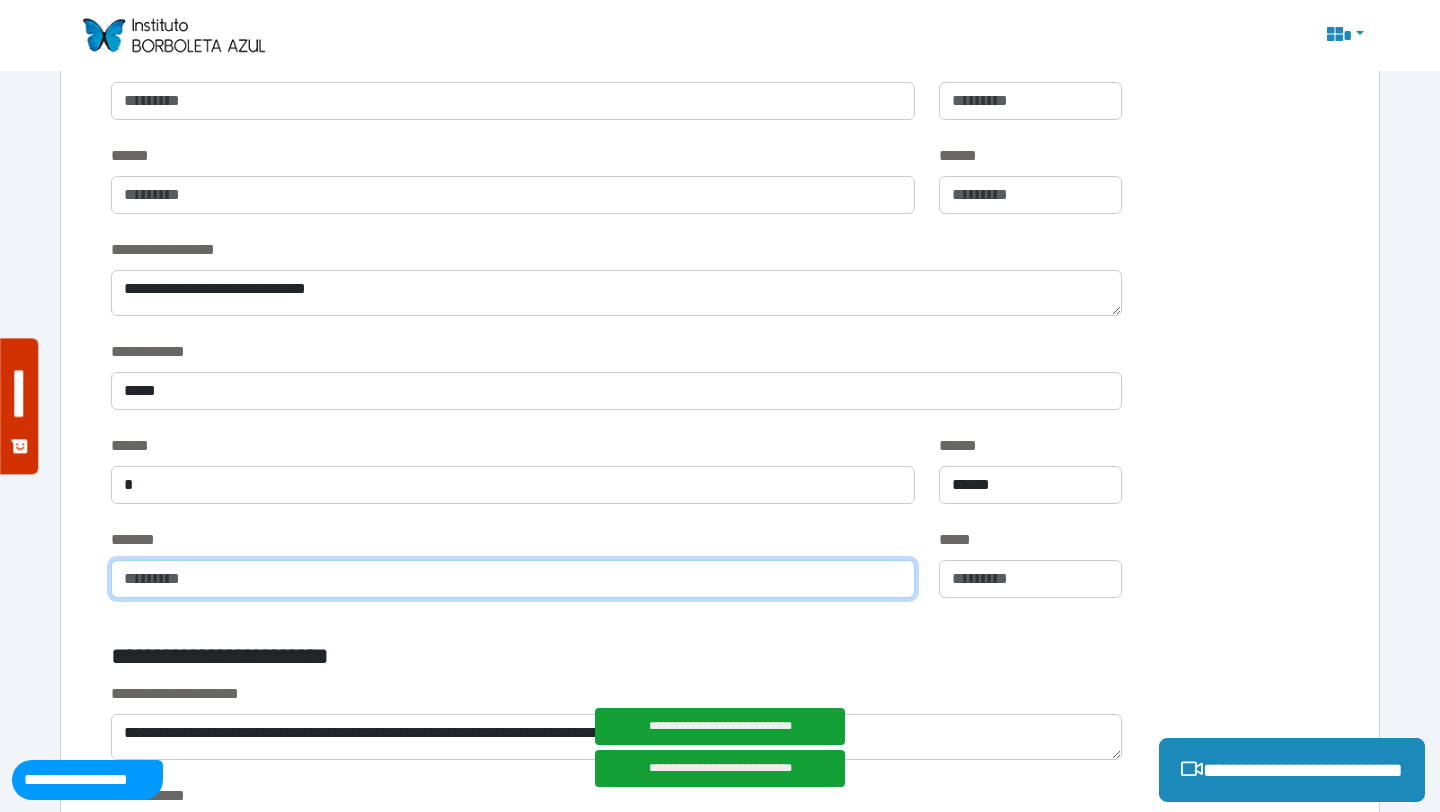 click at bounding box center [513, 579] 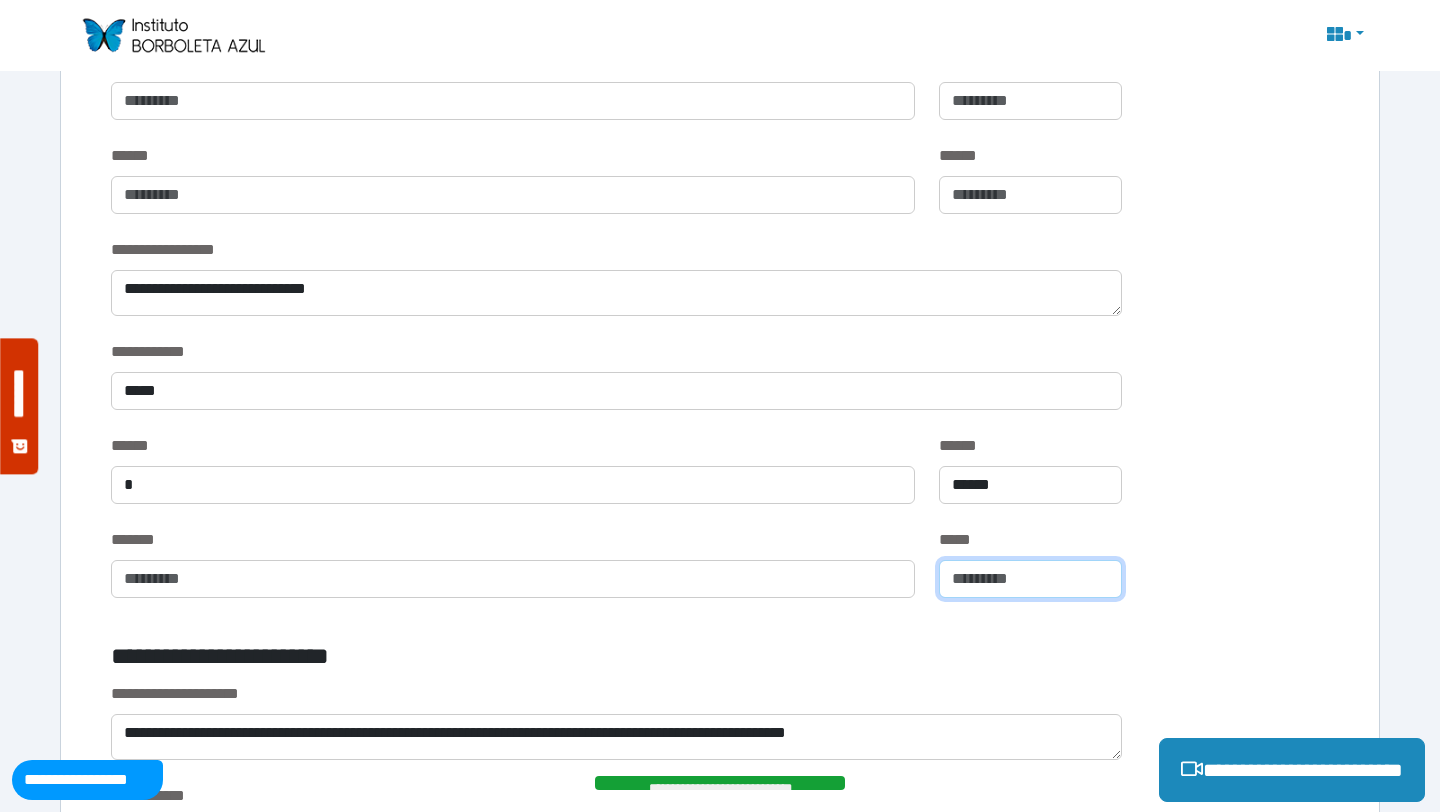 click at bounding box center [1030, 579] 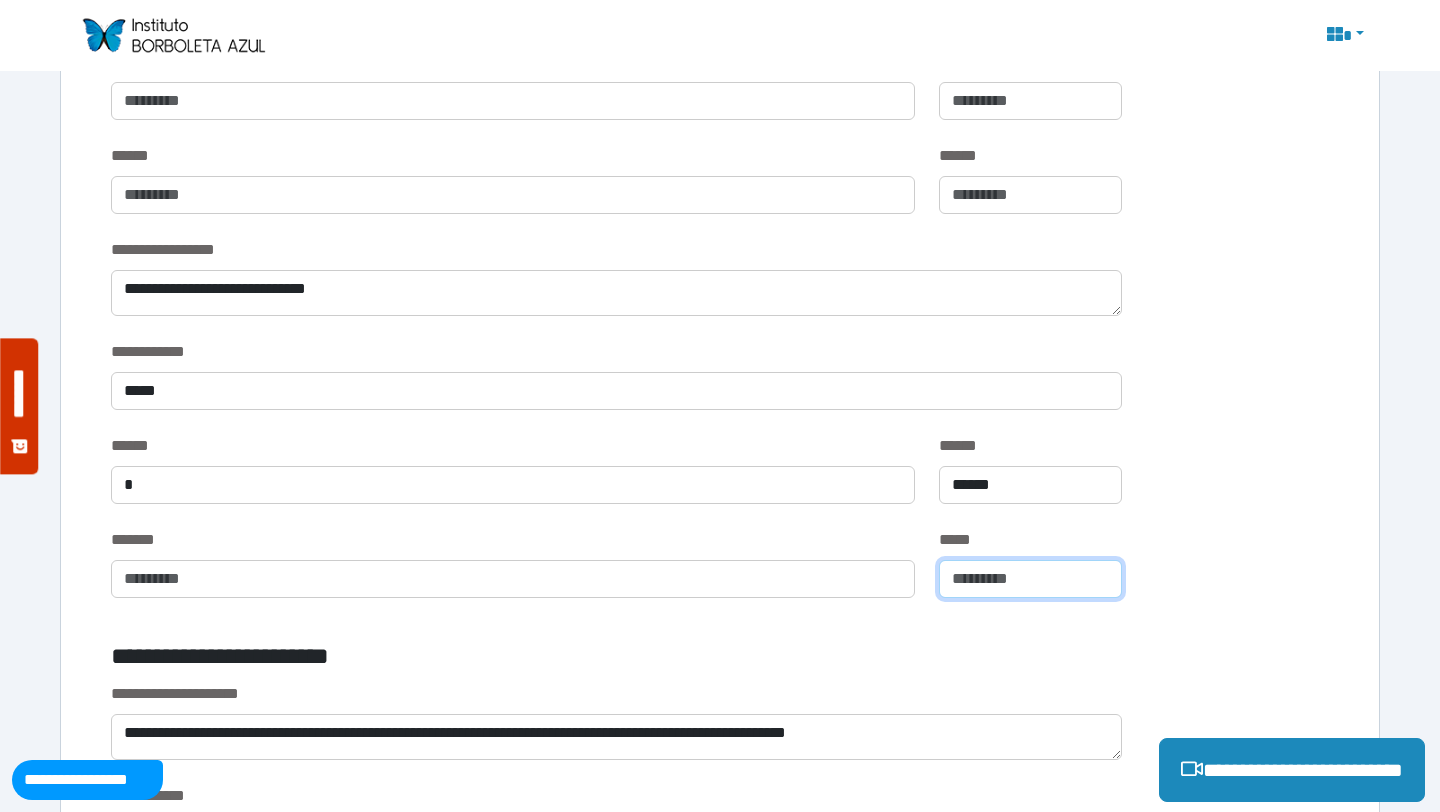 click at bounding box center [1030, 579] 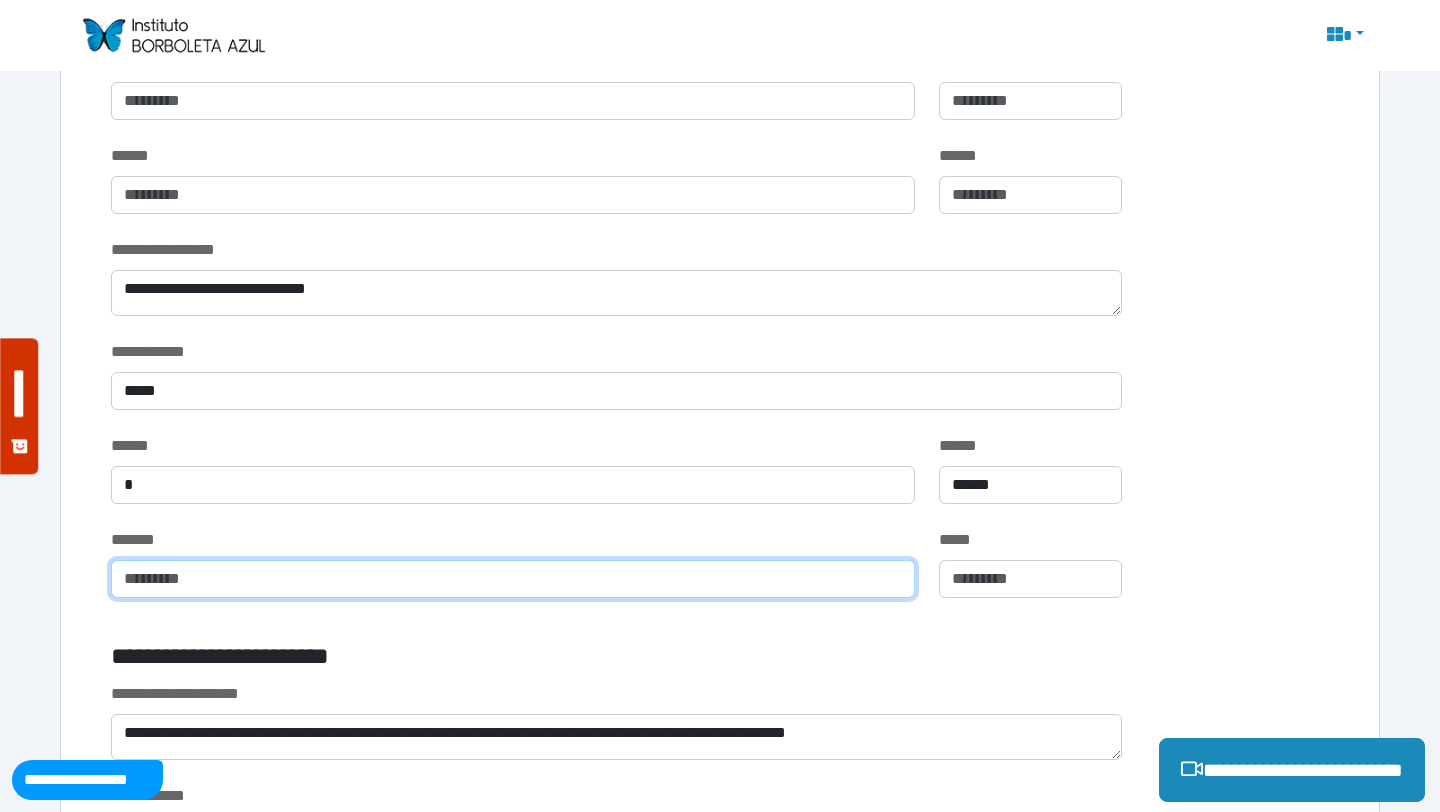 click at bounding box center [513, 579] 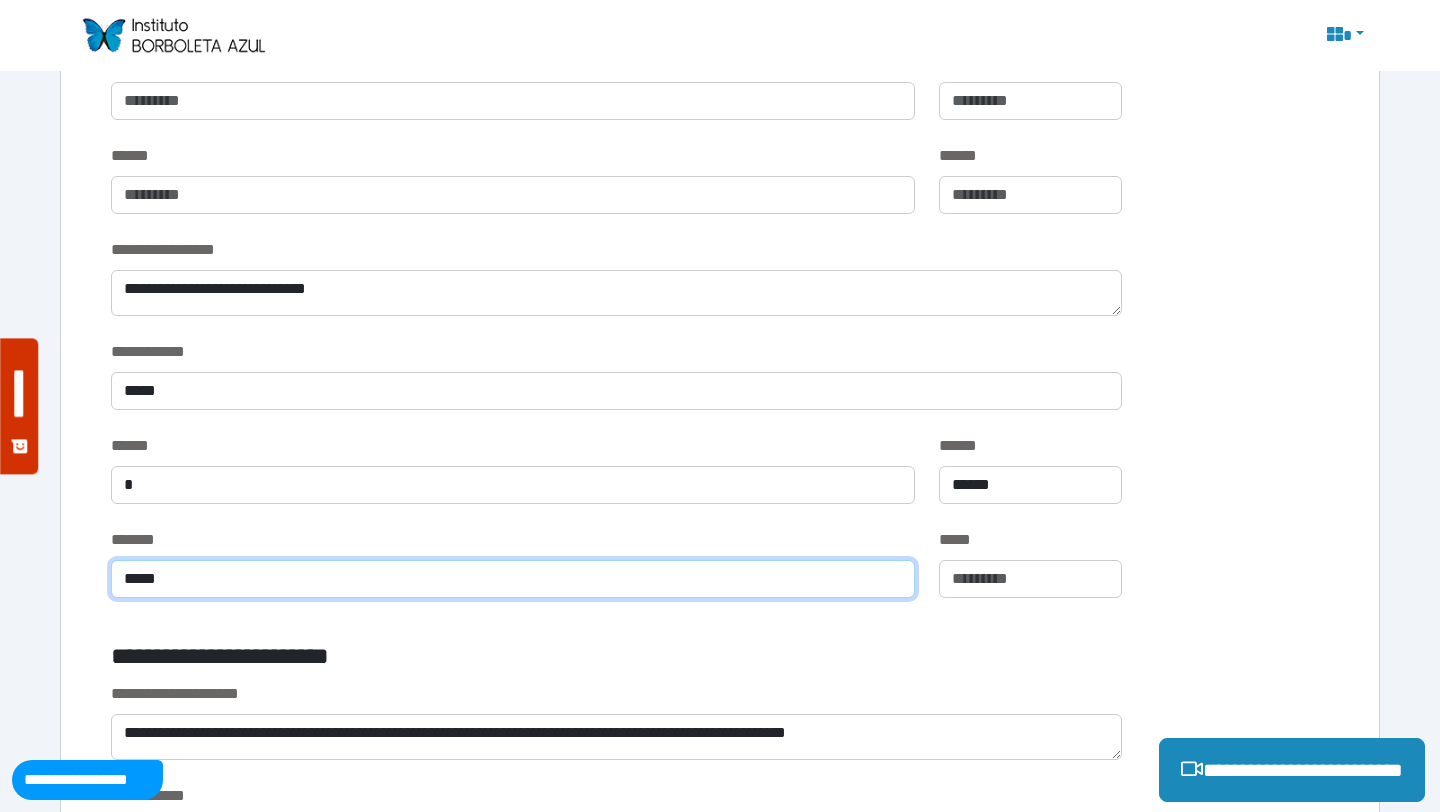 type on "*****" 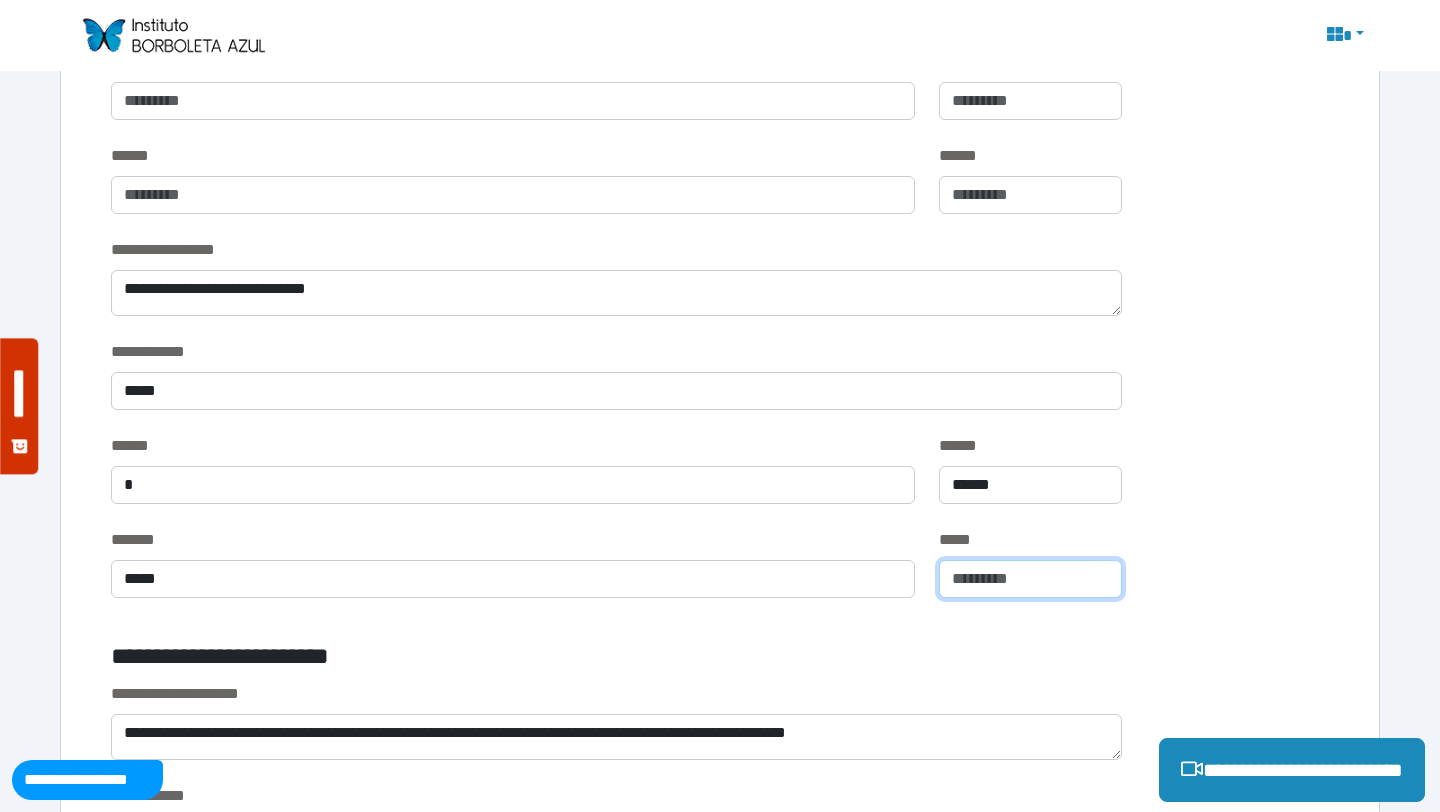click at bounding box center (1030, 579) 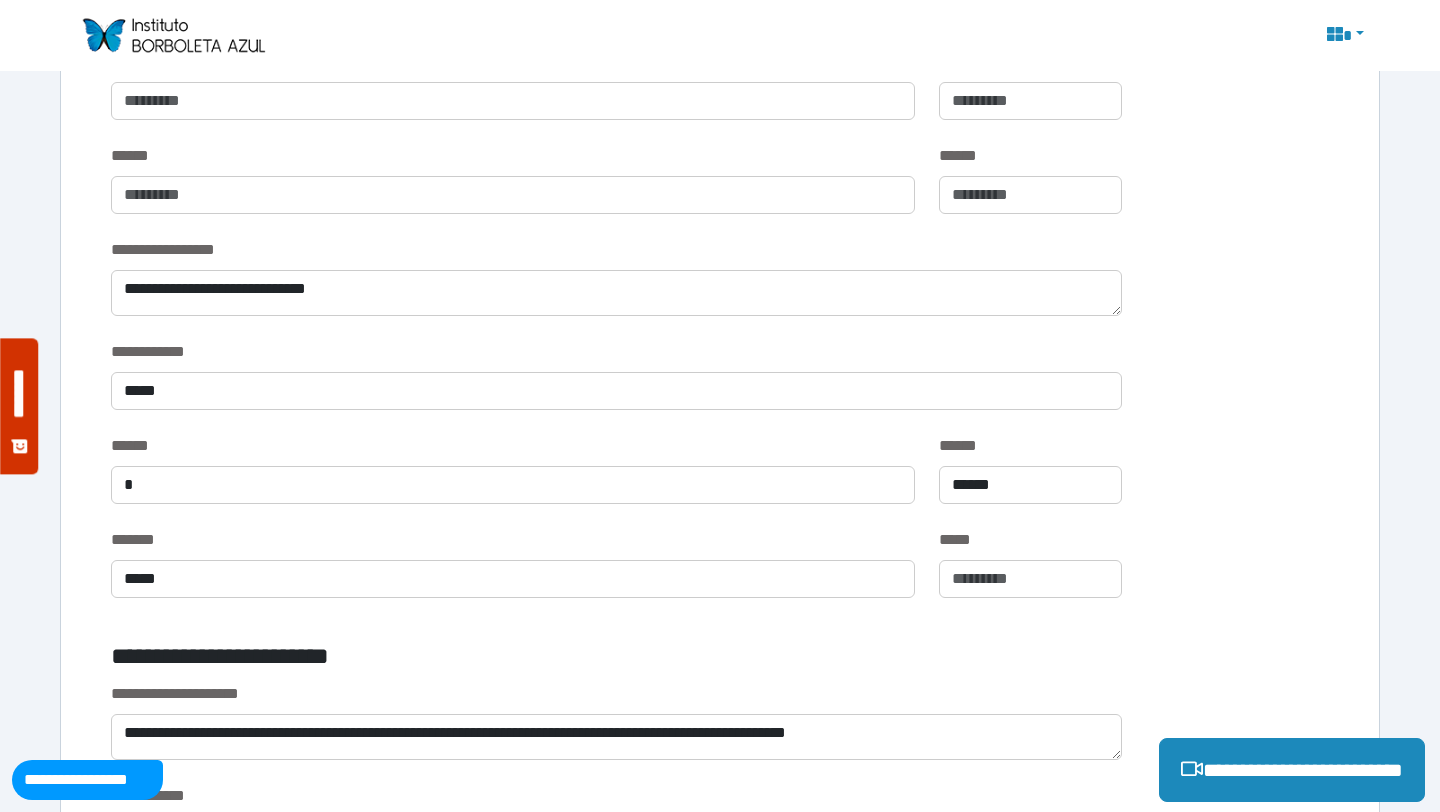 click at bounding box center [1134, 660] 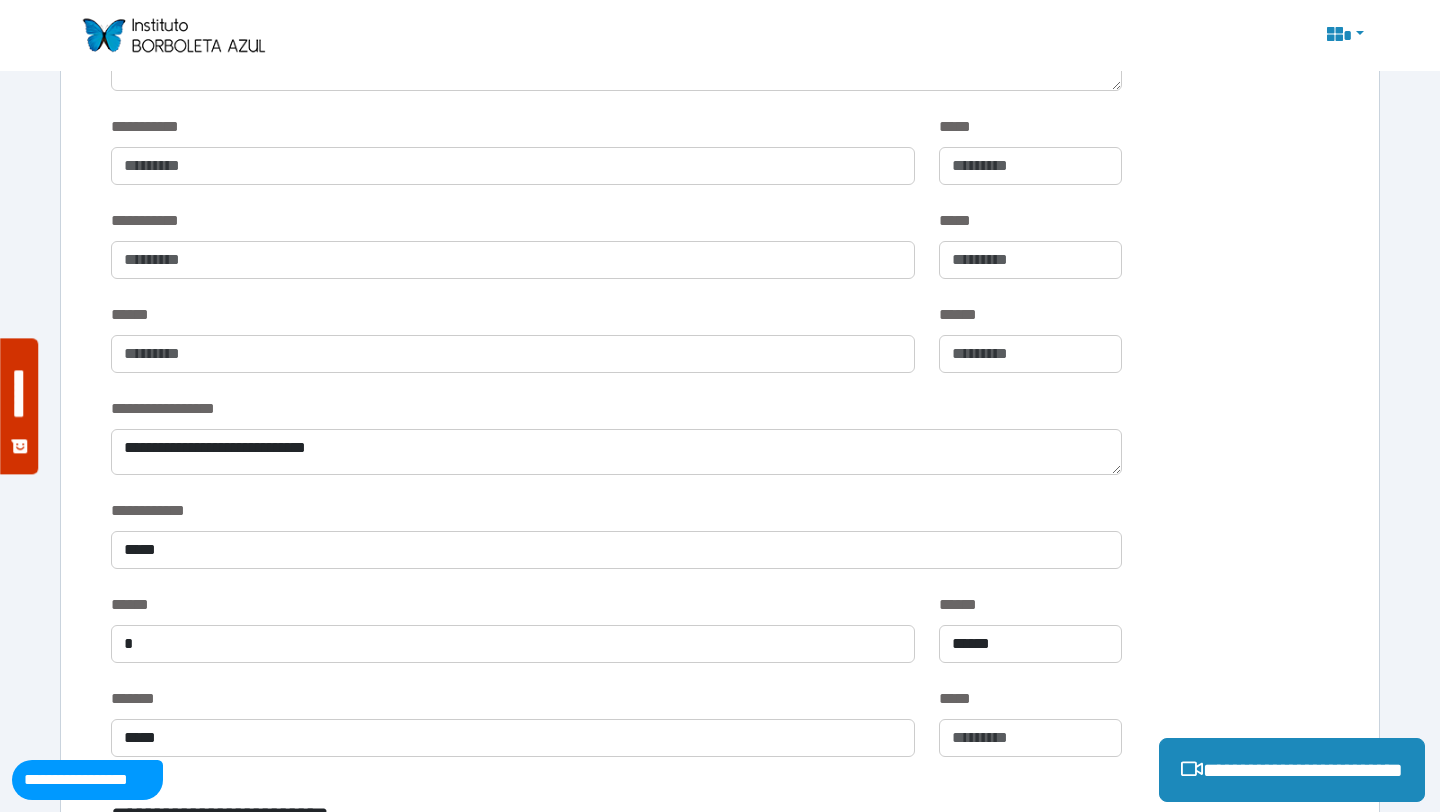 scroll, scrollTop: 808, scrollLeft: 0, axis: vertical 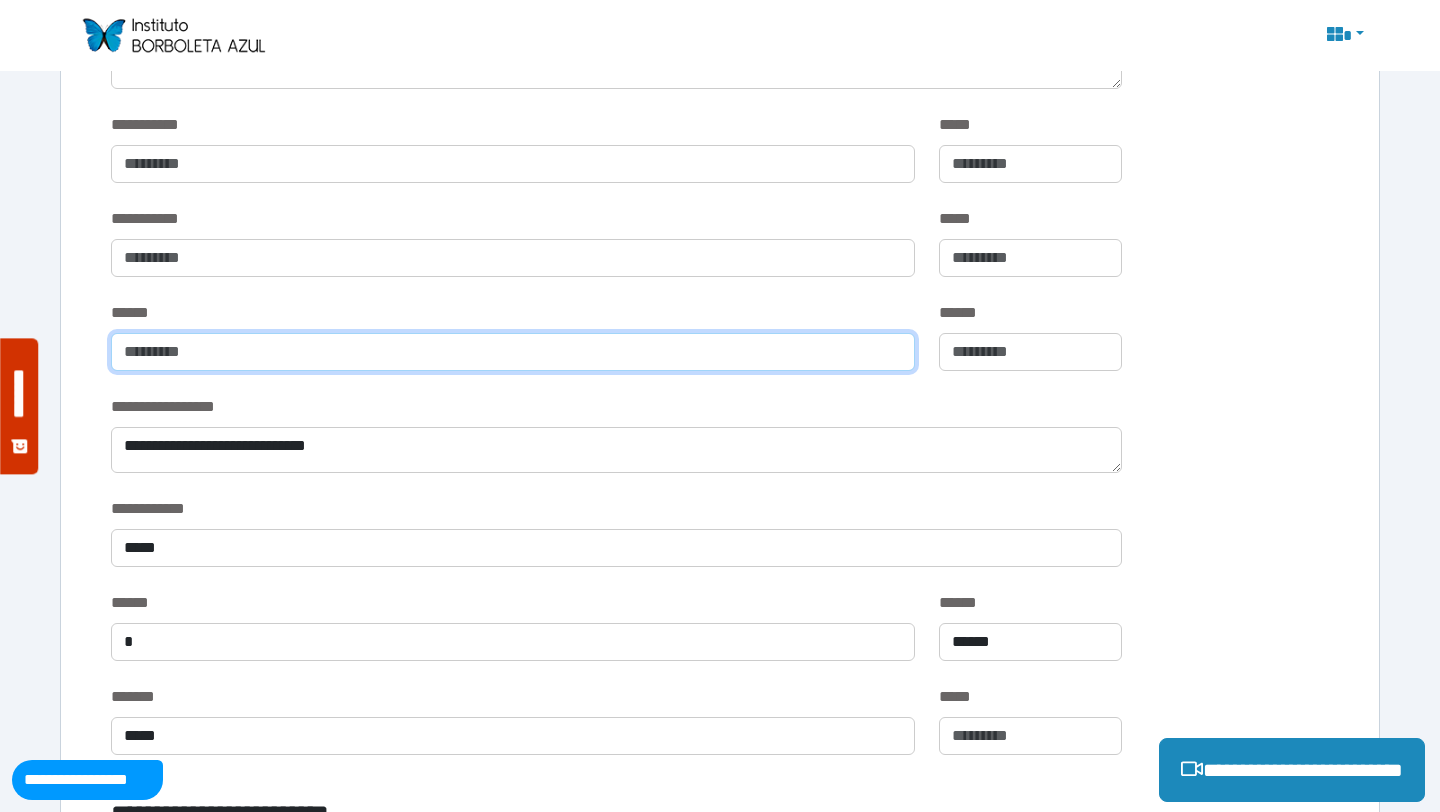 click at bounding box center (513, 352) 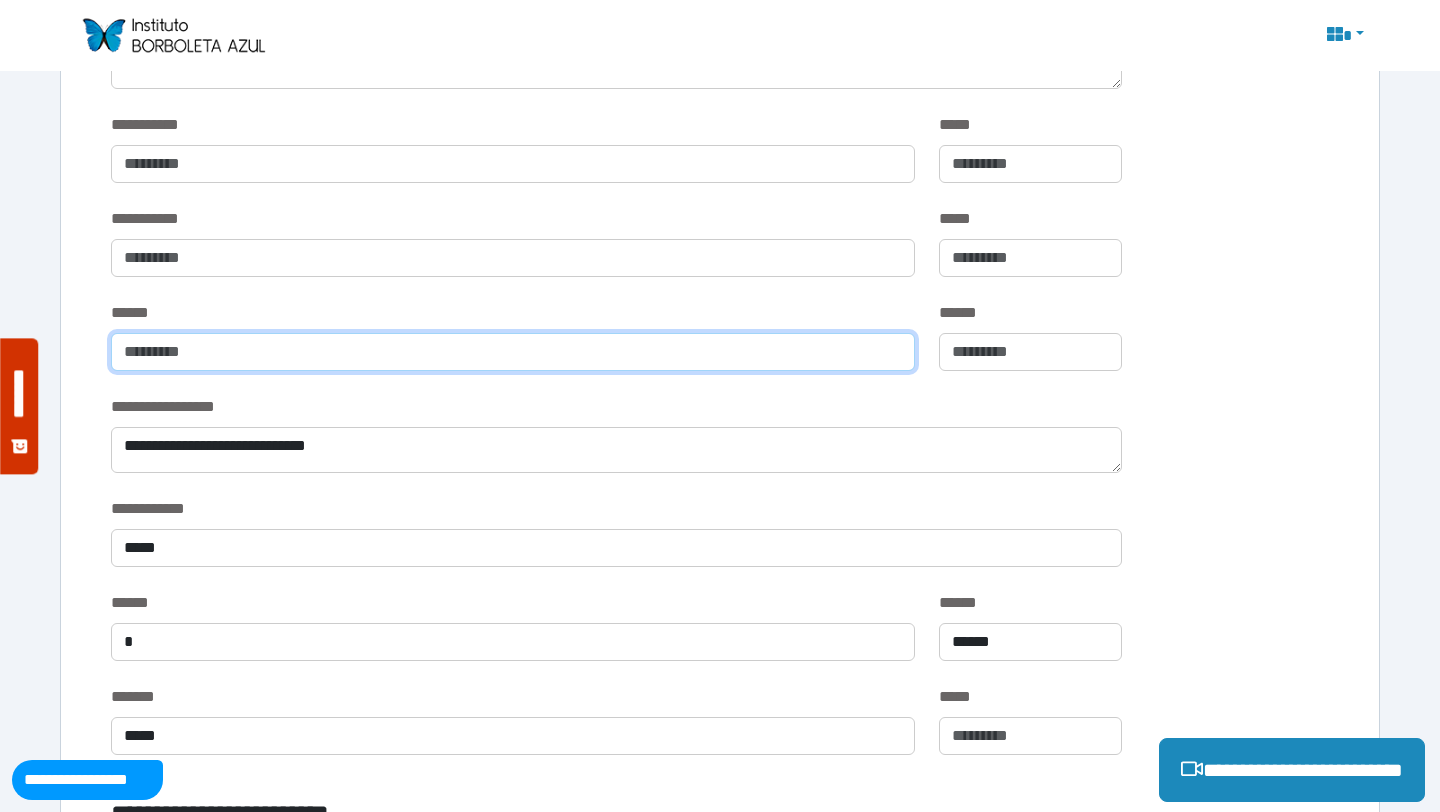 type on "*" 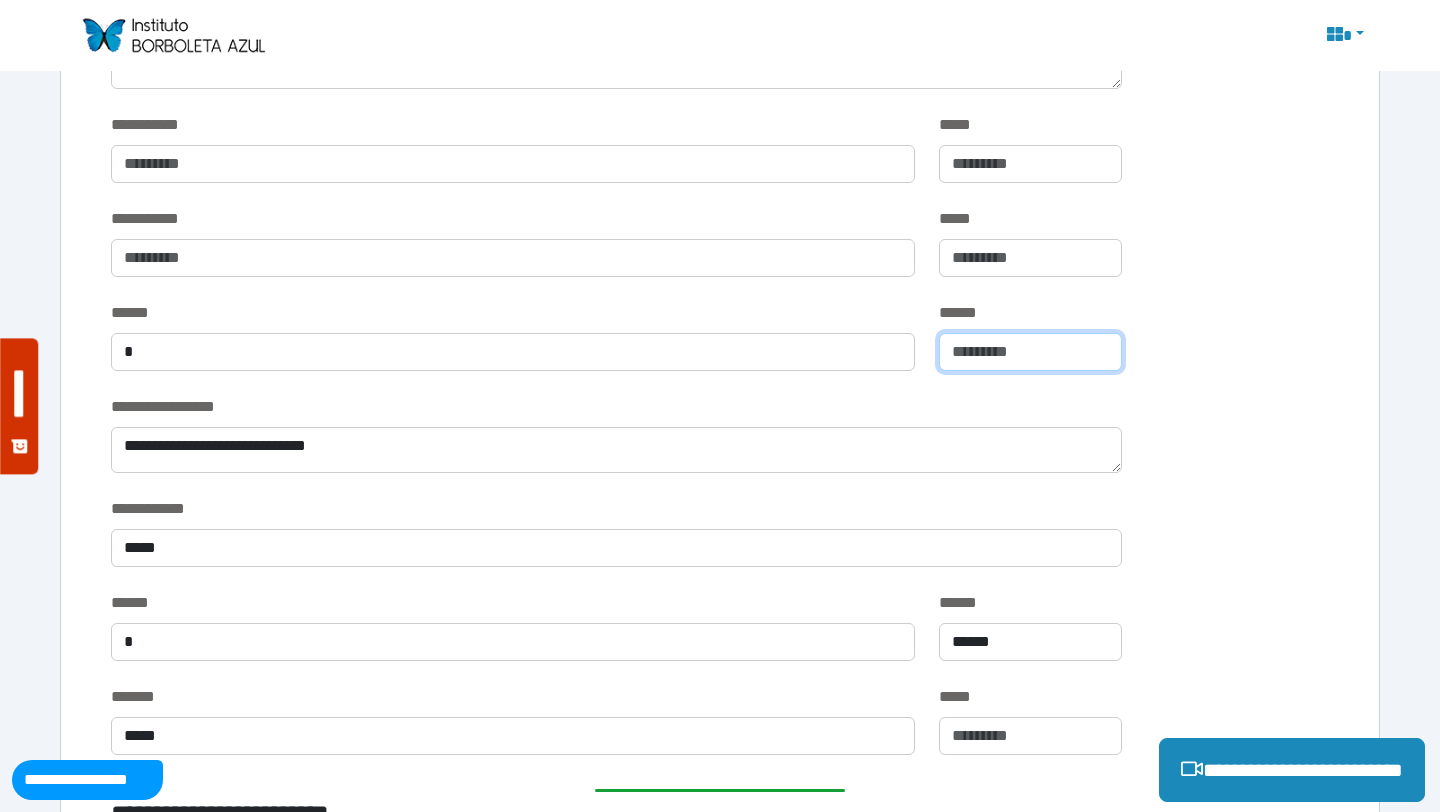 click at bounding box center (1030, 352) 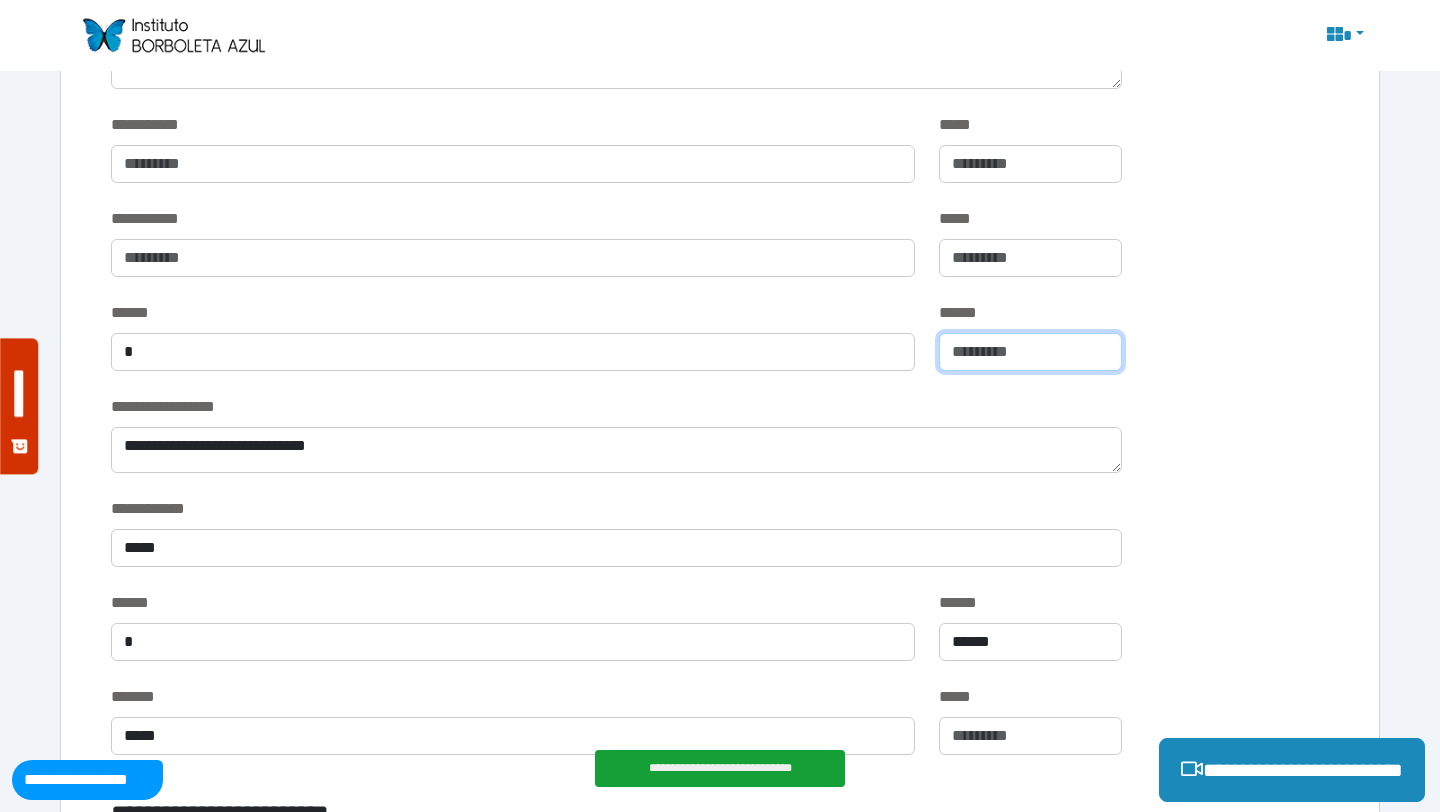 type on "**********" 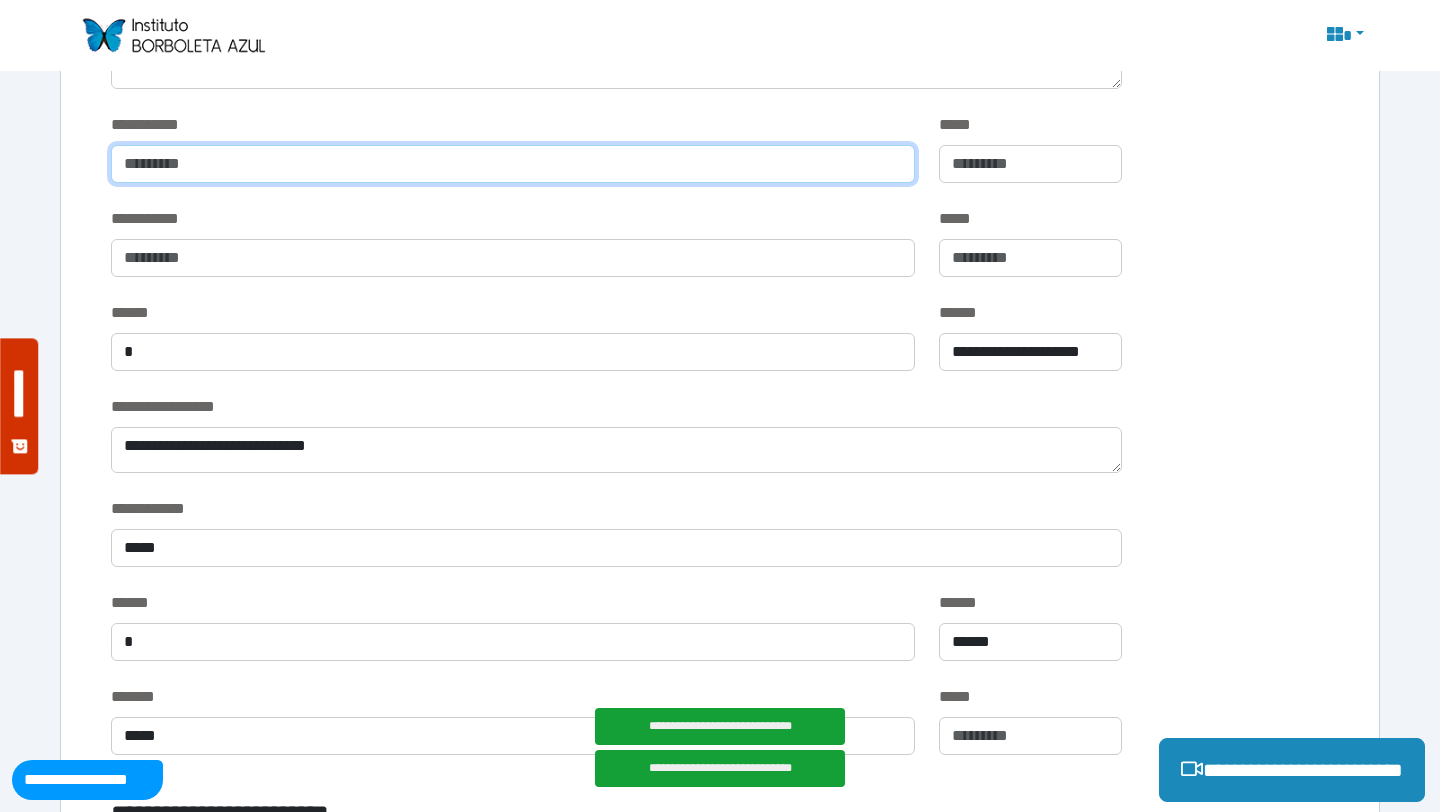 click at bounding box center [513, 164] 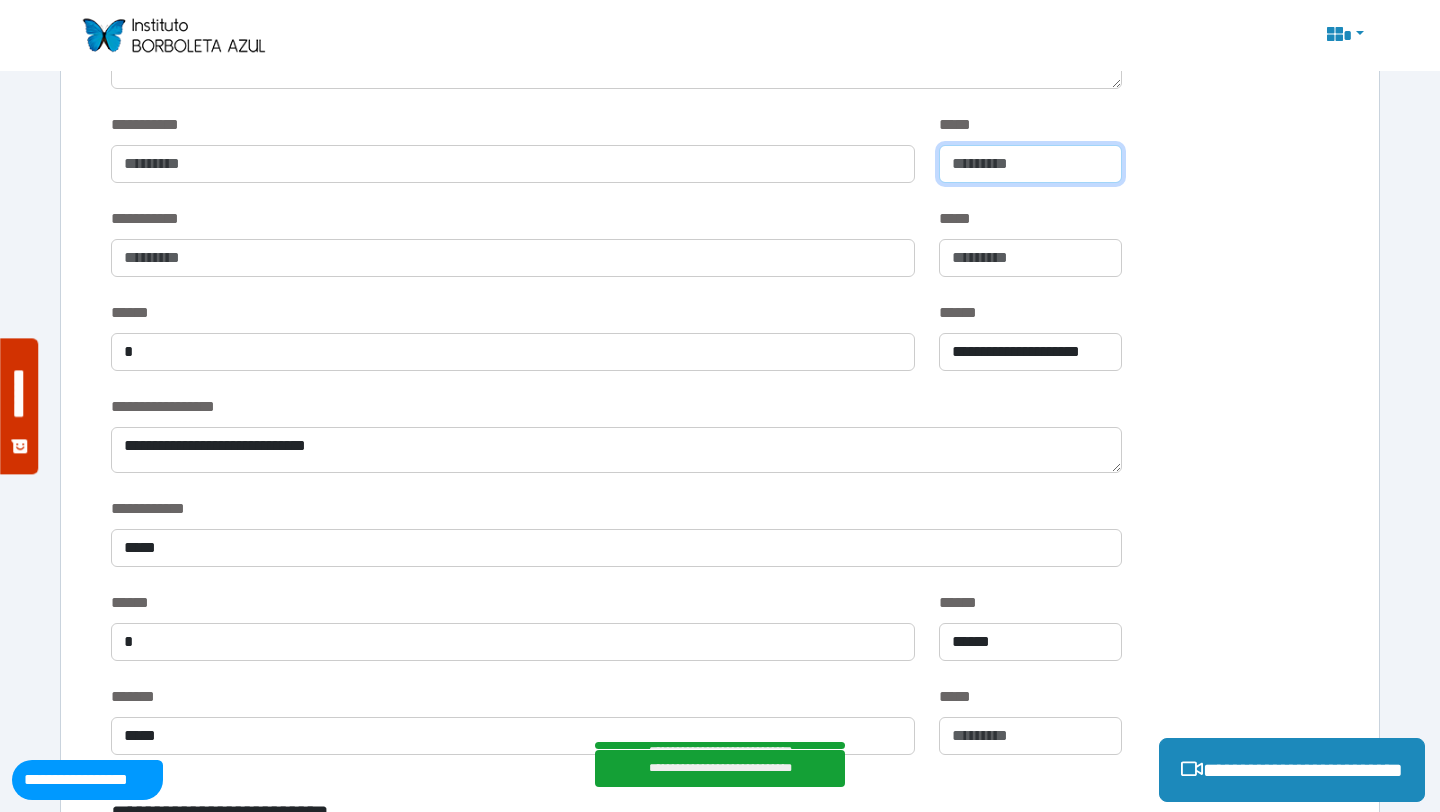 click at bounding box center (1030, 164) 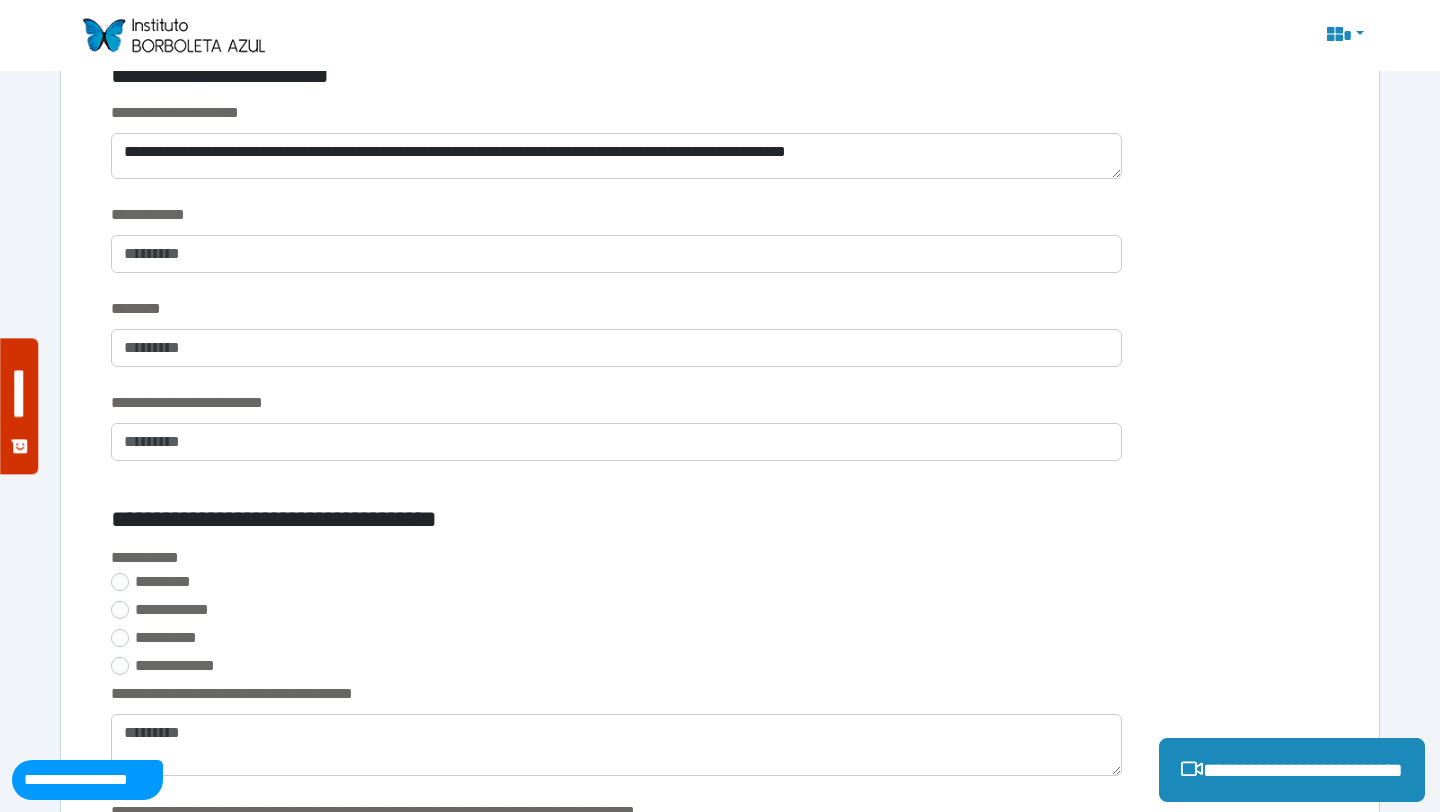 scroll, scrollTop: 1551, scrollLeft: 0, axis: vertical 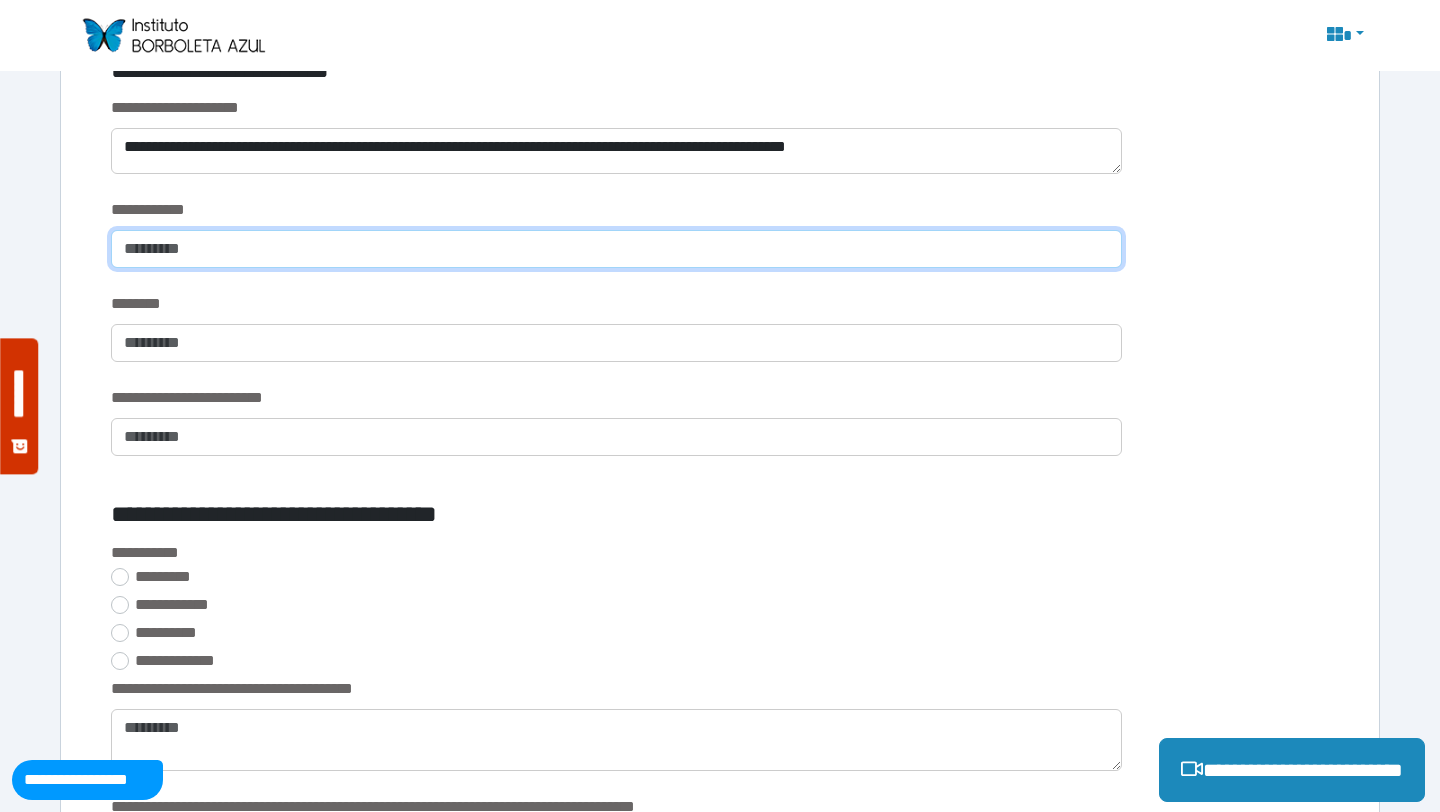 click at bounding box center [616, 249] 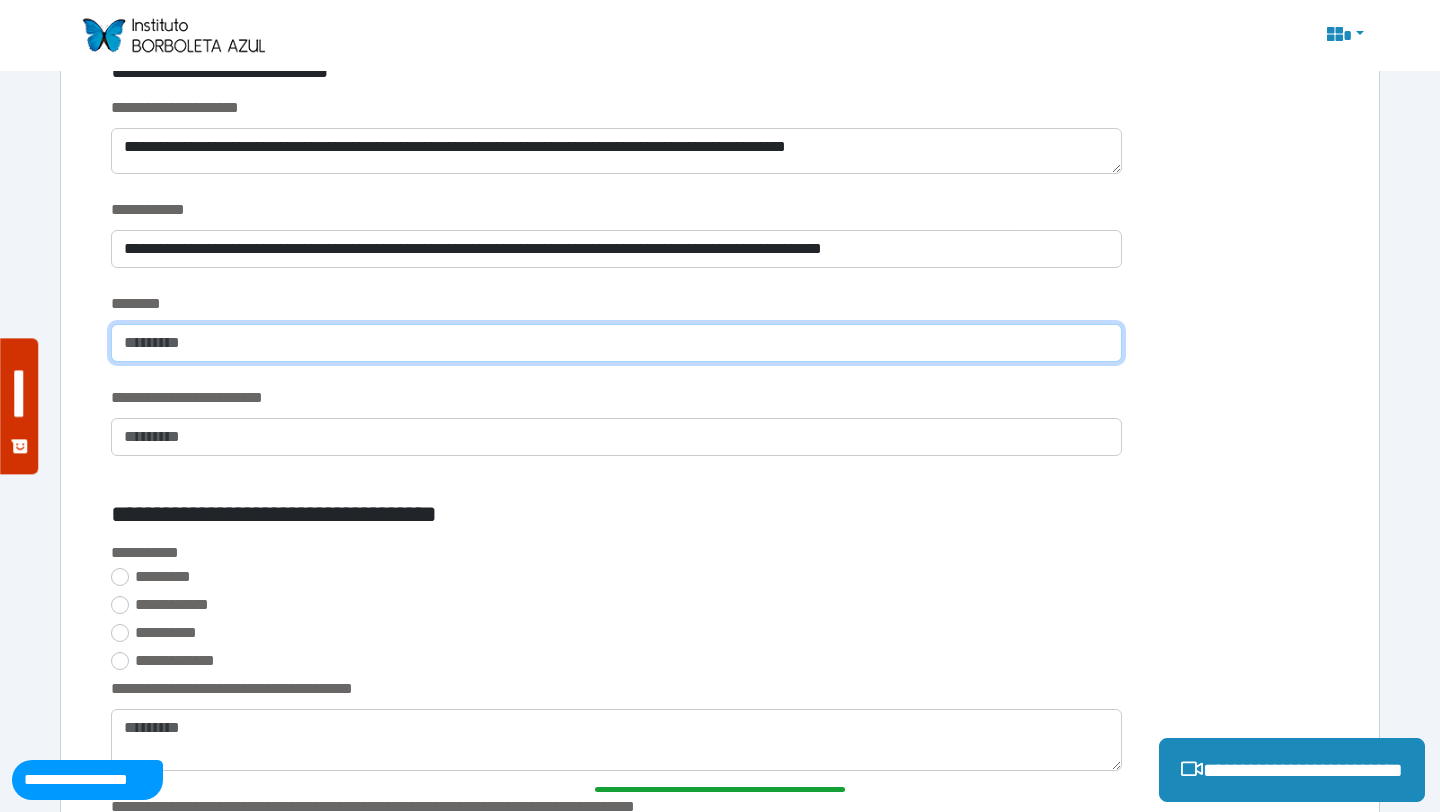click at bounding box center (616, 343) 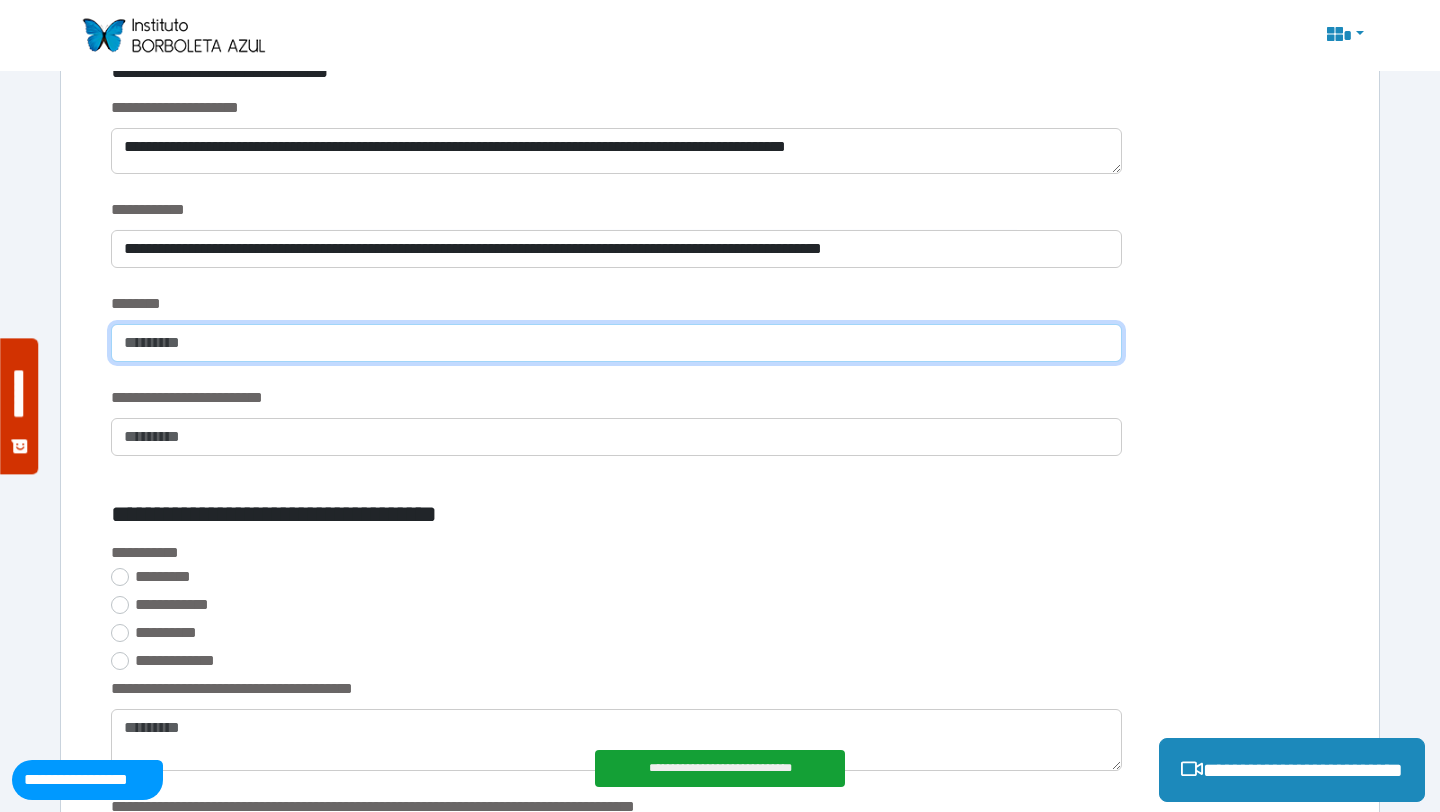 type on "**********" 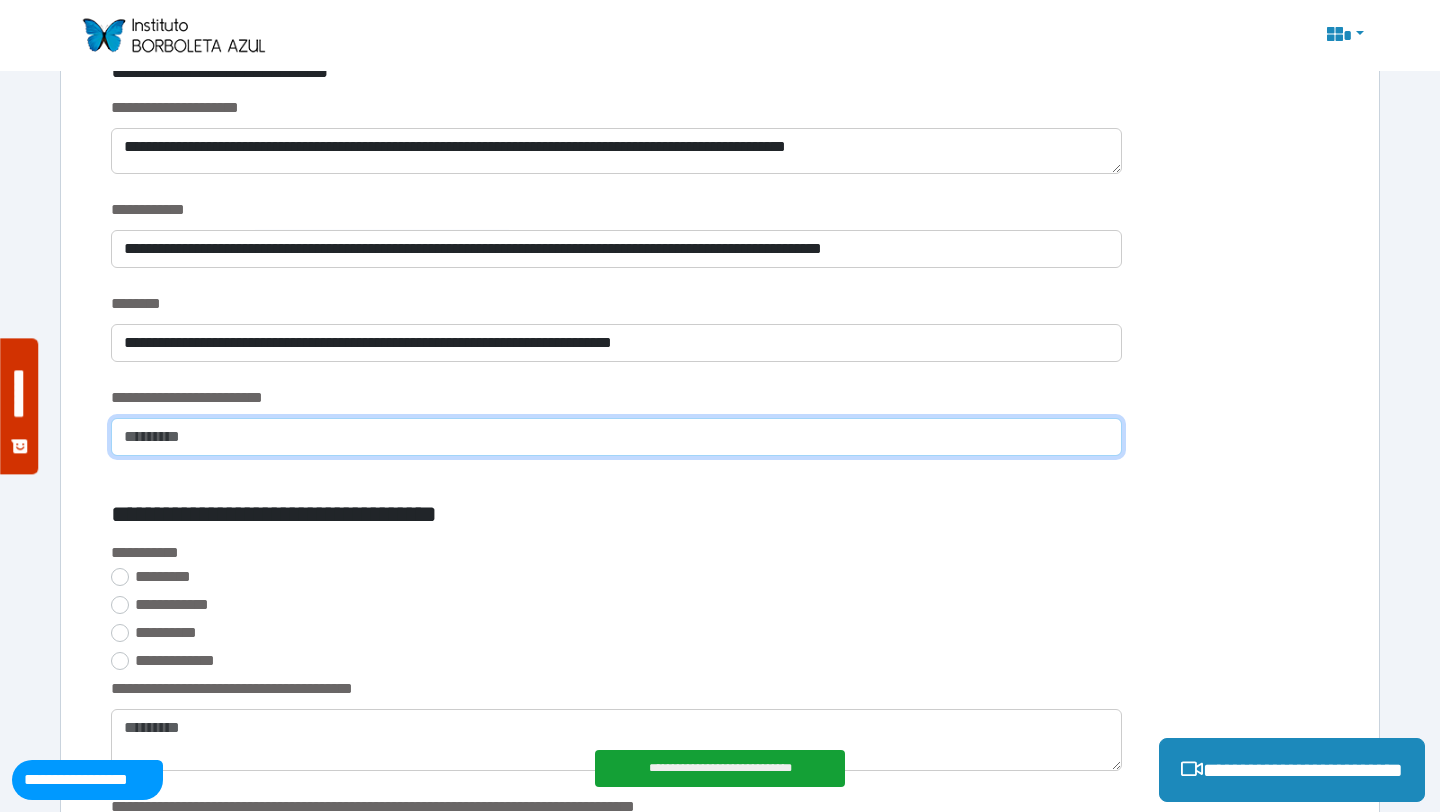 click at bounding box center (616, 437) 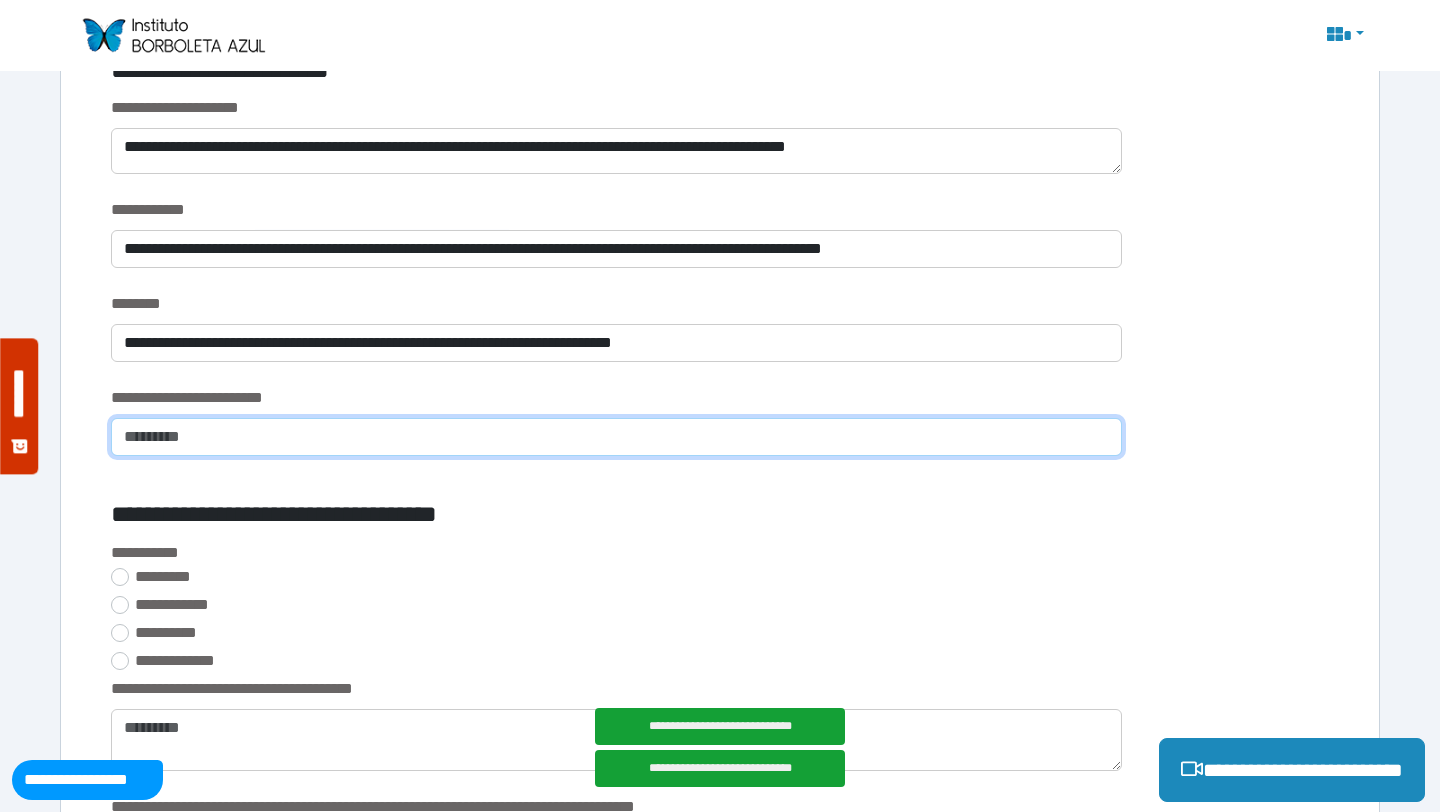 type on "**********" 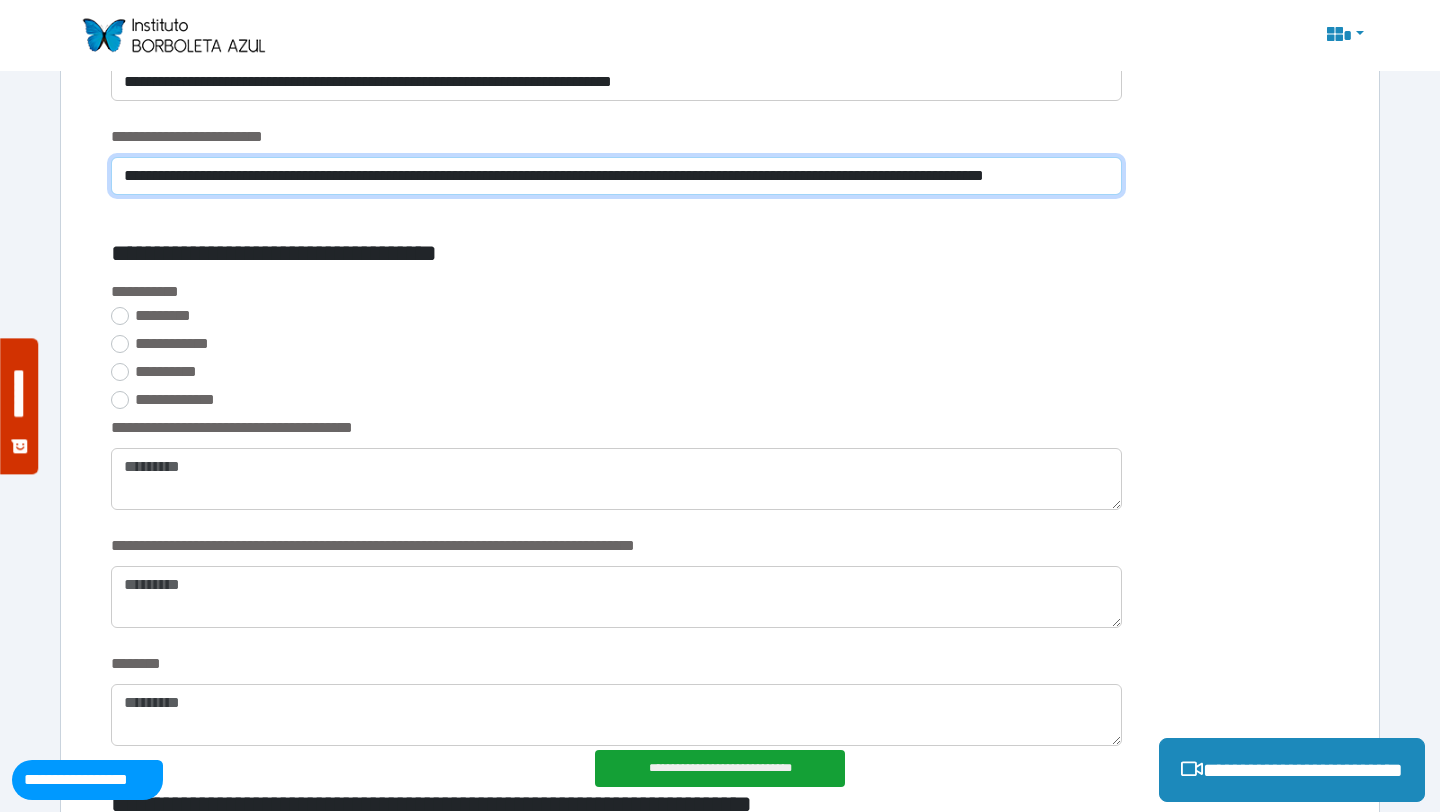 scroll, scrollTop: 1814, scrollLeft: 0, axis: vertical 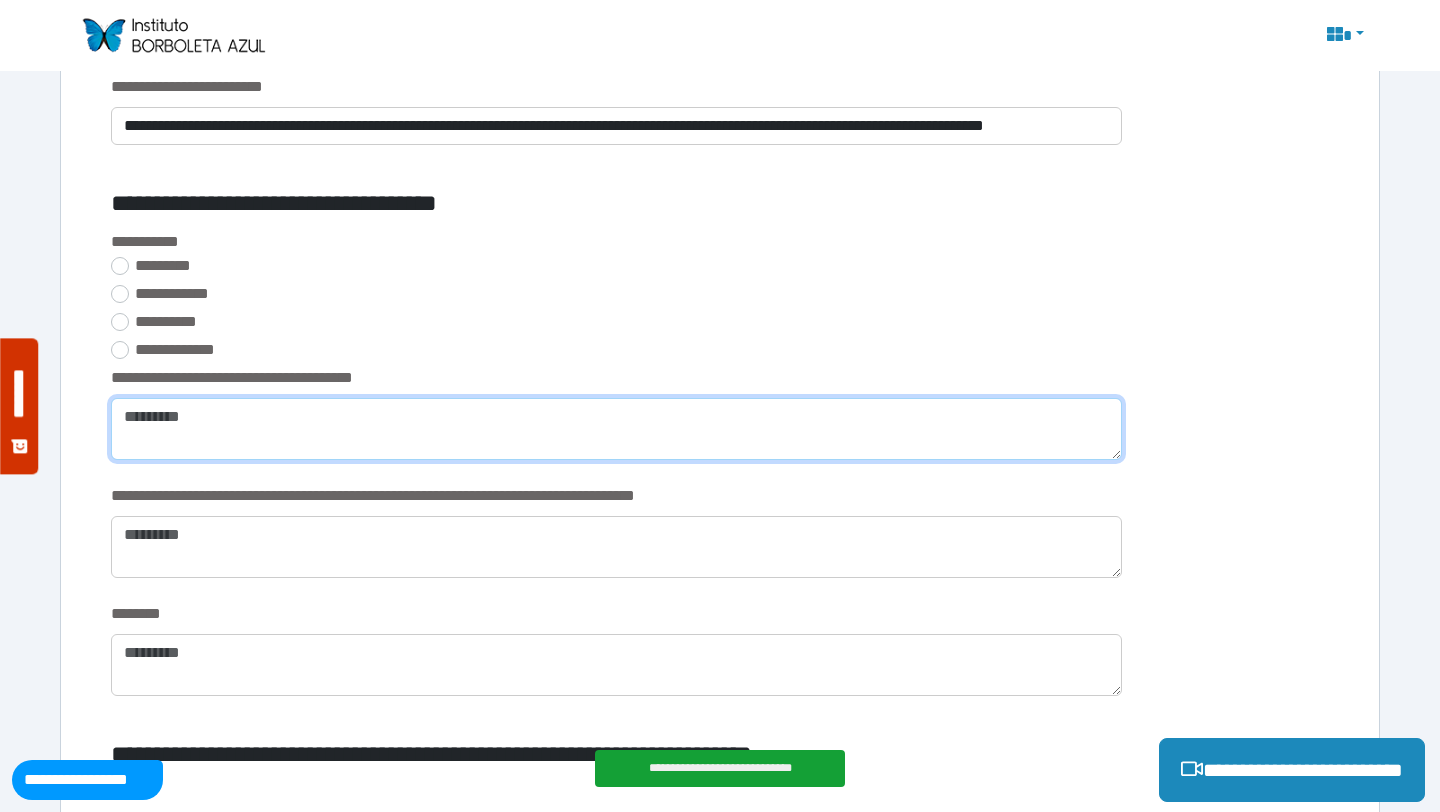 click at bounding box center (616, 429) 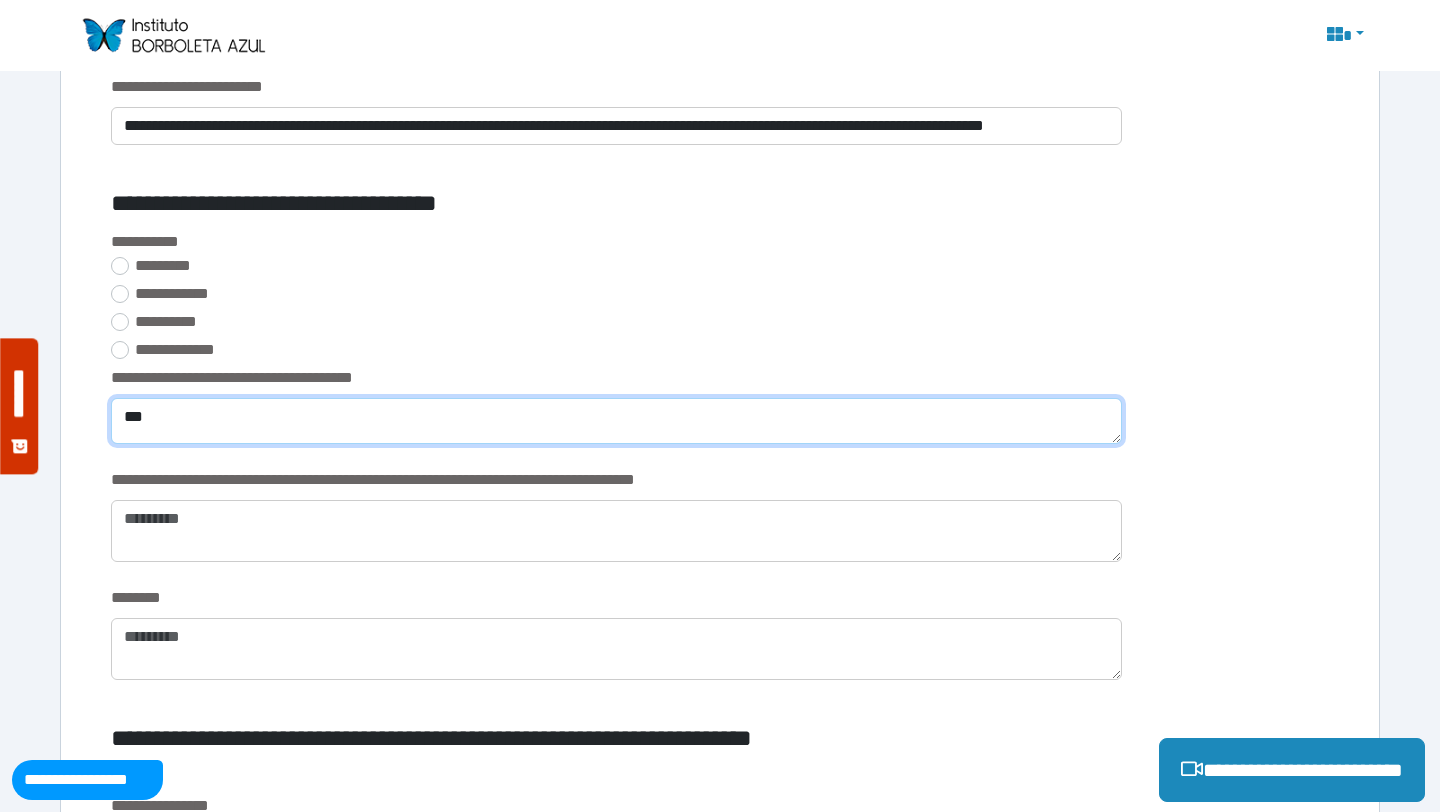 type on "***" 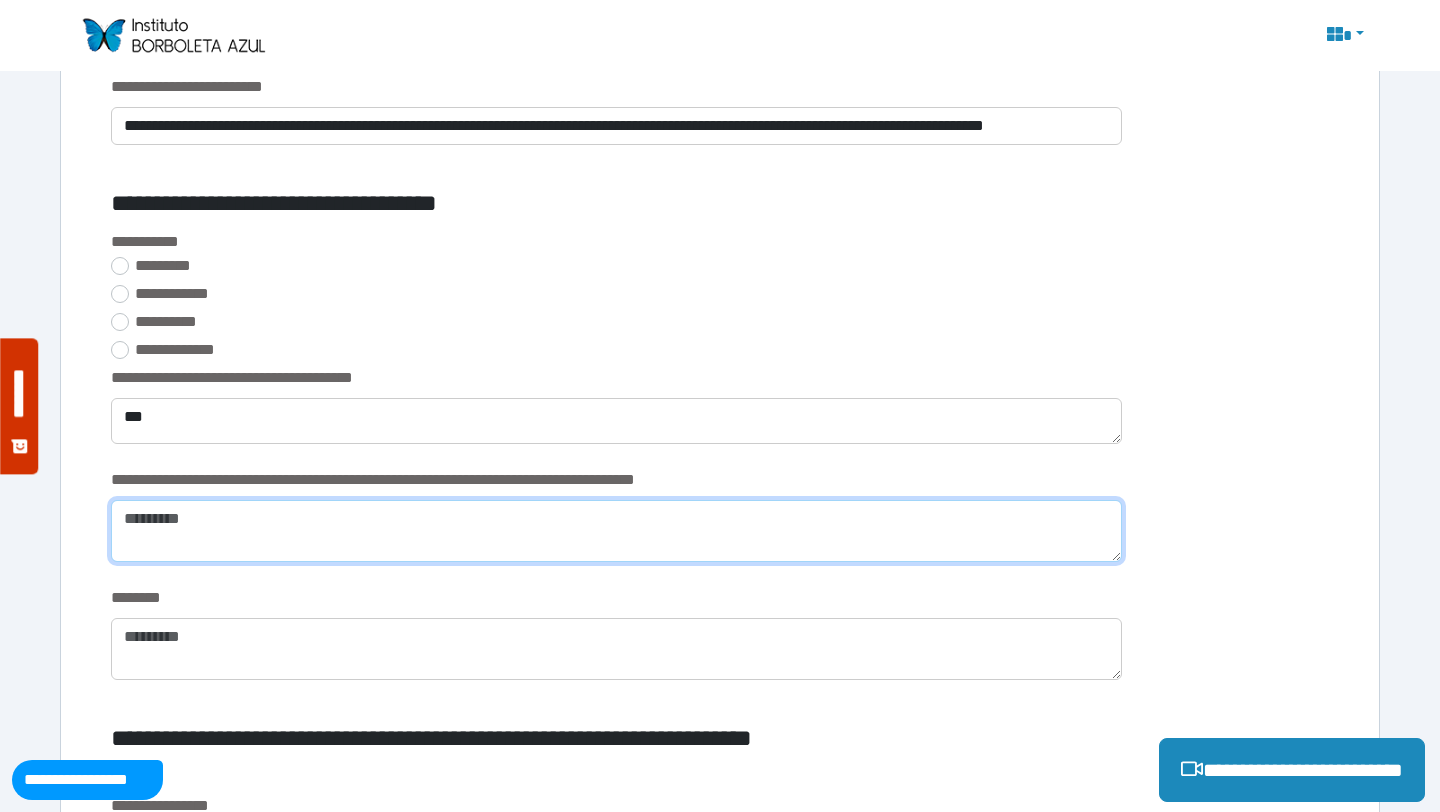 click at bounding box center (616, 531) 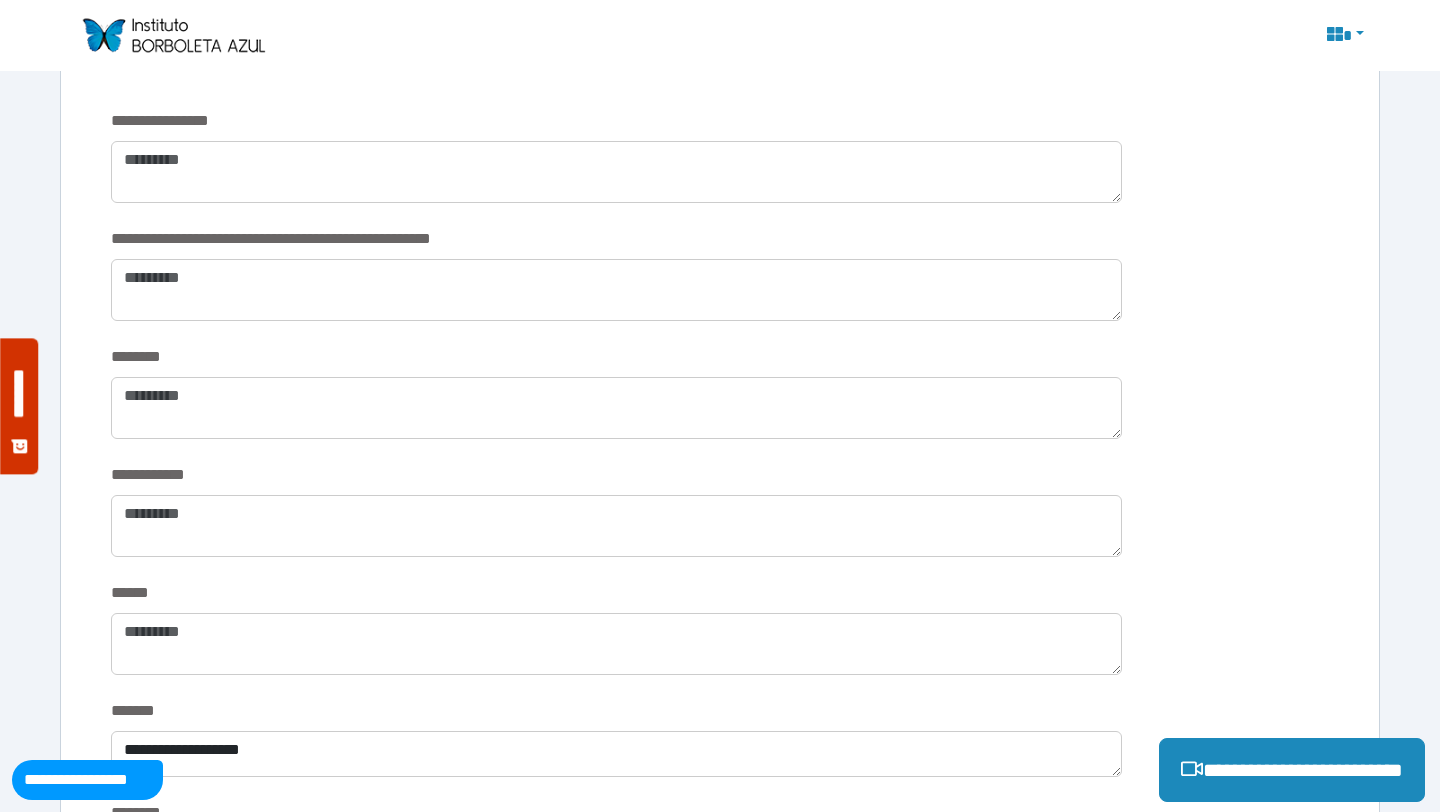 scroll, scrollTop: 2545, scrollLeft: 0, axis: vertical 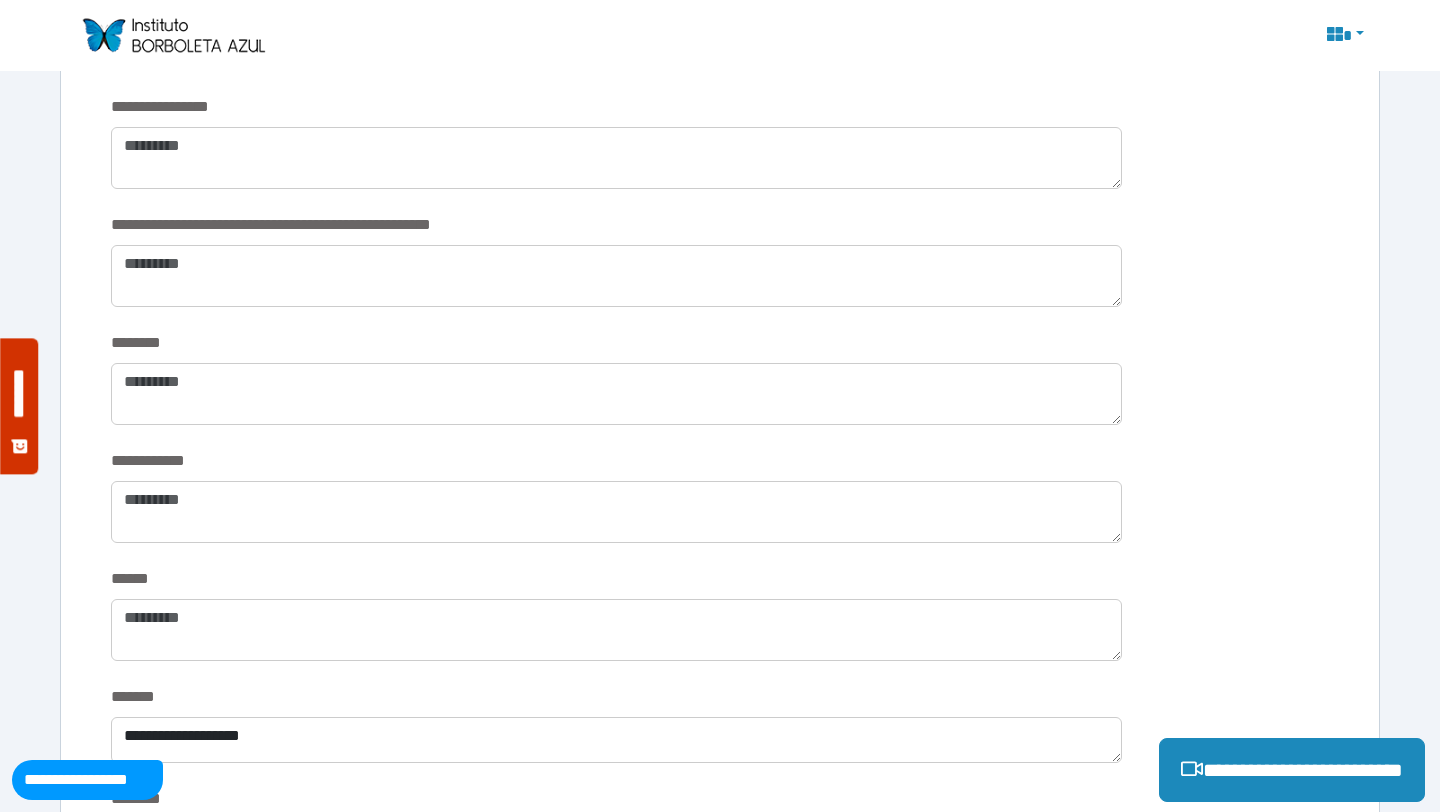 type on "***" 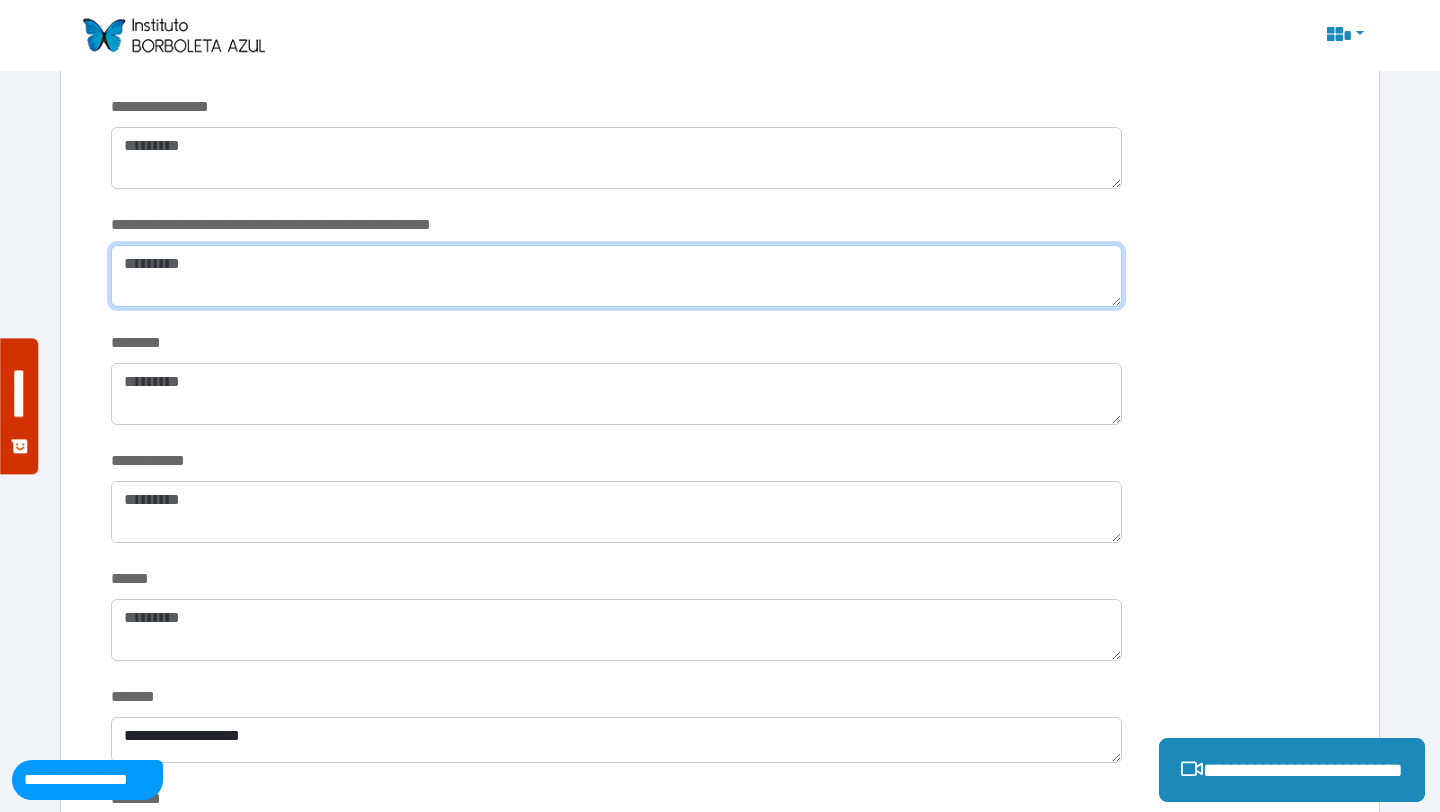 click at bounding box center [616, 276] 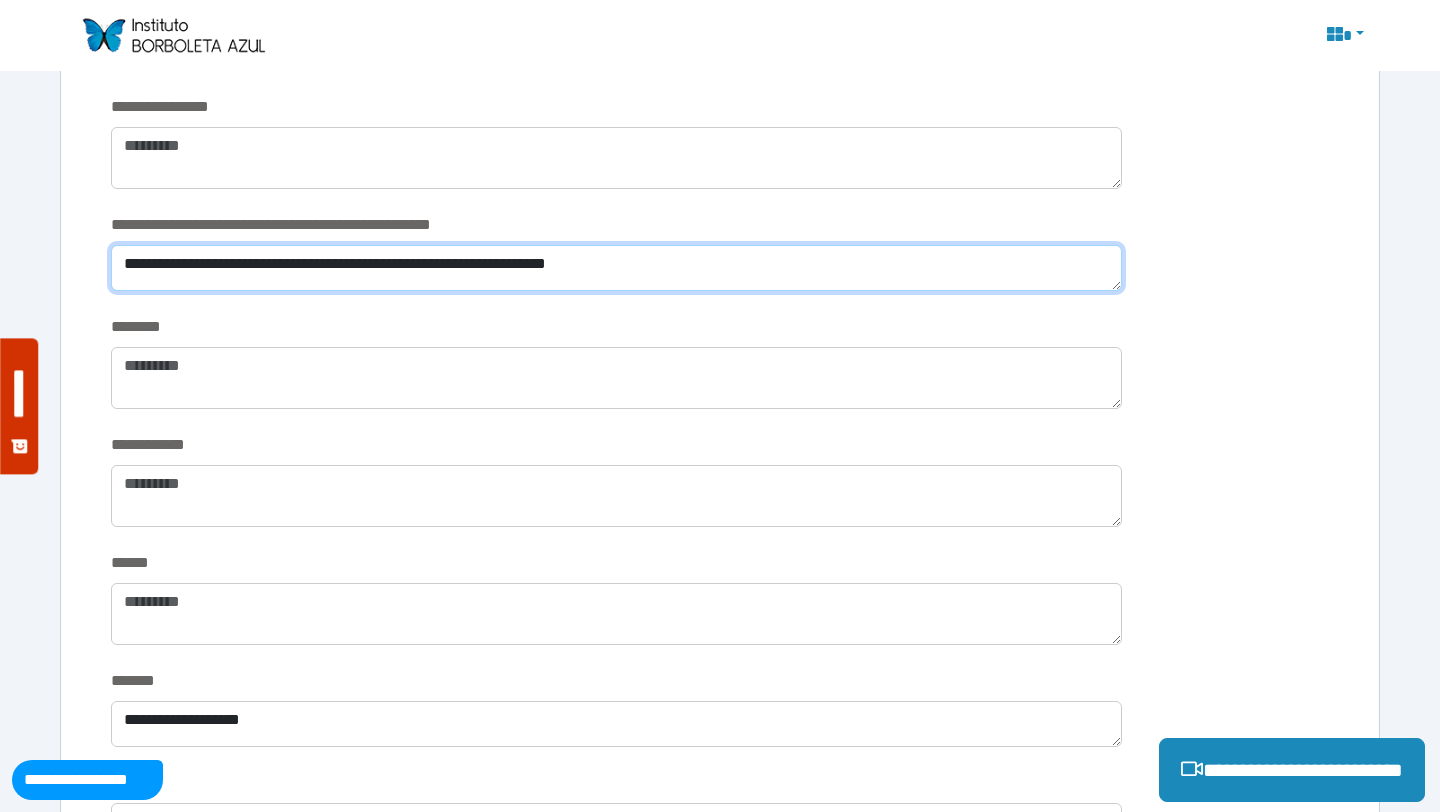 type on "**********" 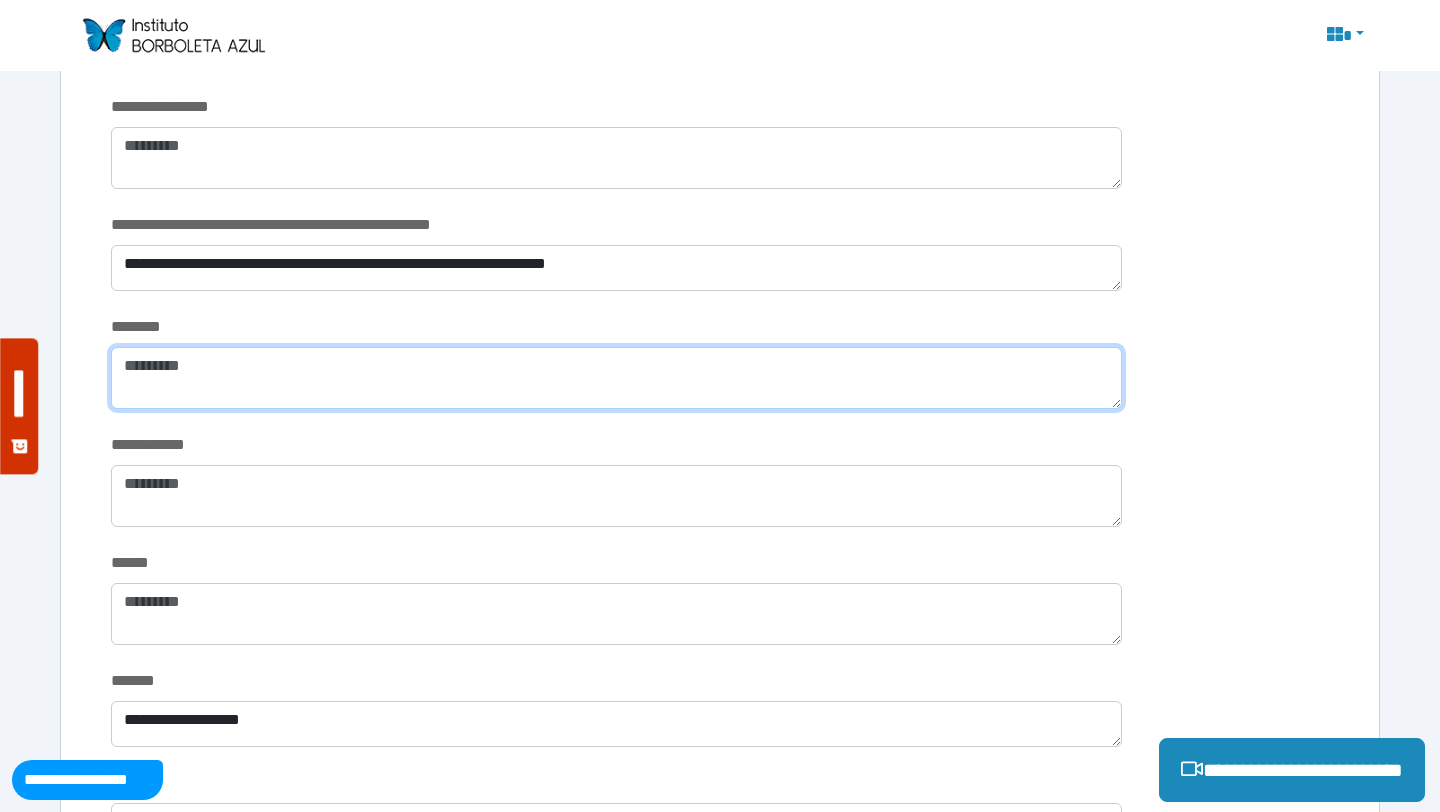 click at bounding box center [616, 378] 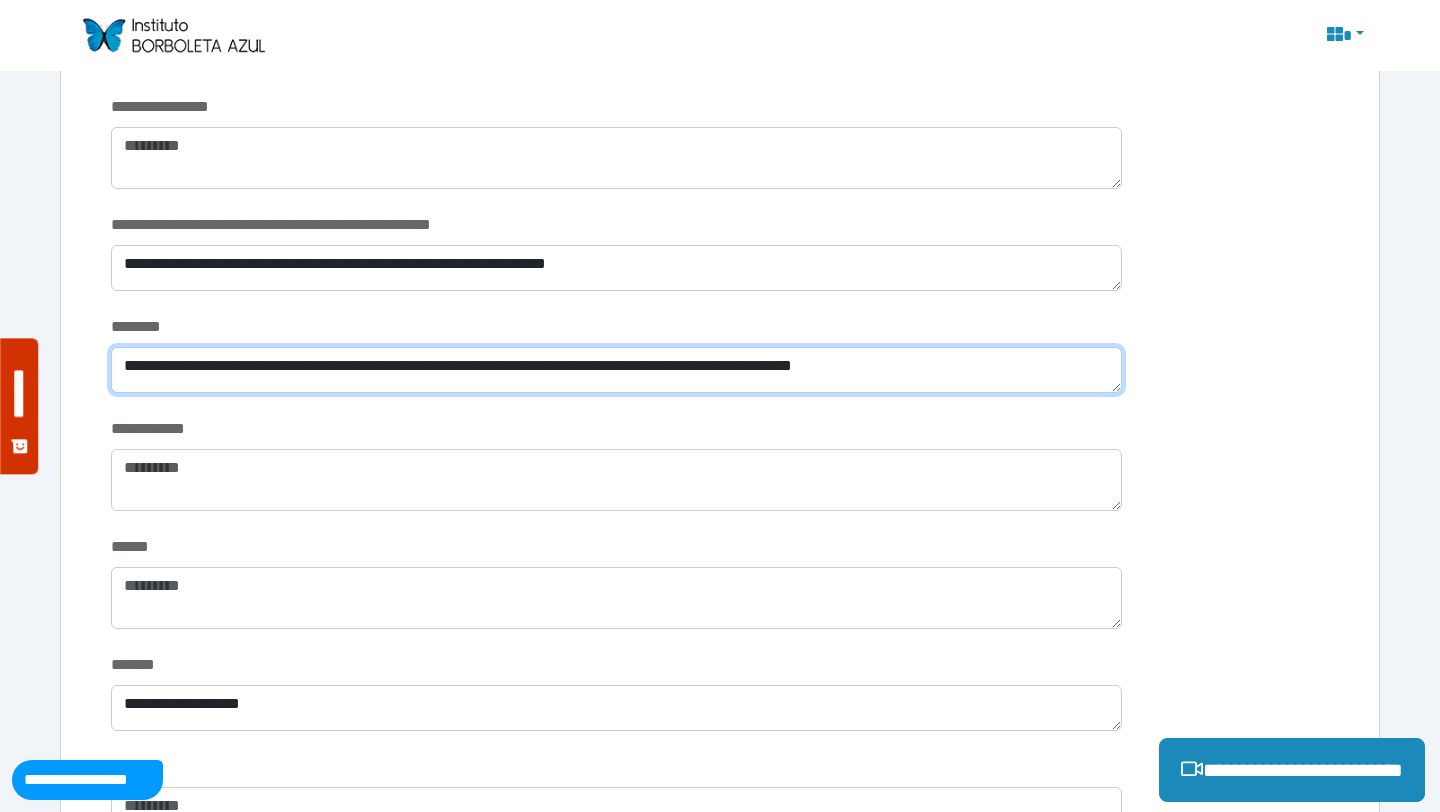 click on "**********" at bounding box center (616, 370) 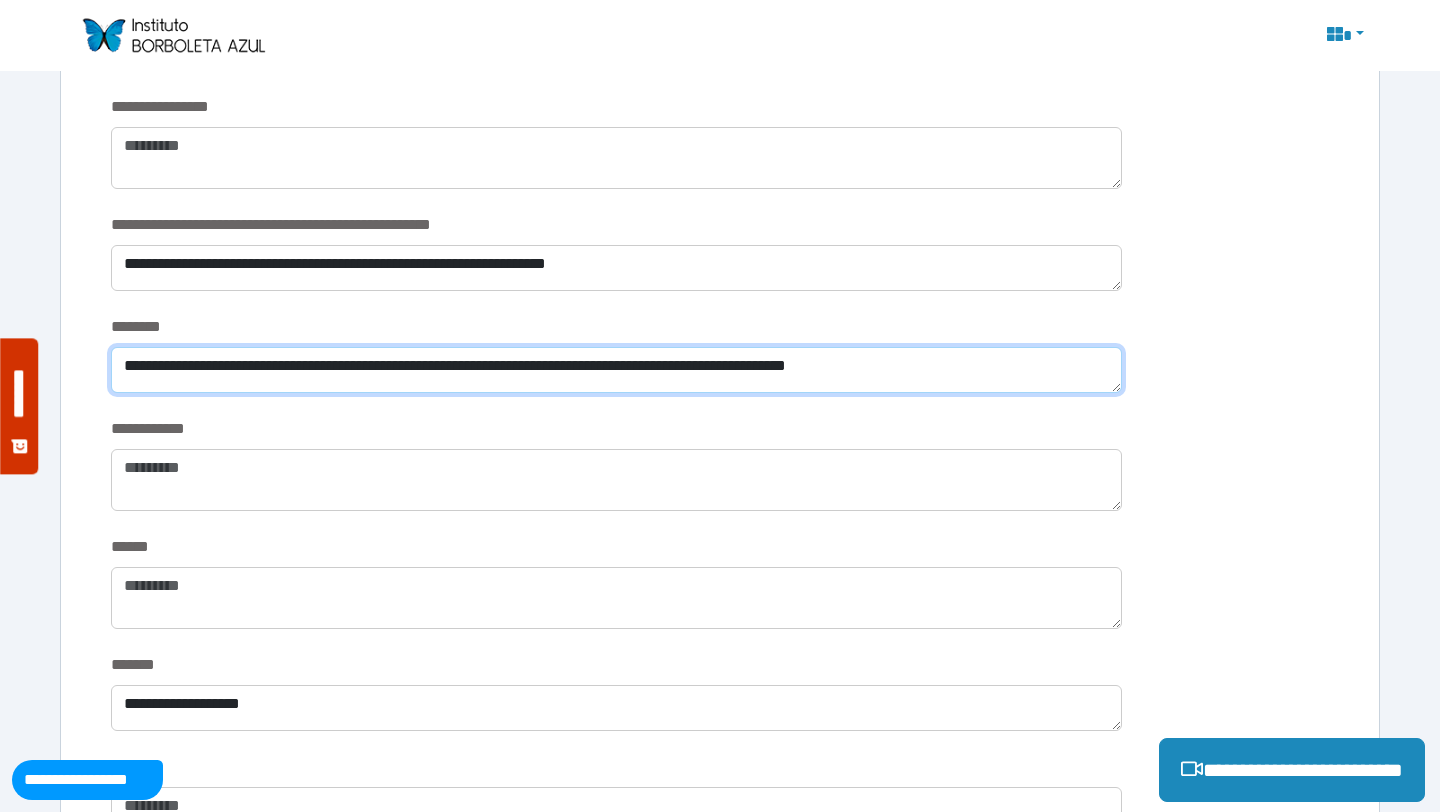 click on "**********" at bounding box center (616, 370) 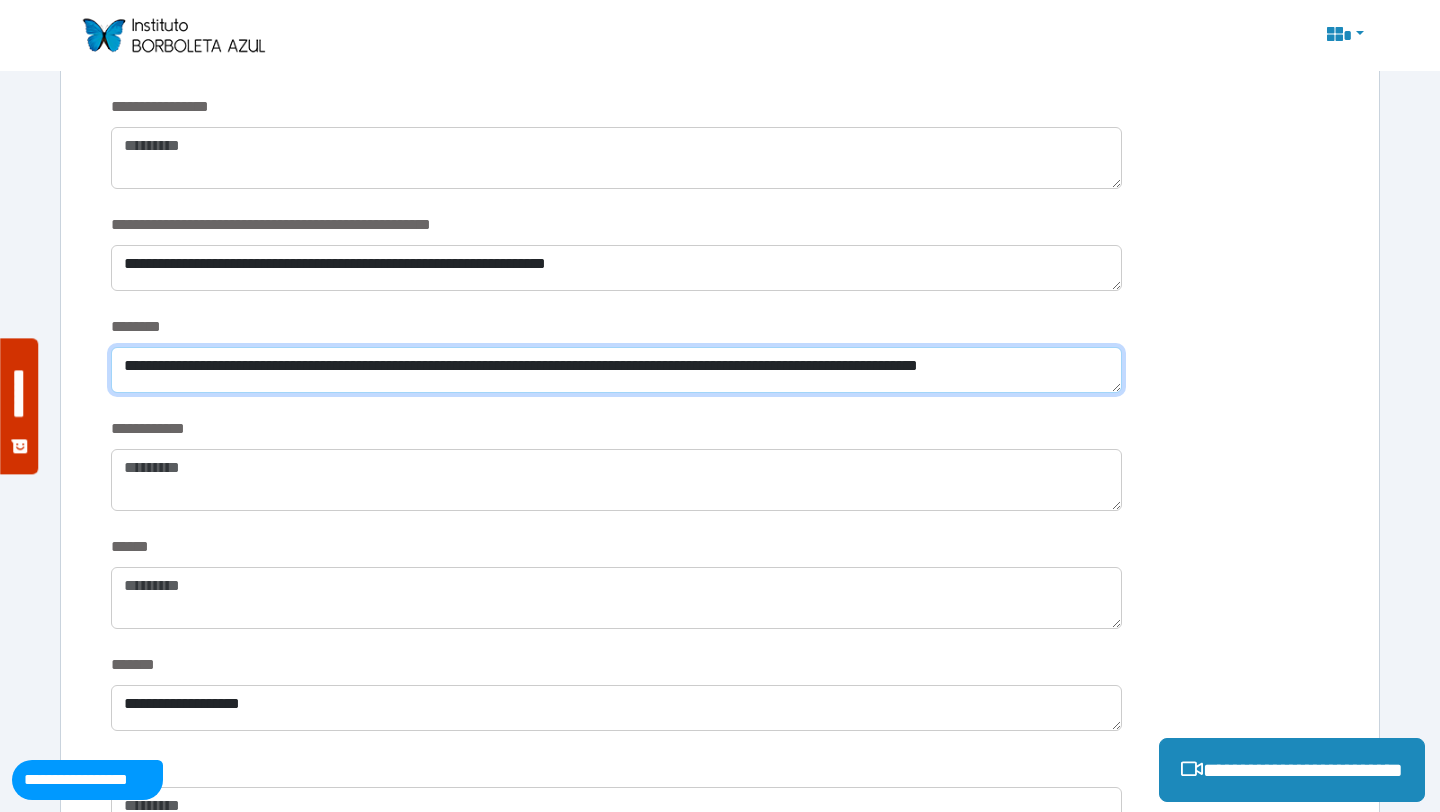 scroll, scrollTop: 0, scrollLeft: 0, axis: both 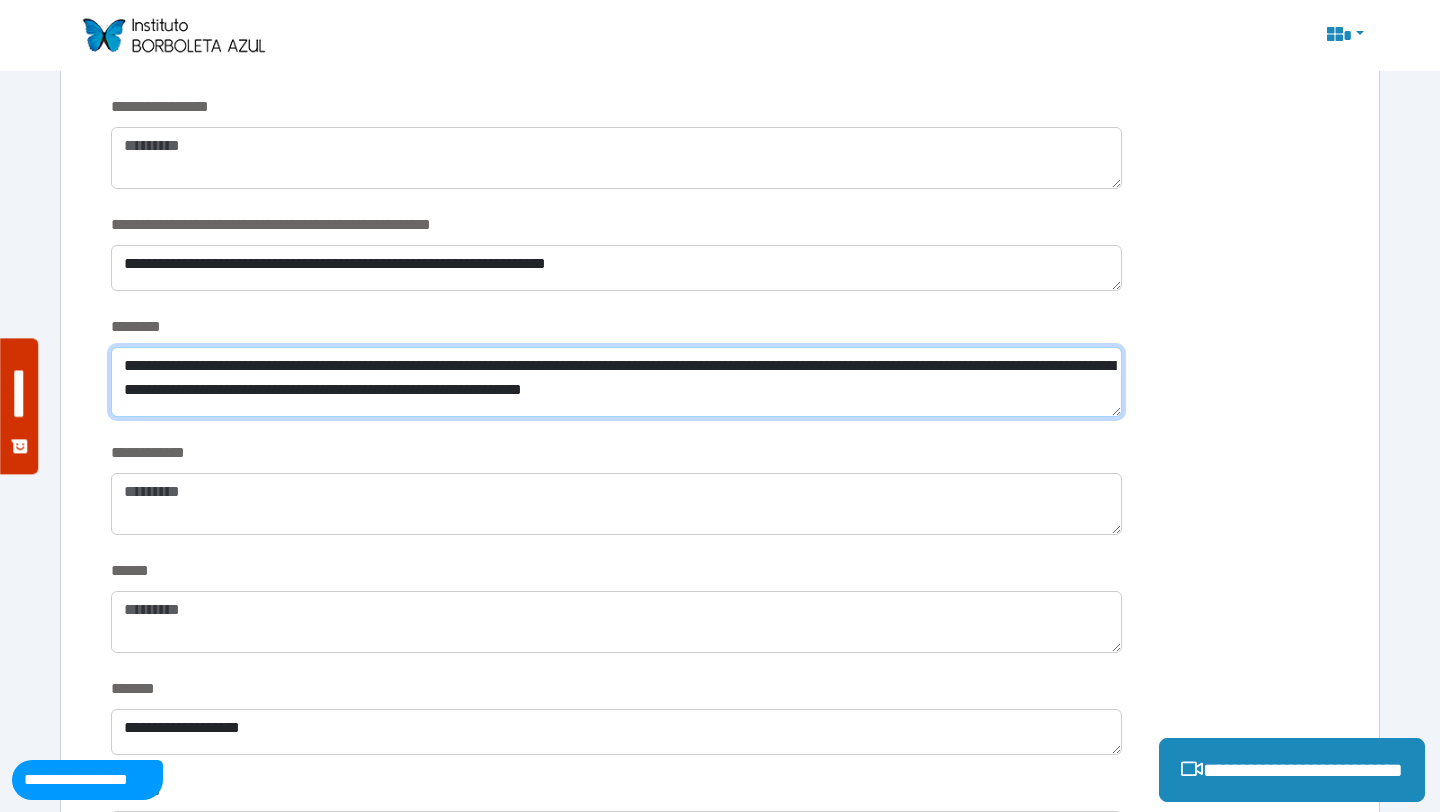 type on "**********" 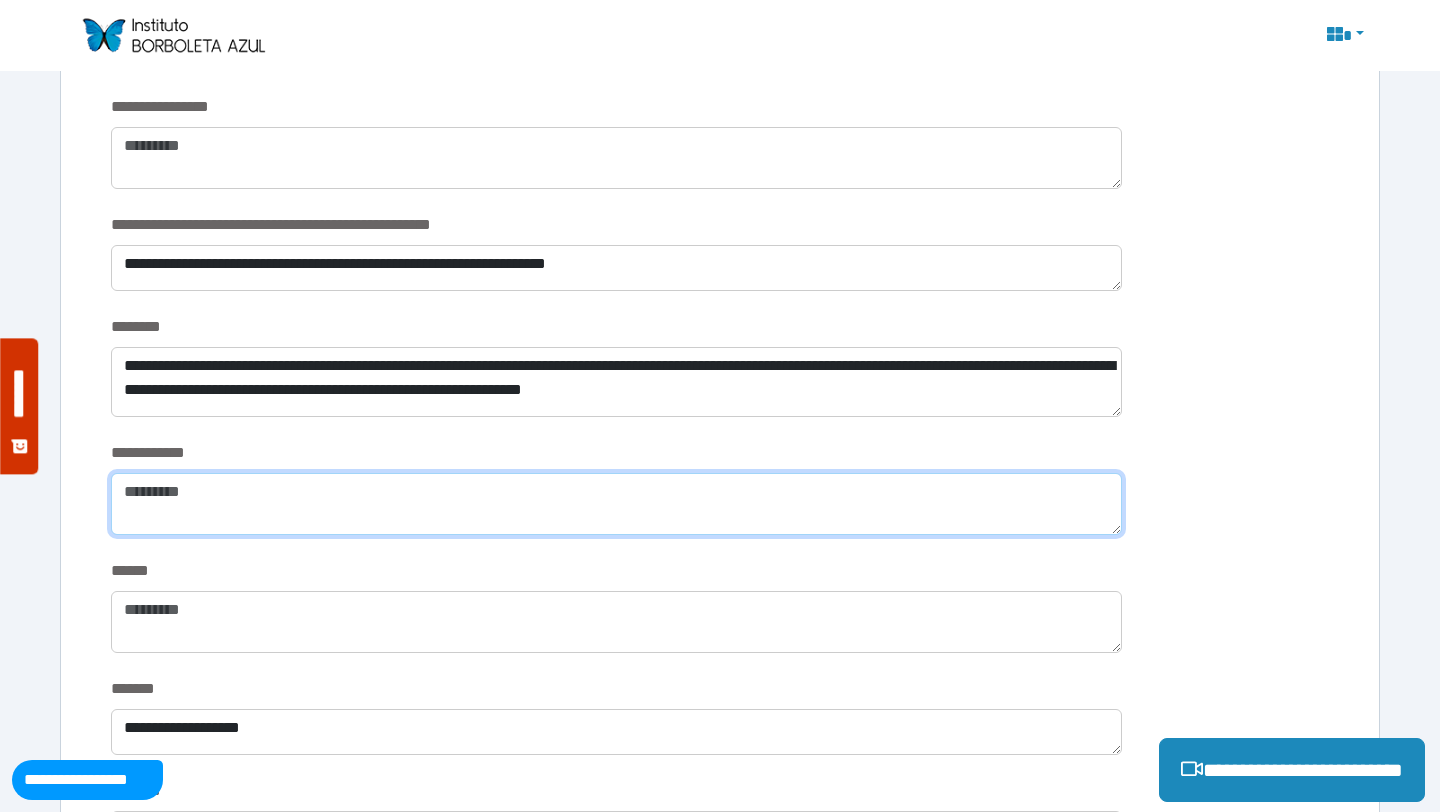 click at bounding box center [616, 504] 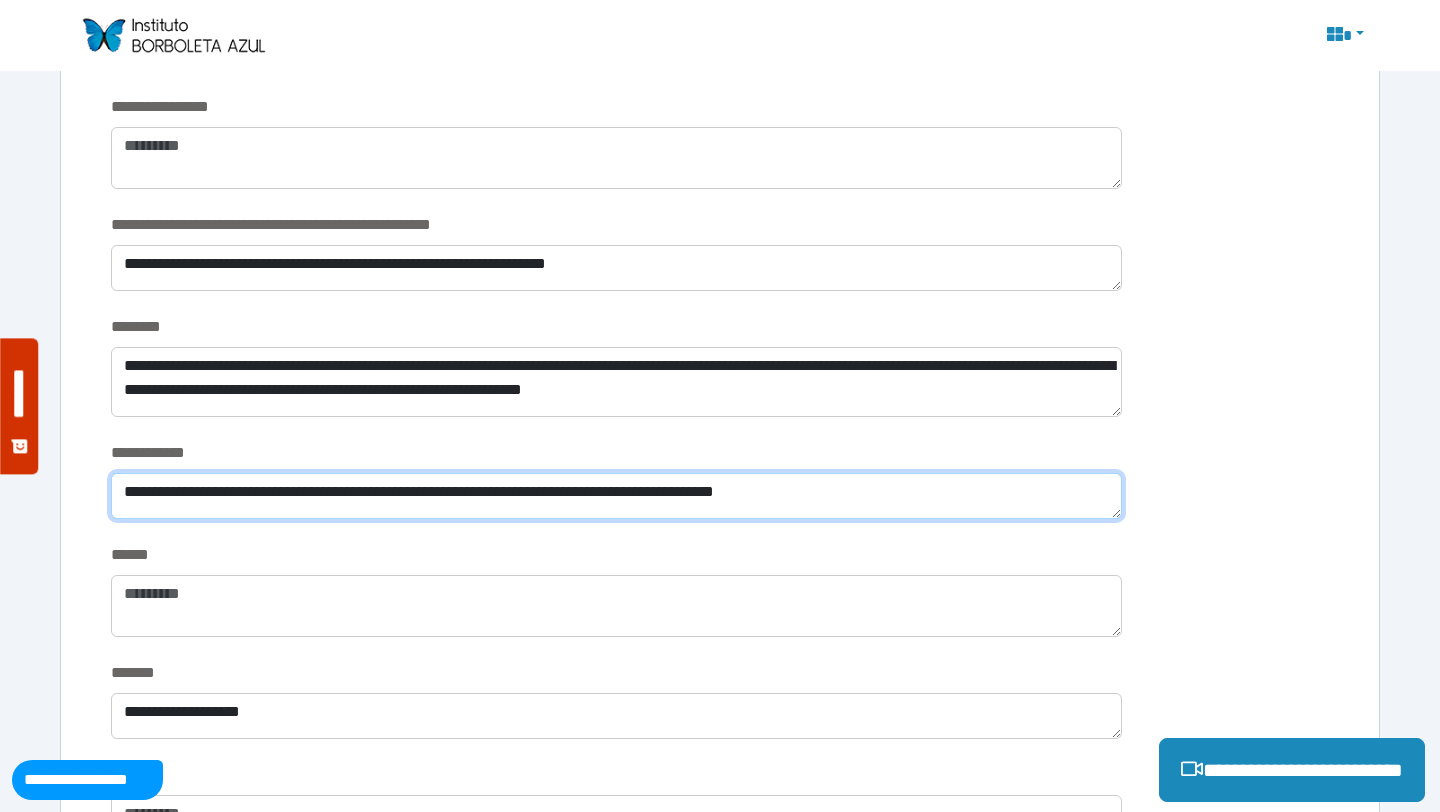 click on "**********" at bounding box center [616, 496] 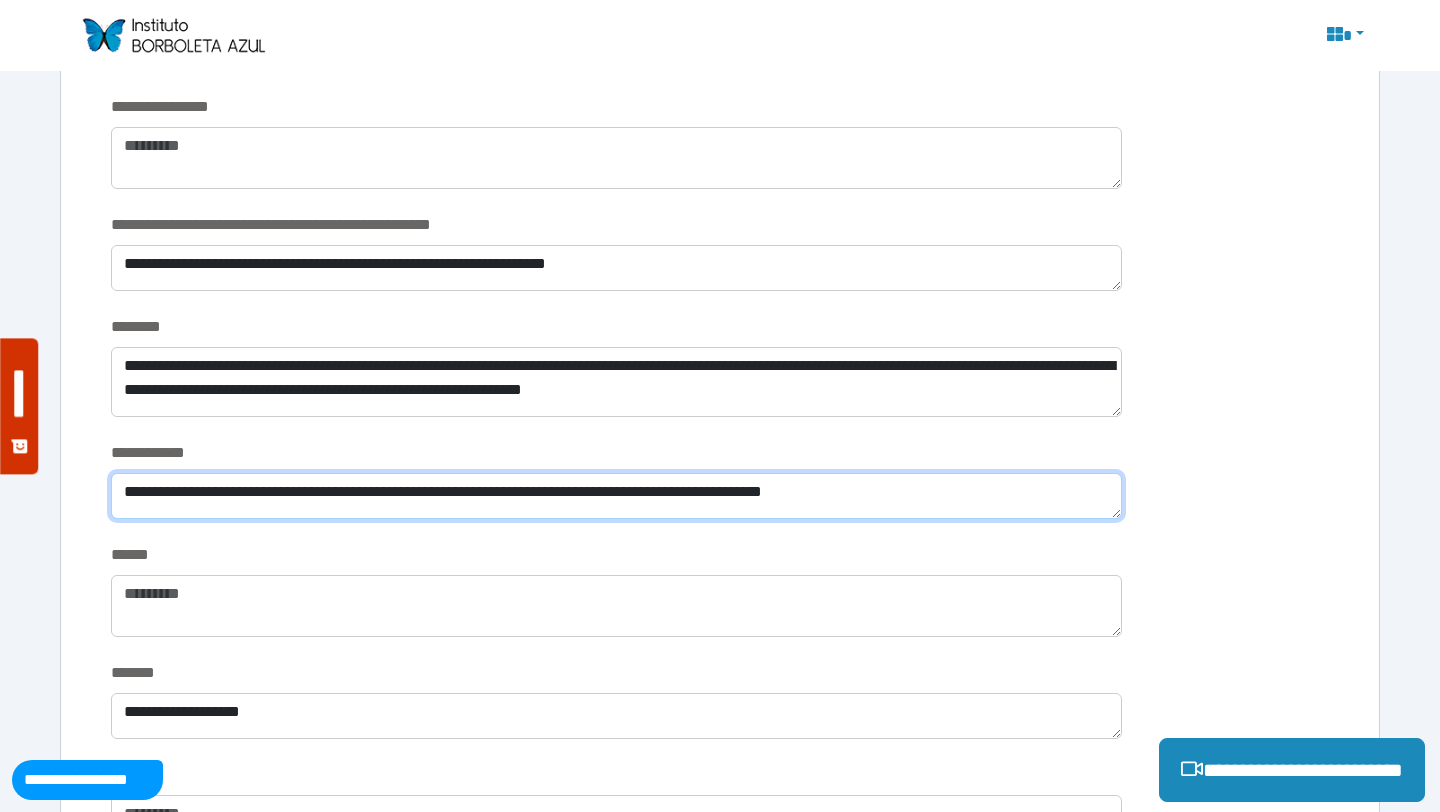 click on "**********" at bounding box center (616, 496) 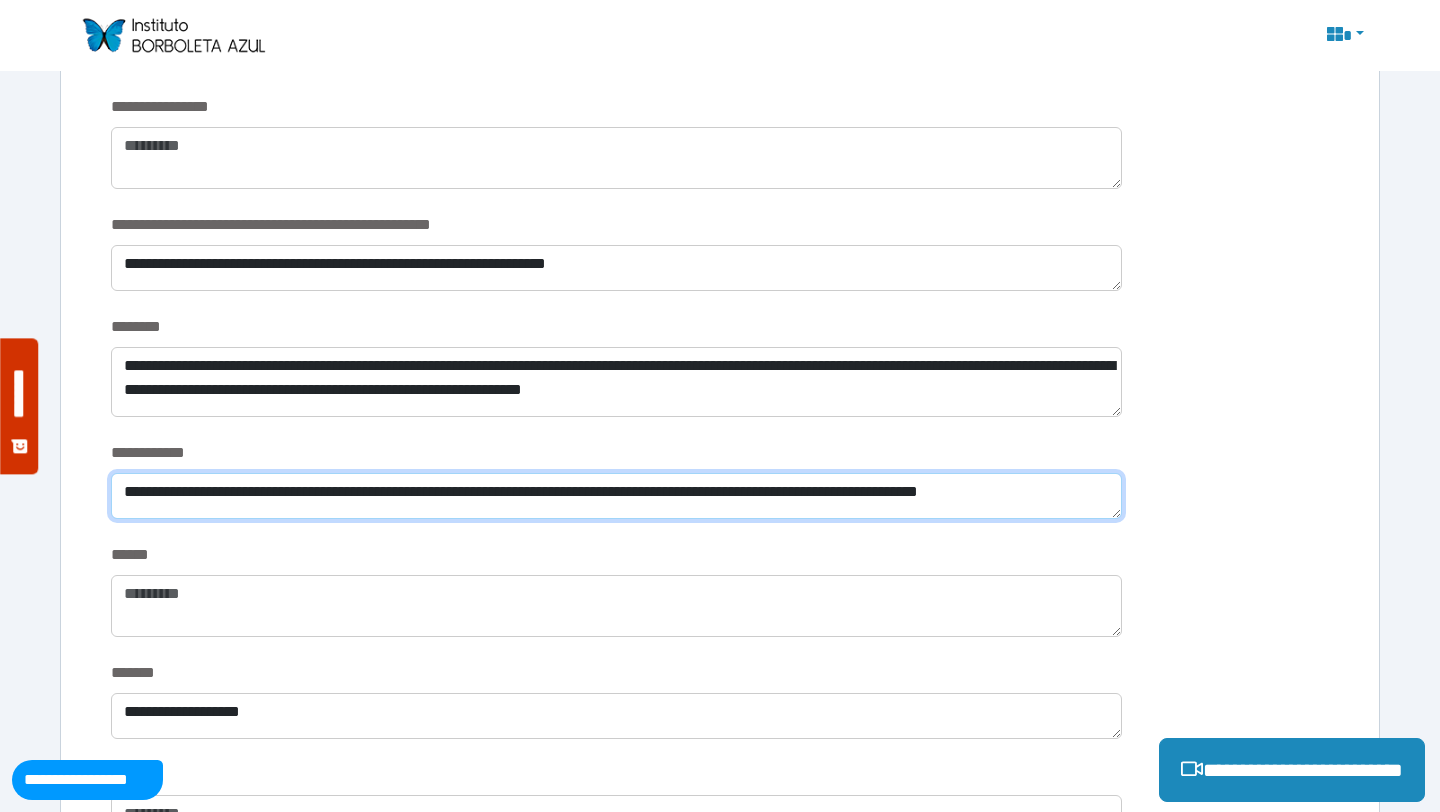 scroll, scrollTop: 0, scrollLeft: 0, axis: both 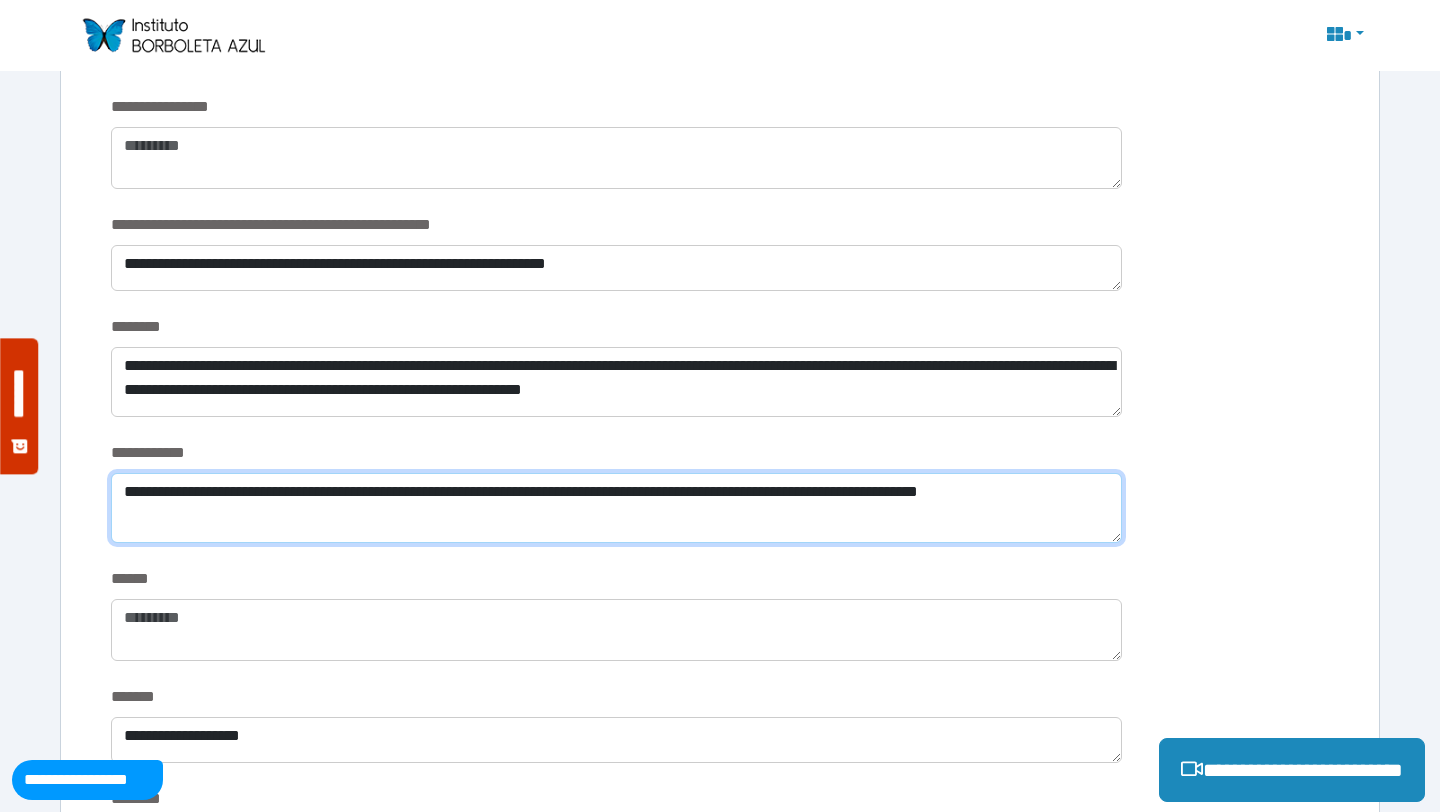 click on "**********" at bounding box center [616, 508] 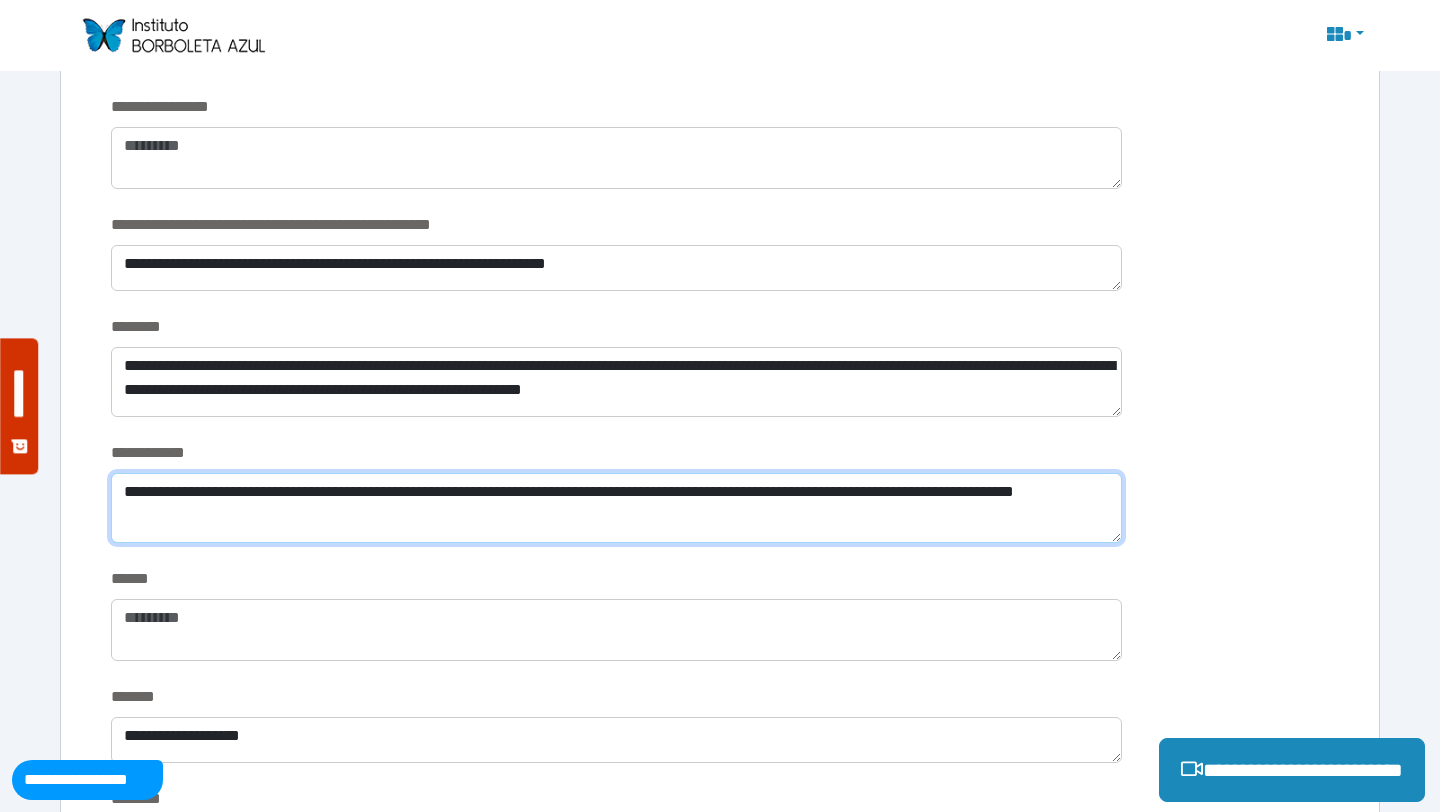 click on "**********" at bounding box center [616, 508] 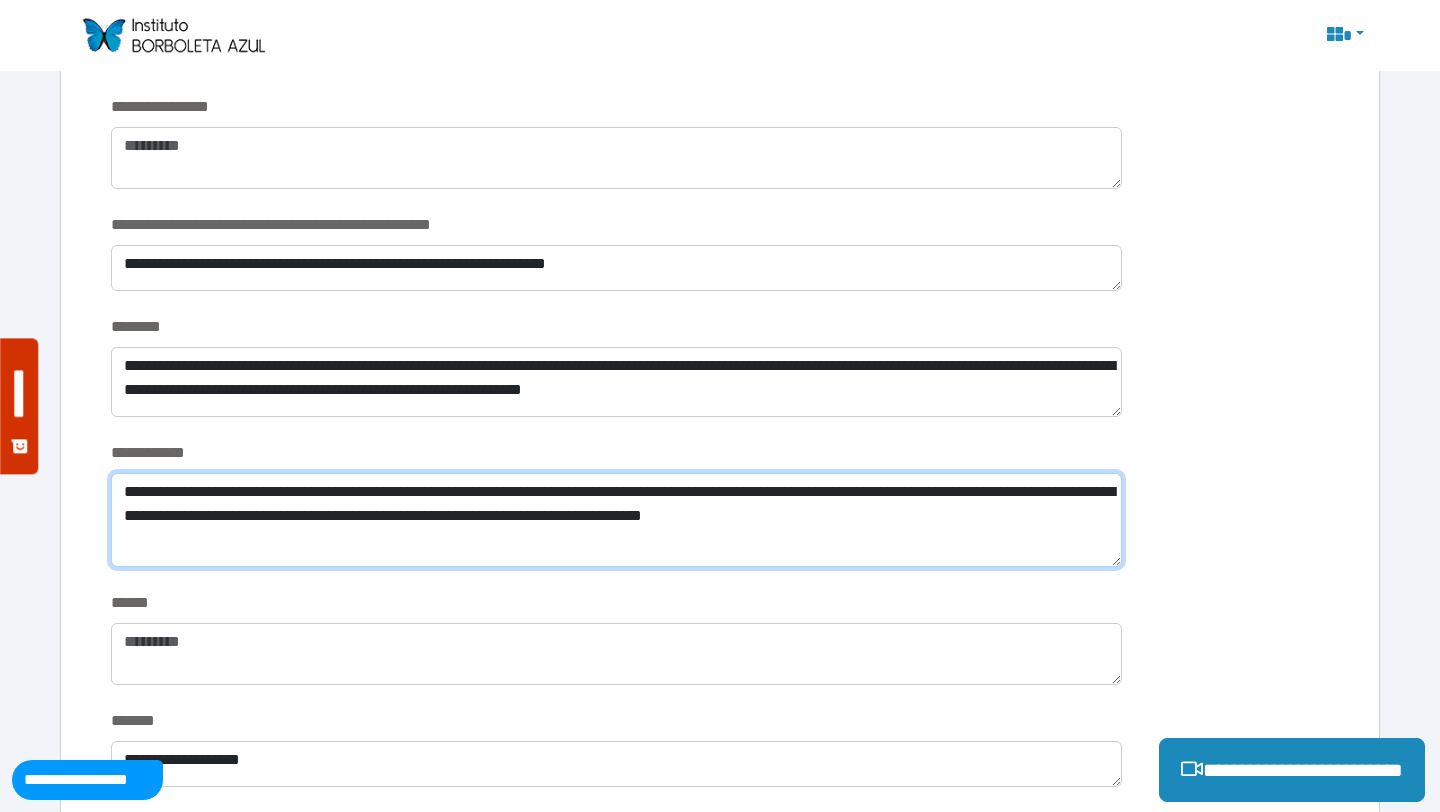 scroll, scrollTop: 0, scrollLeft: 0, axis: both 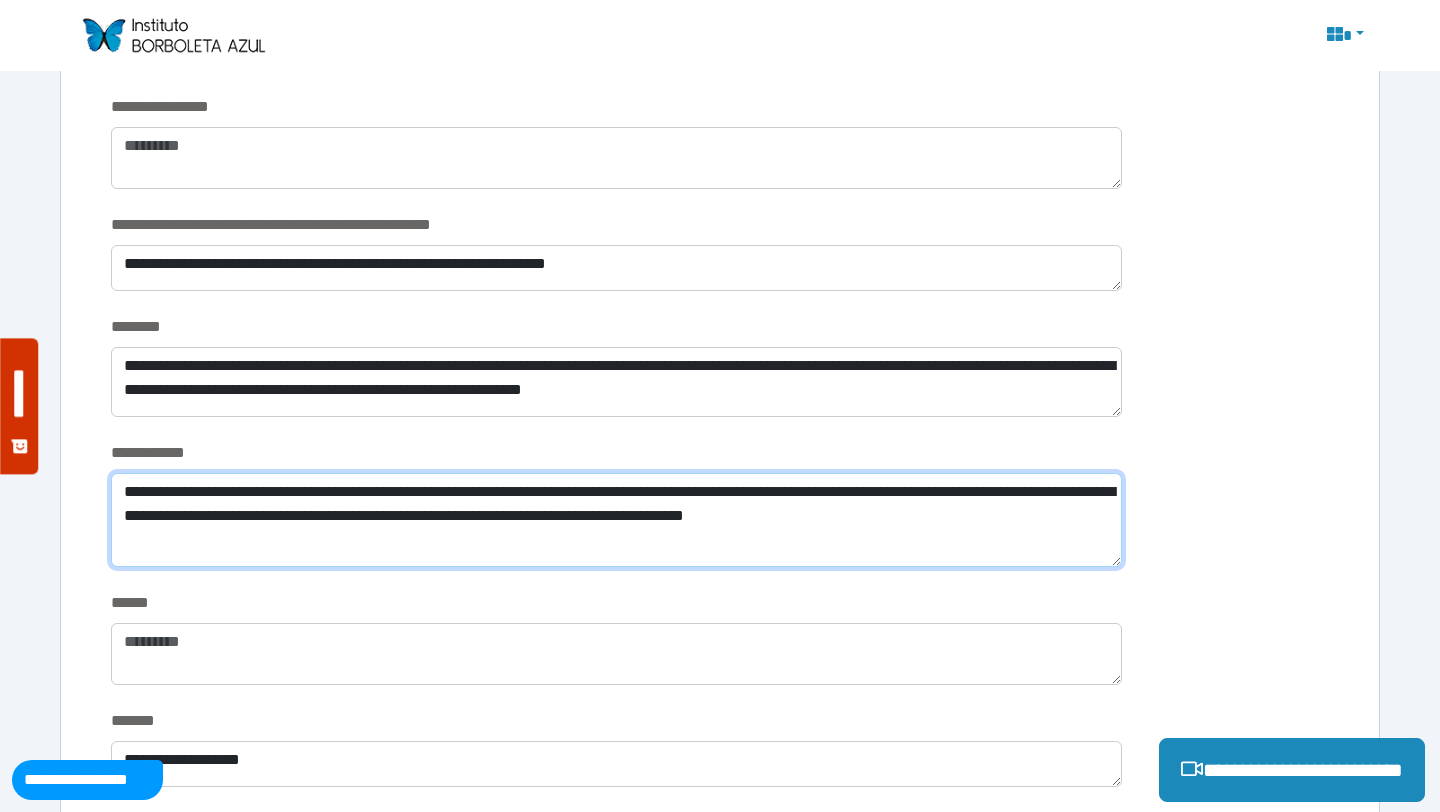 click on "**********" at bounding box center [616, 520] 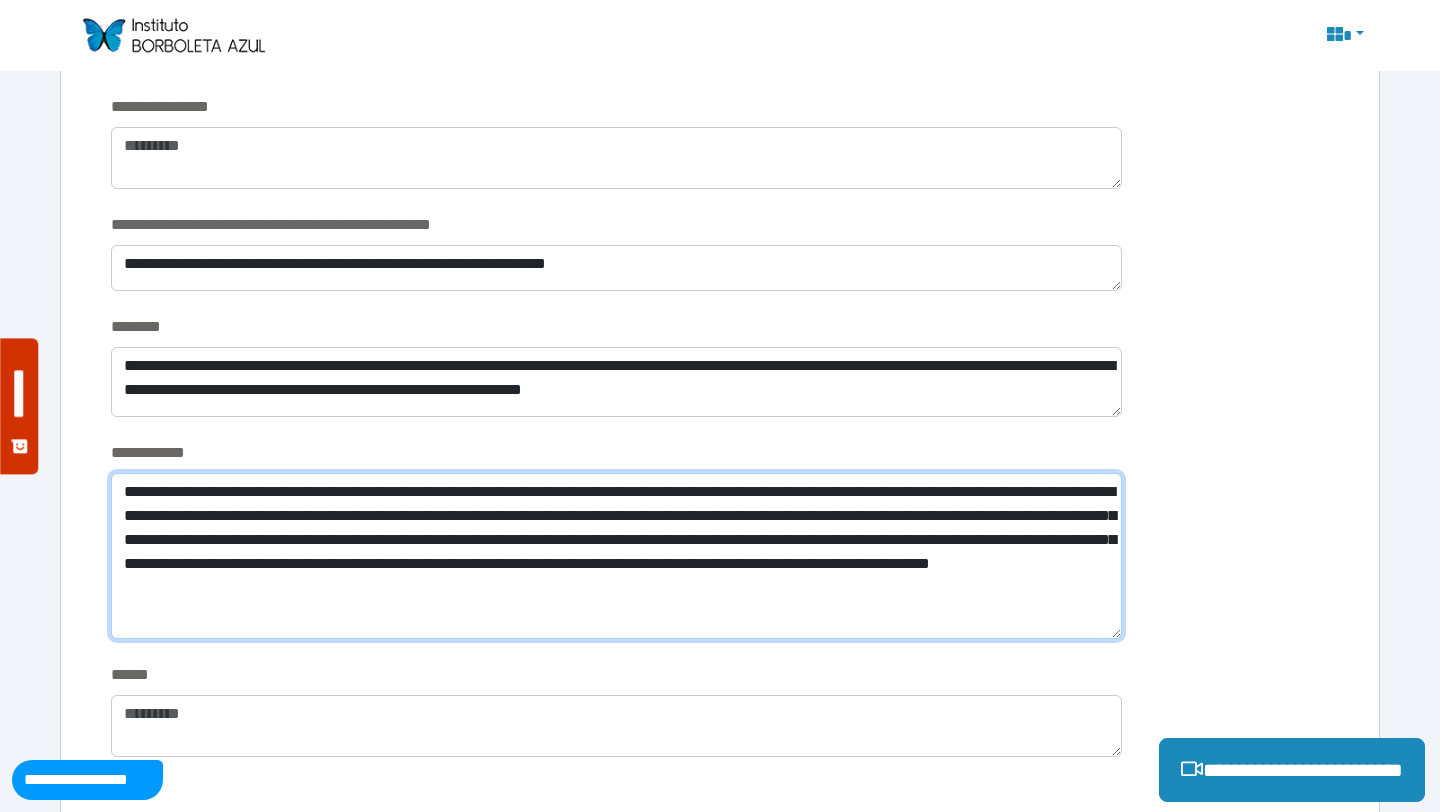 scroll, scrollTop: 0, scrollLeft: 0, axis: both 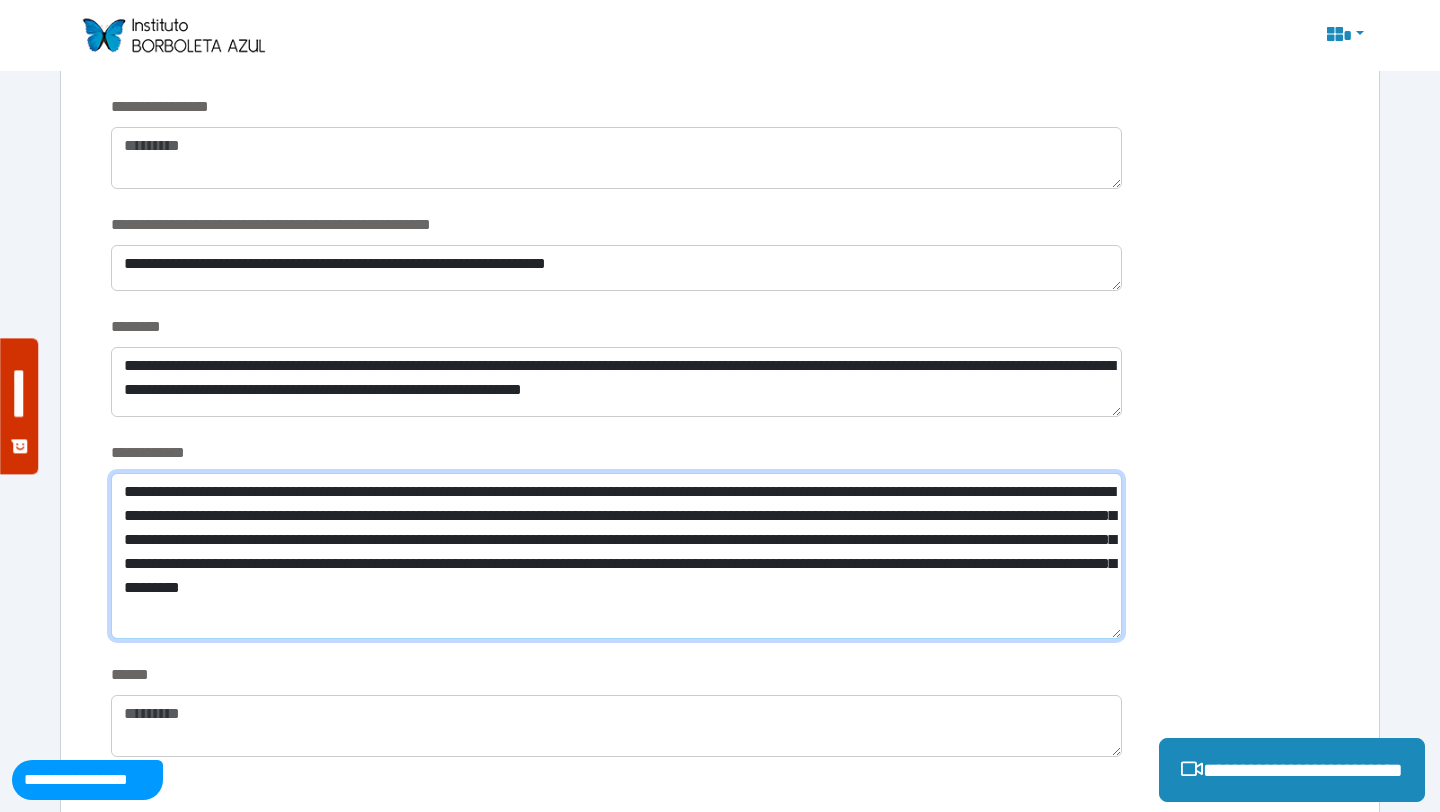 type on "**********" 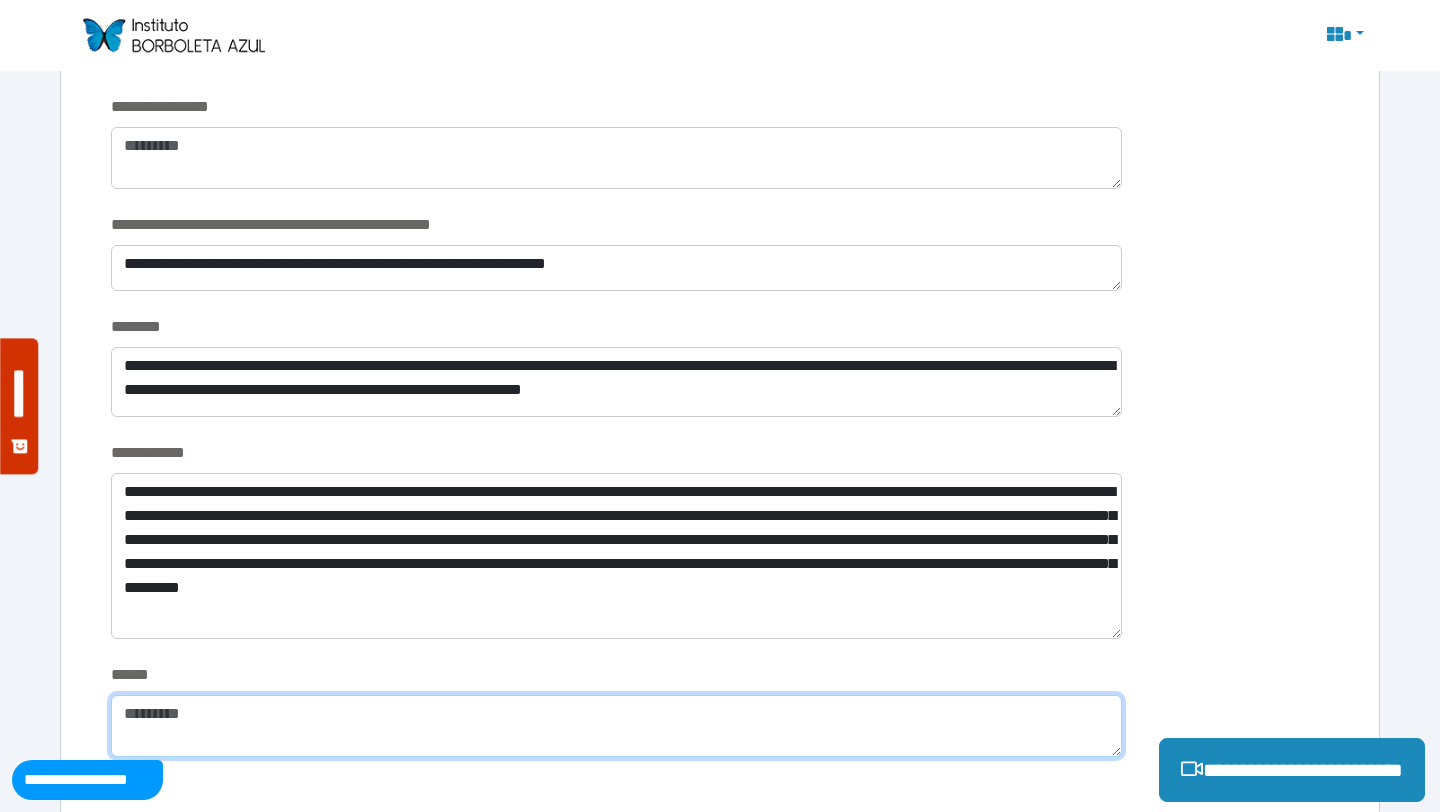 click at bounding box center (616, 726) 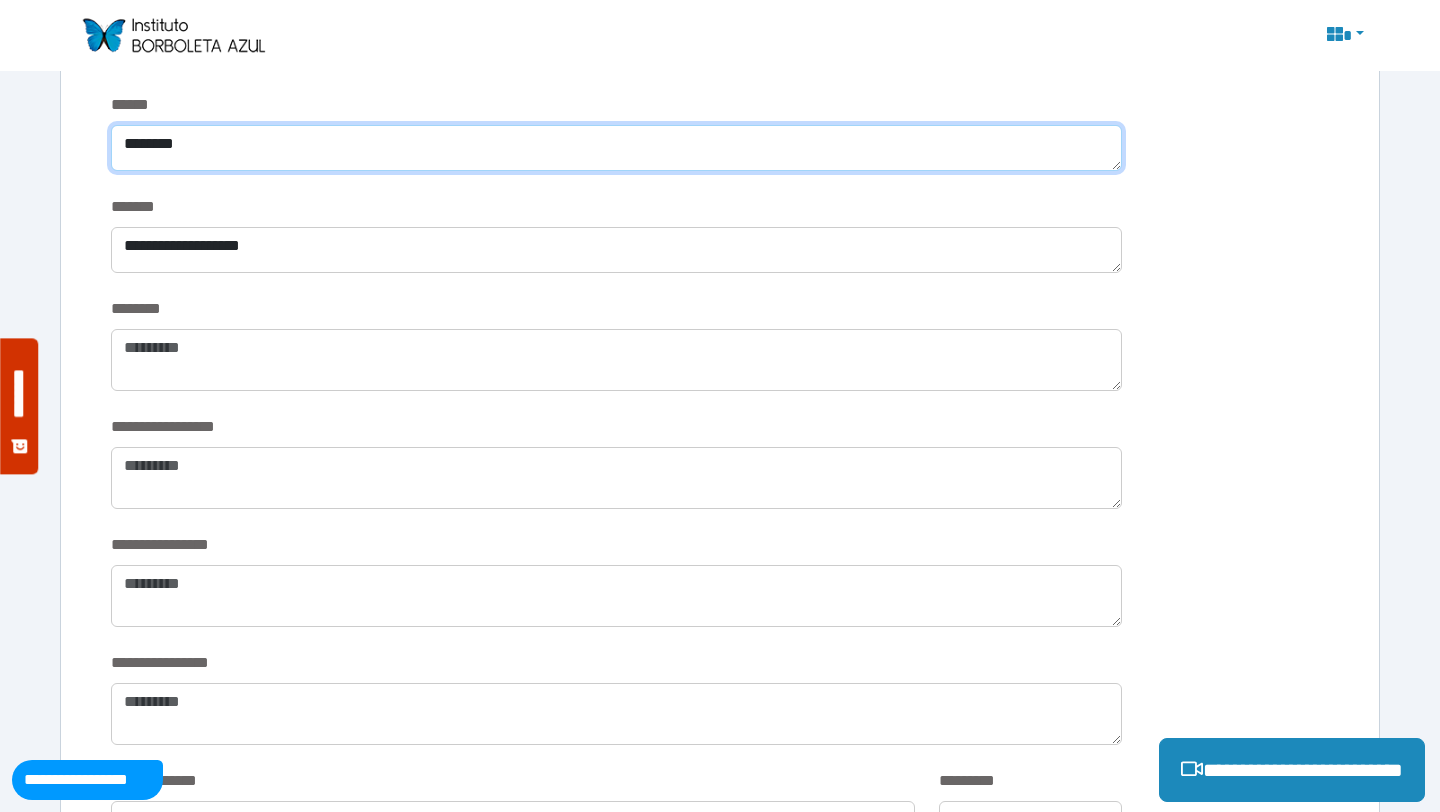 scroll, scrollTop: 3123, scrollLeft: 0, axis: vertical 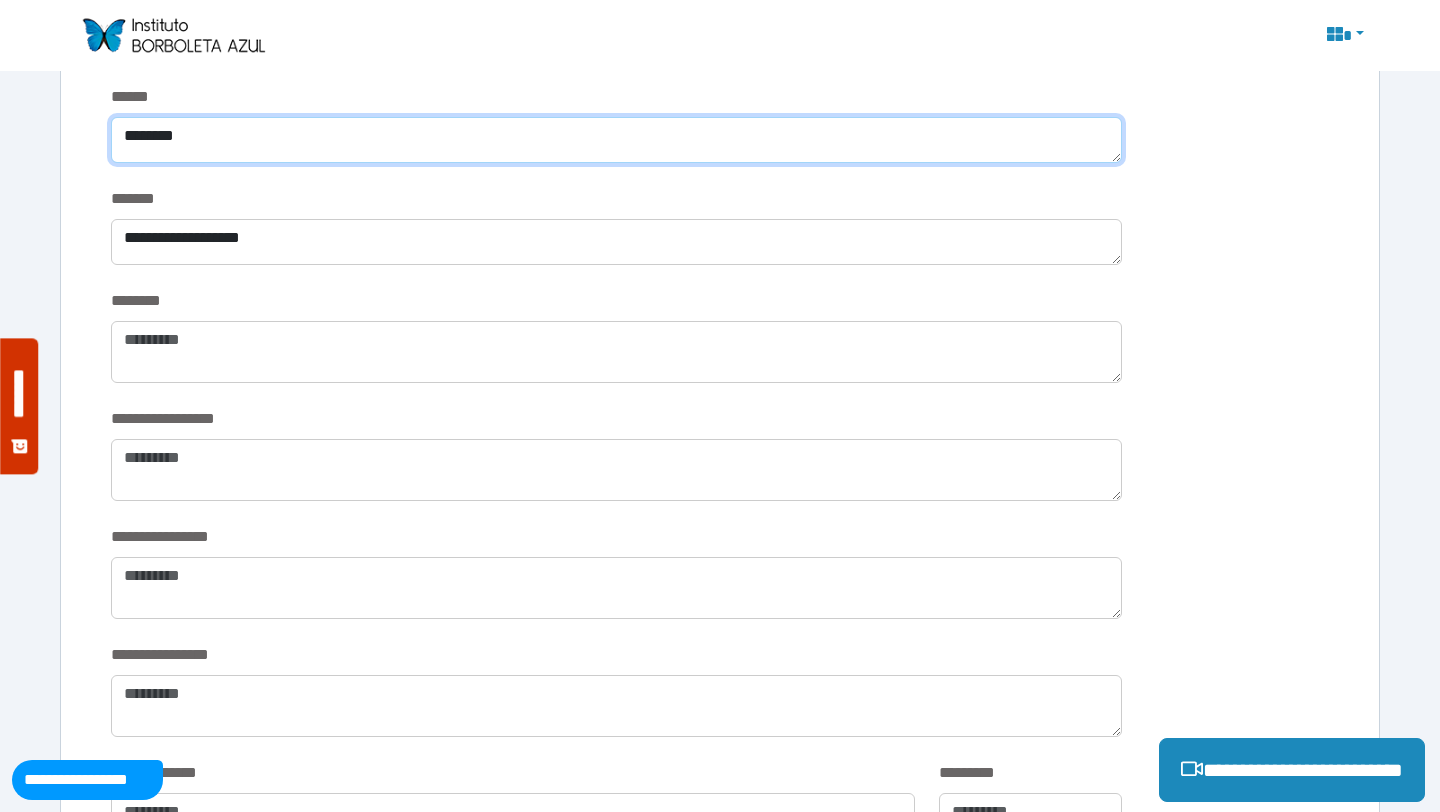 type on "********" 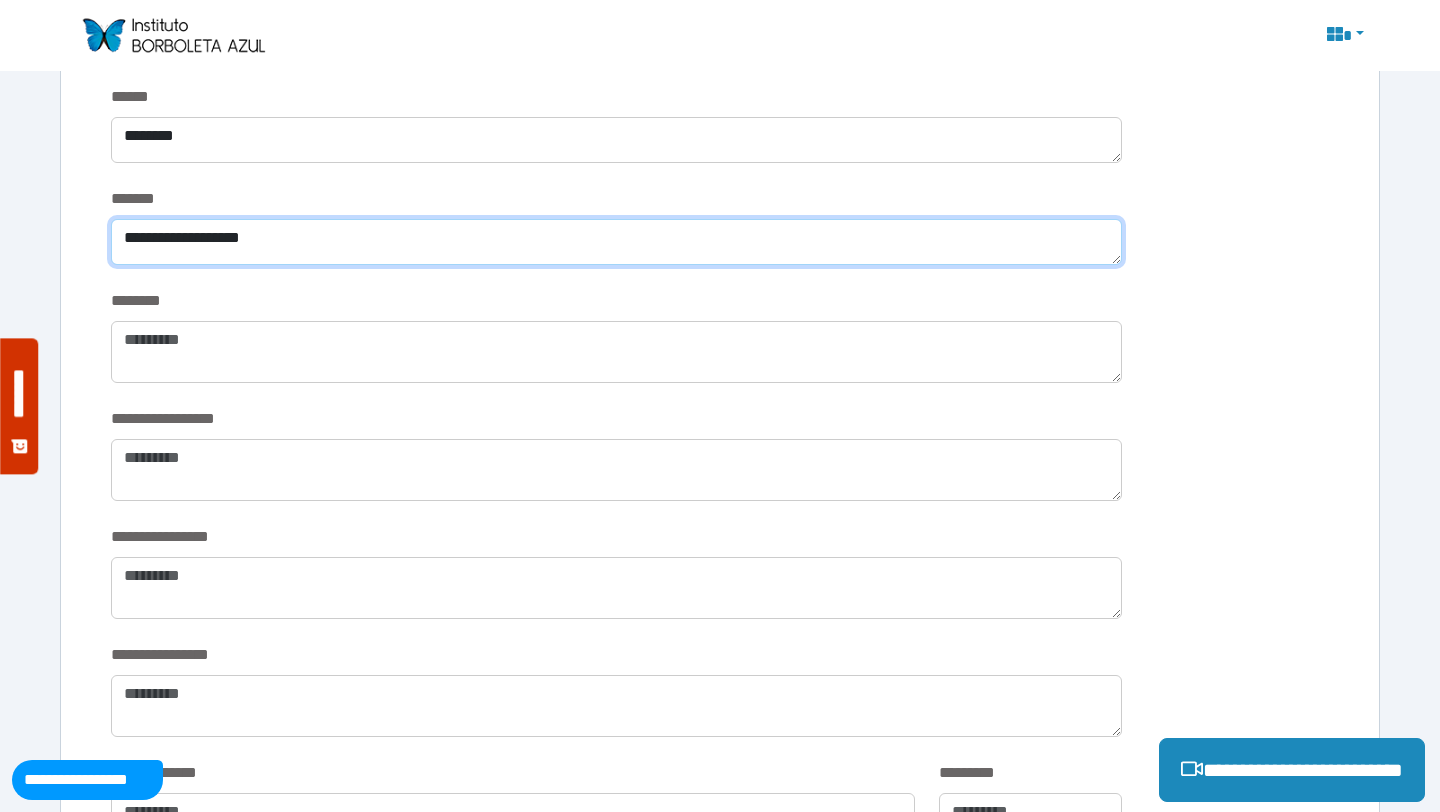 click on "**********" at bounding box center [616, 242] 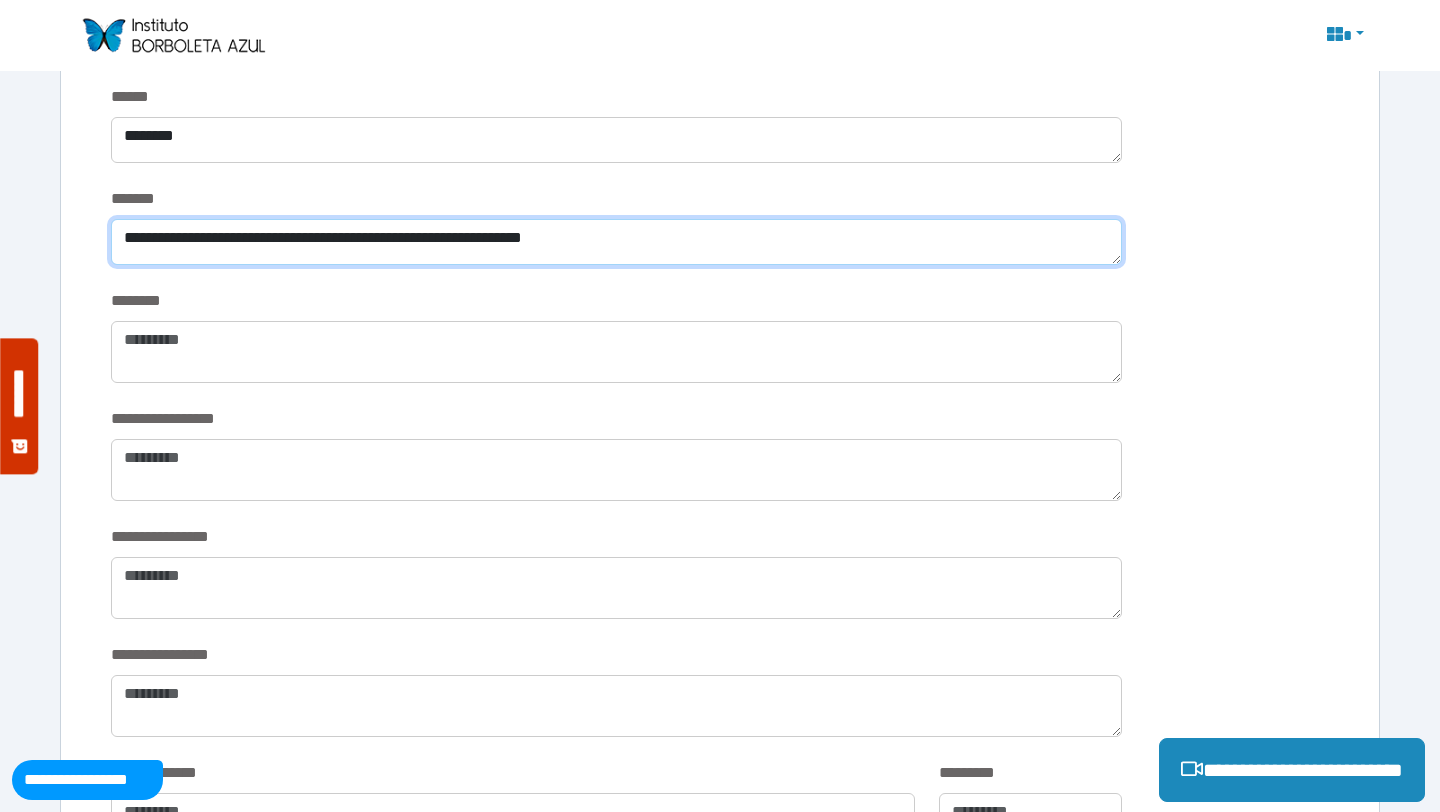 type on "**********" 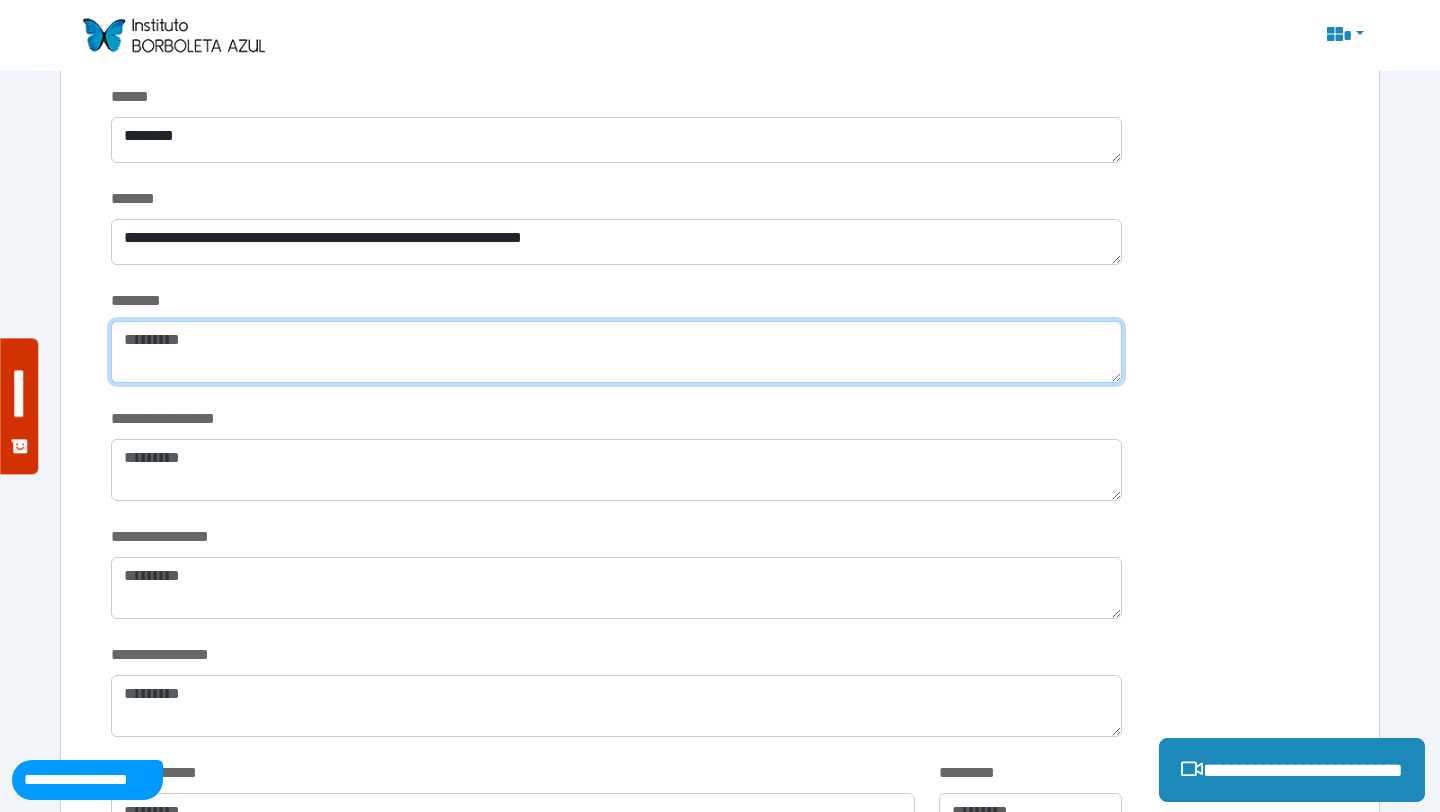 click at bounding box center [616, 352] 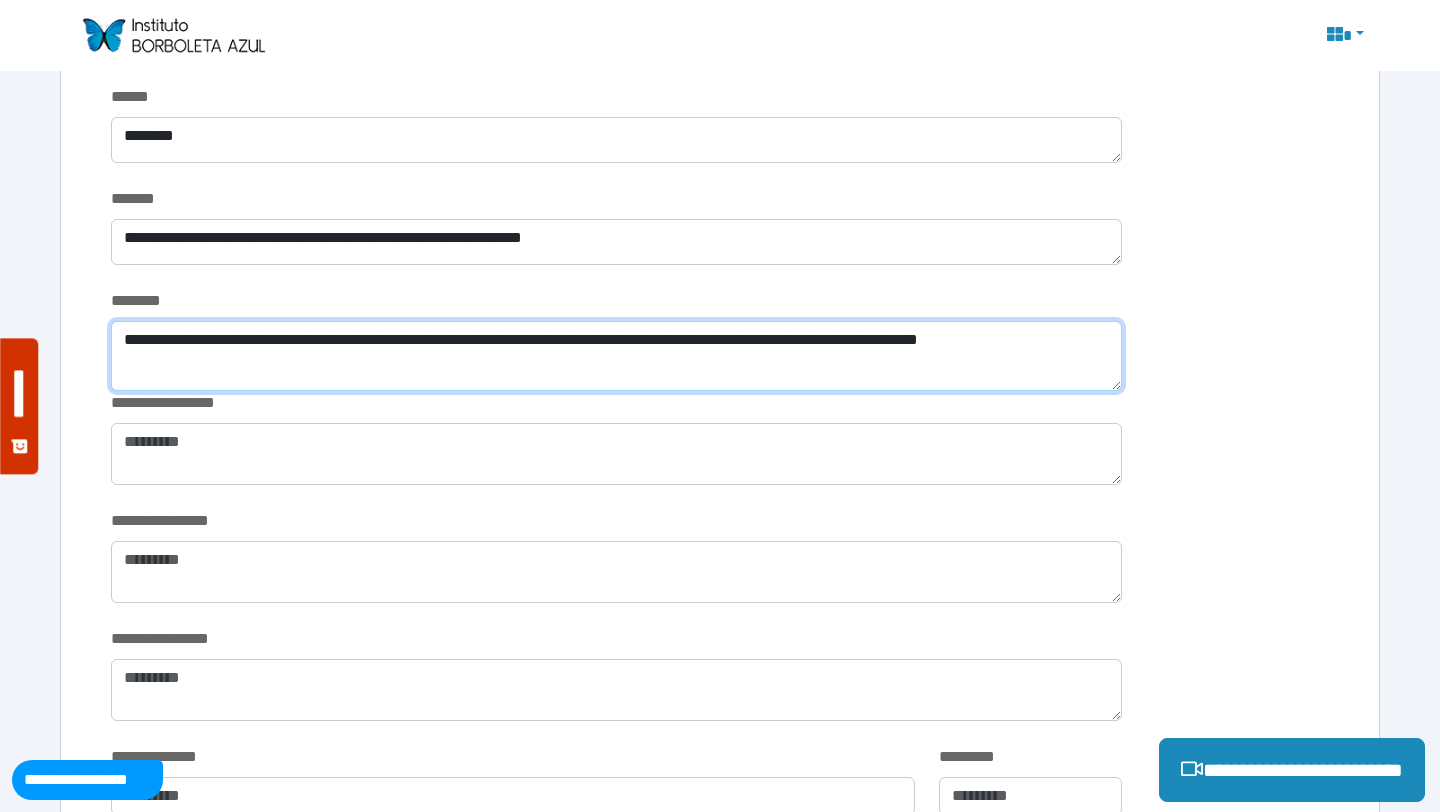 scroll, scrollTop: 0, scrollLeft: 0, axis: both 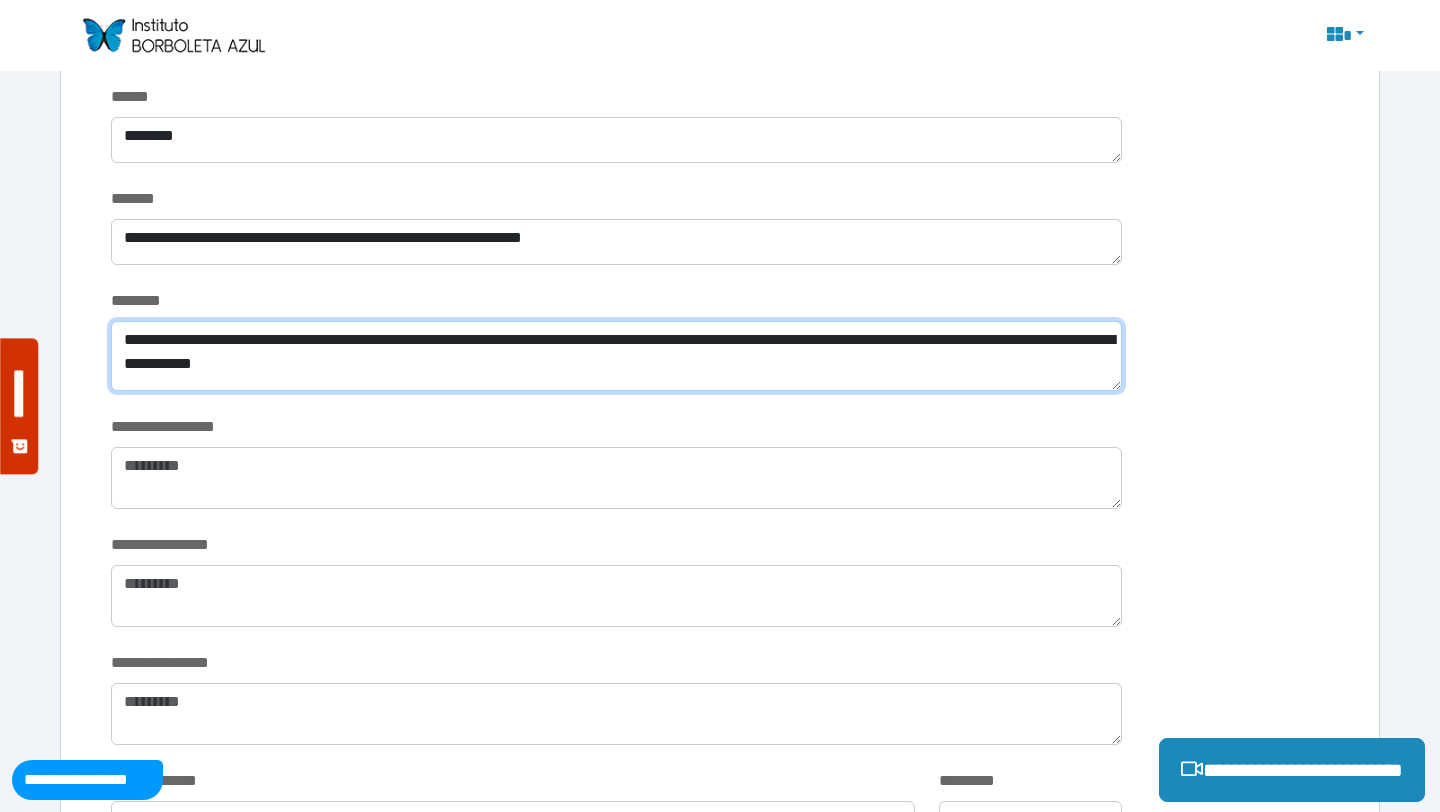 click on "**********" at bounding box center [616, 356] 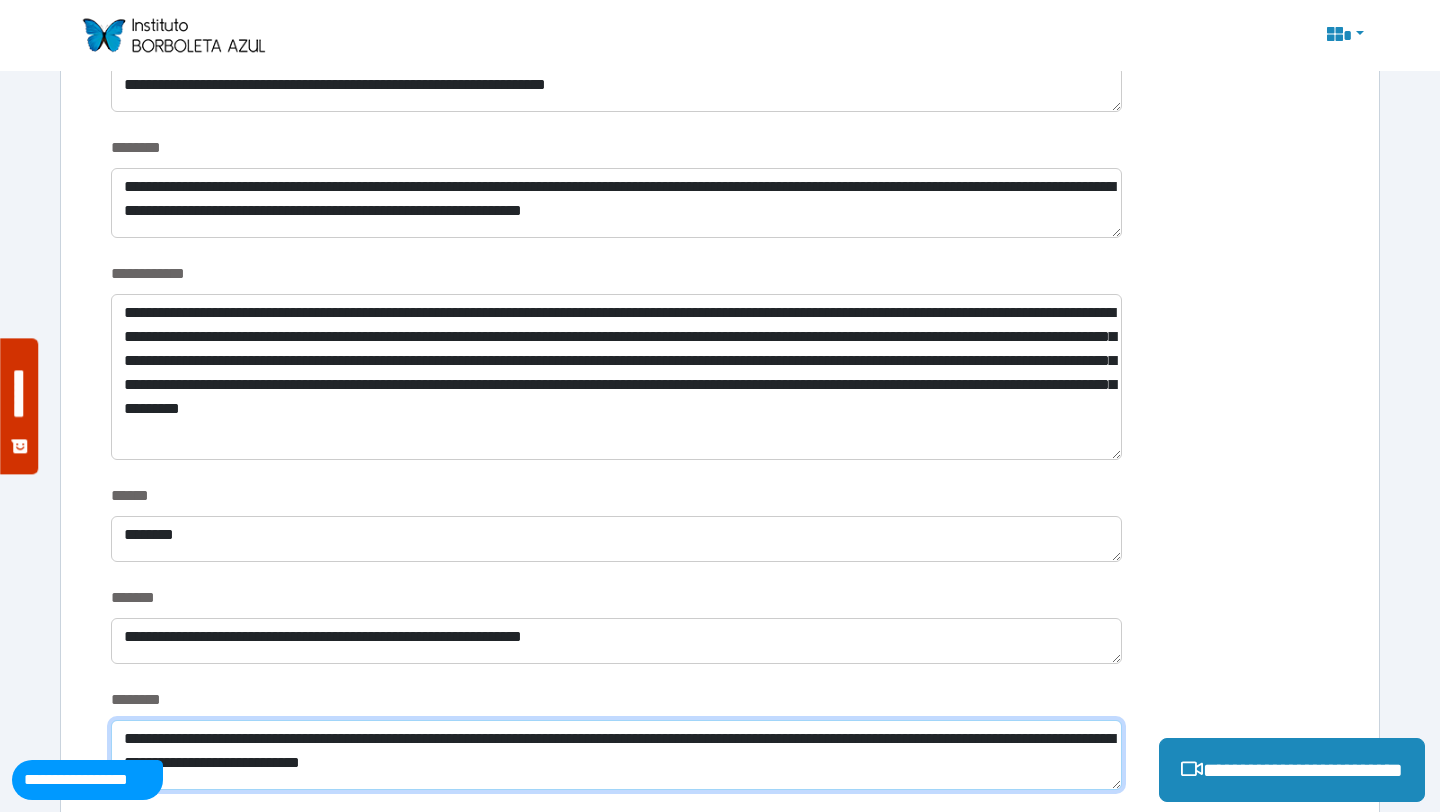 scroll, scrollTop: 2717, scrollLeft: 0, axis: vertical 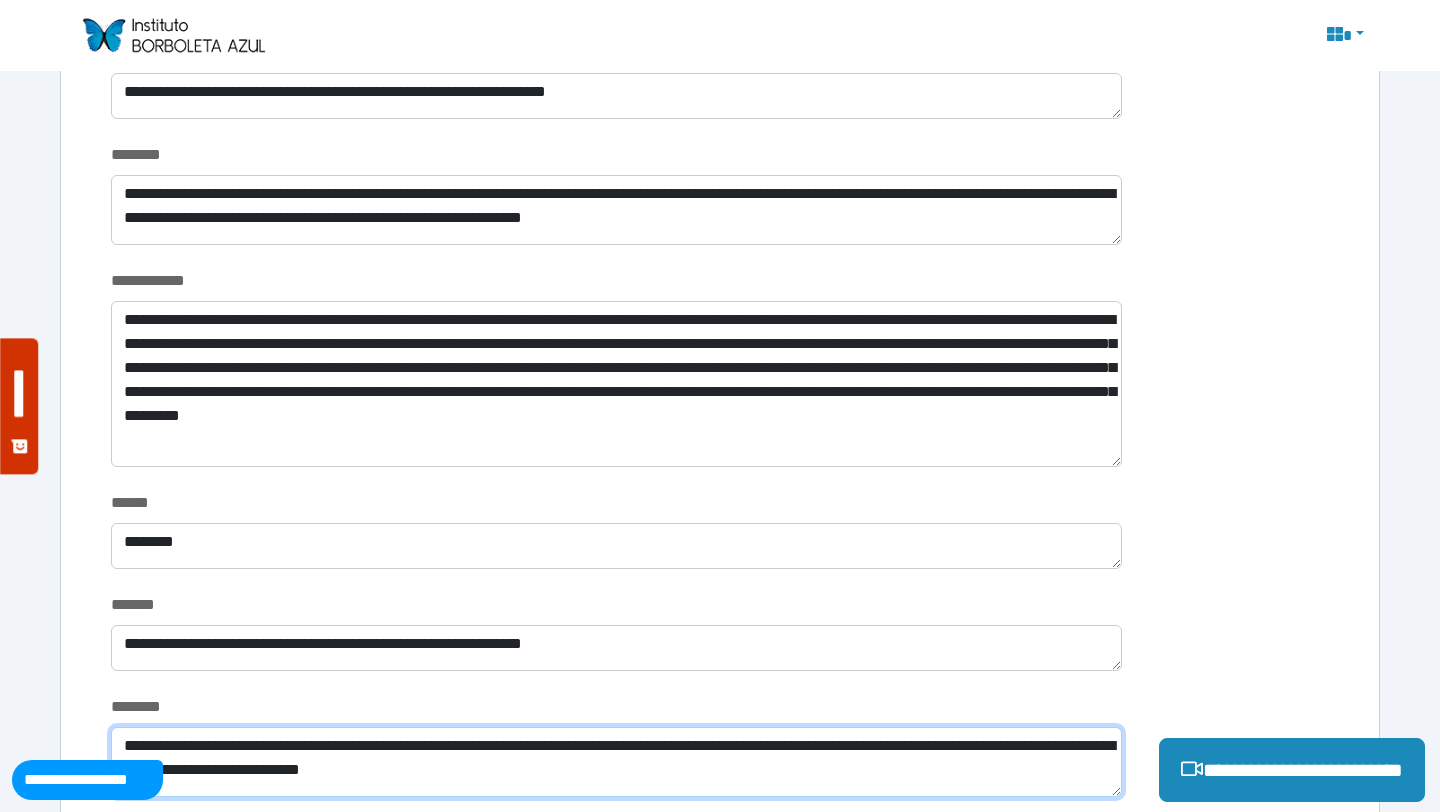 type on "**********" 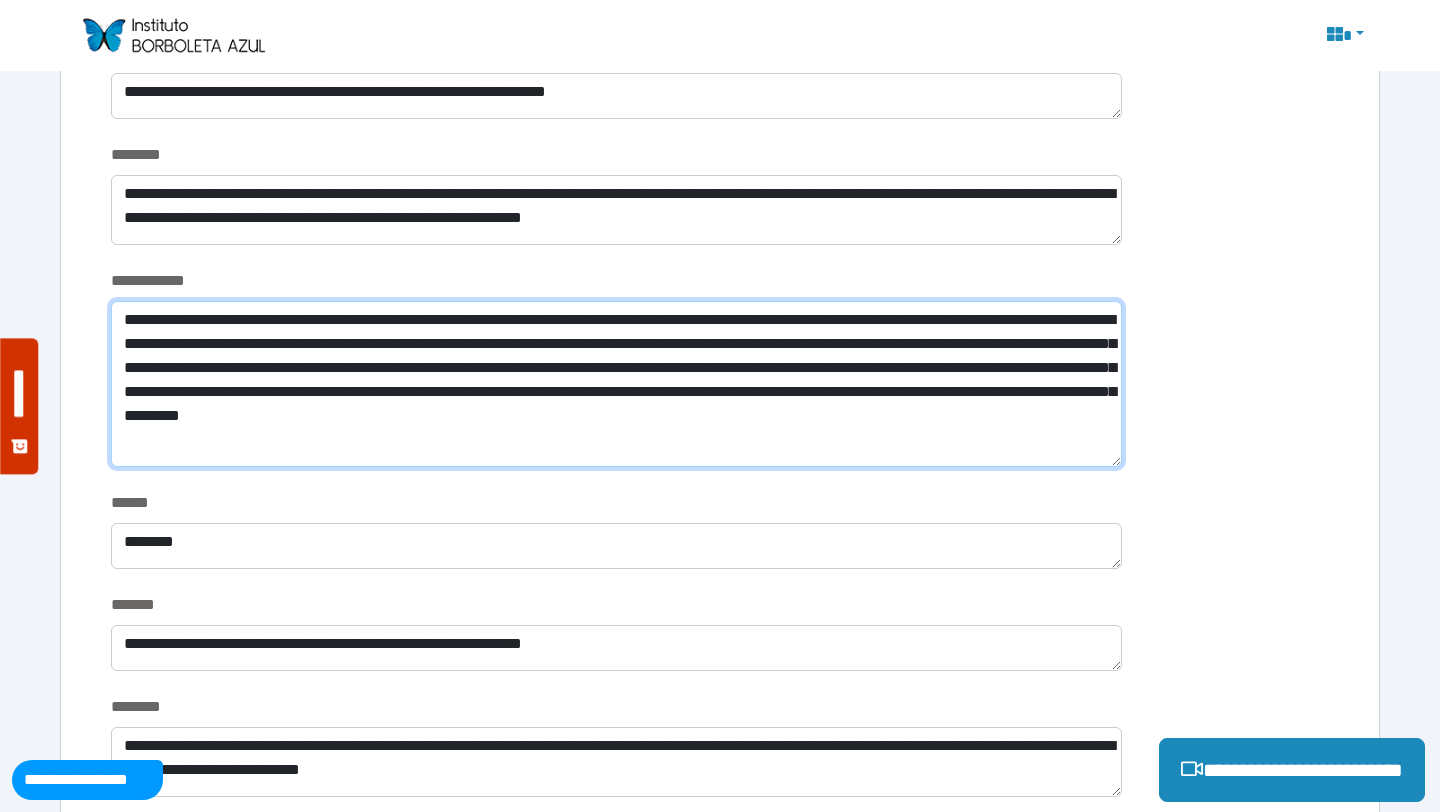 click on "**********" at bounding box center [616, 384] 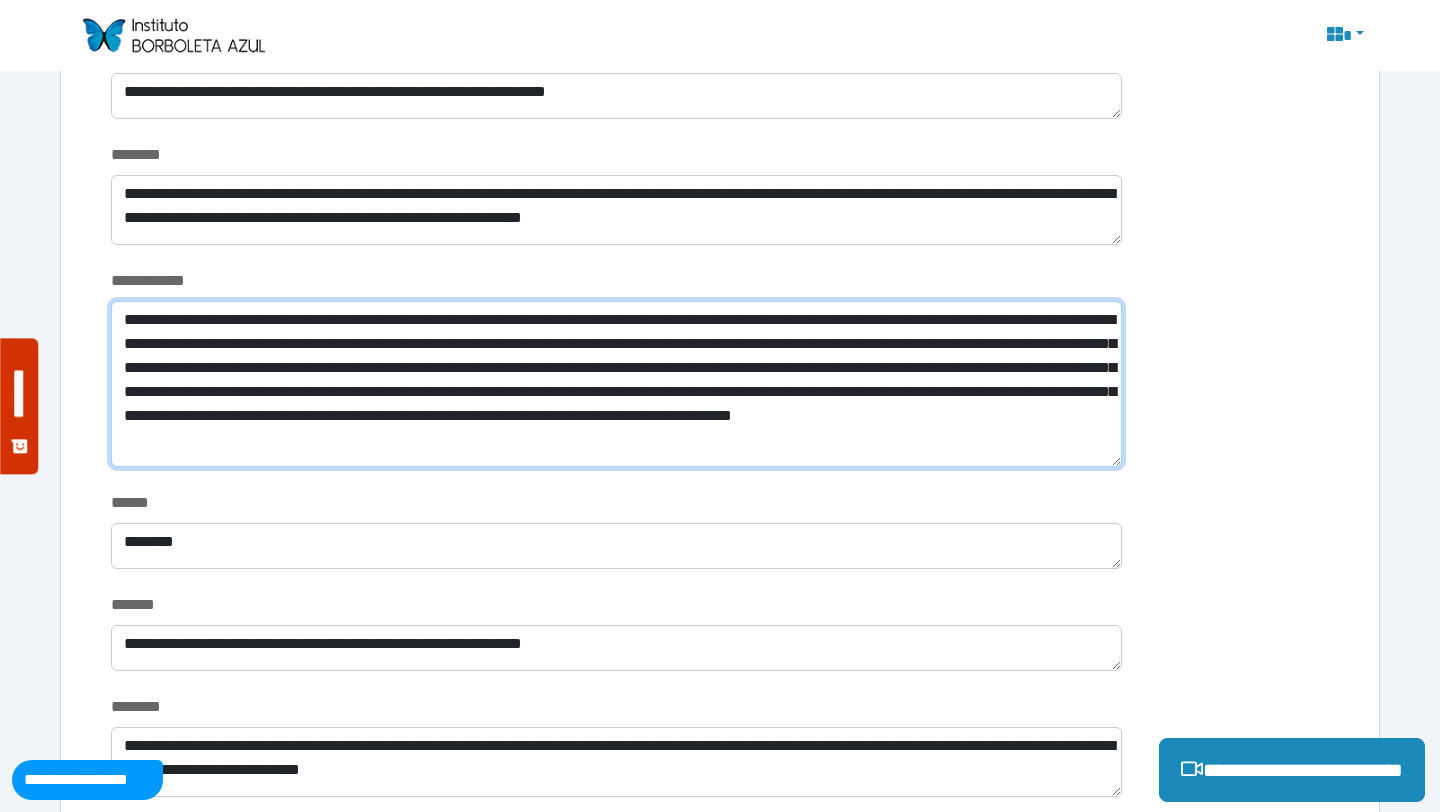scroll, scrollTop: 0, scrollLeft: 0, axis: both 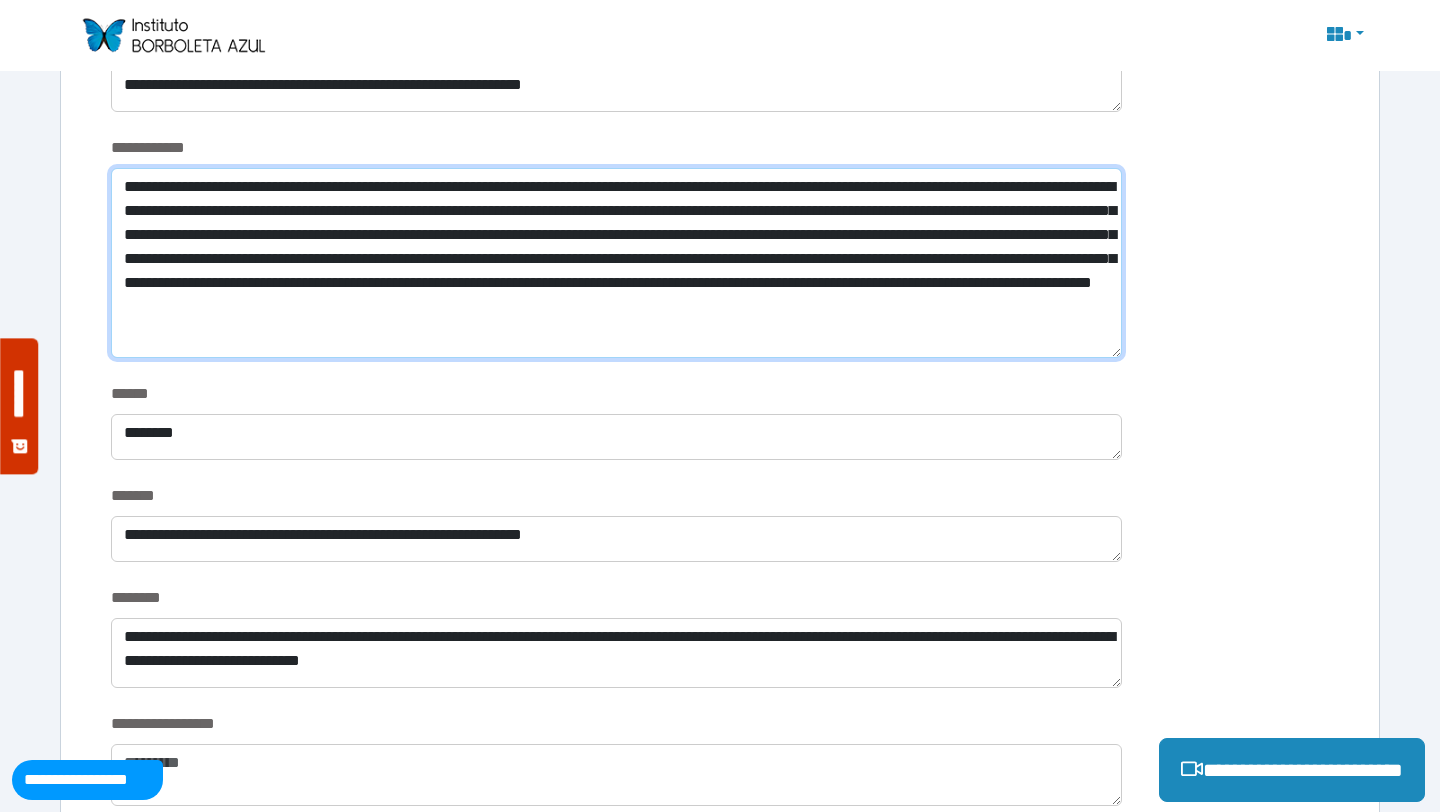drag, startPoint x: 422, startPoint y: 305, endPoint x: 592, endPoint y: 345, distance: 174.64249 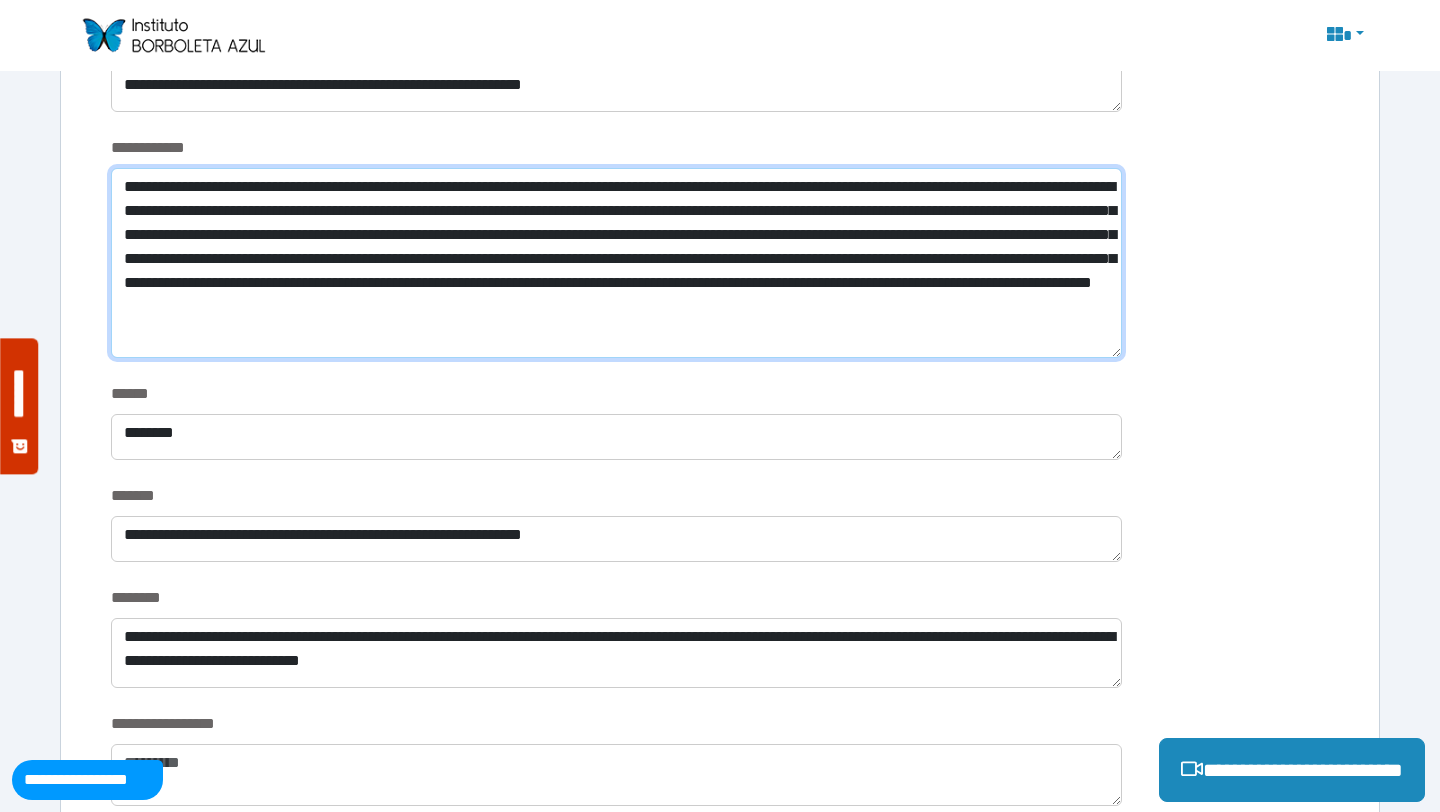 click on "**********" at bounding box center (616, 263) 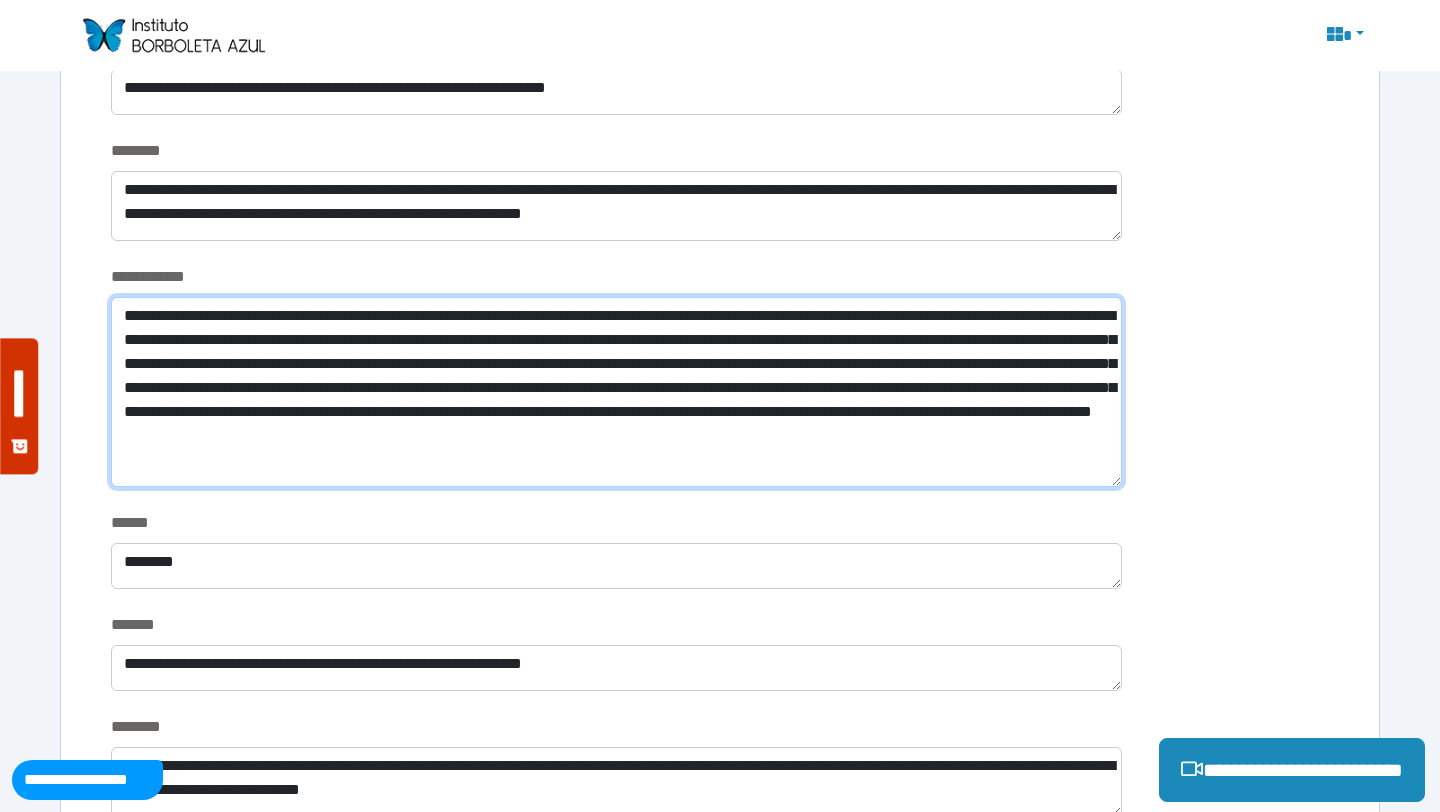 scroll, scrollTop: 2722, scrollLeft: 0, axis: vertical 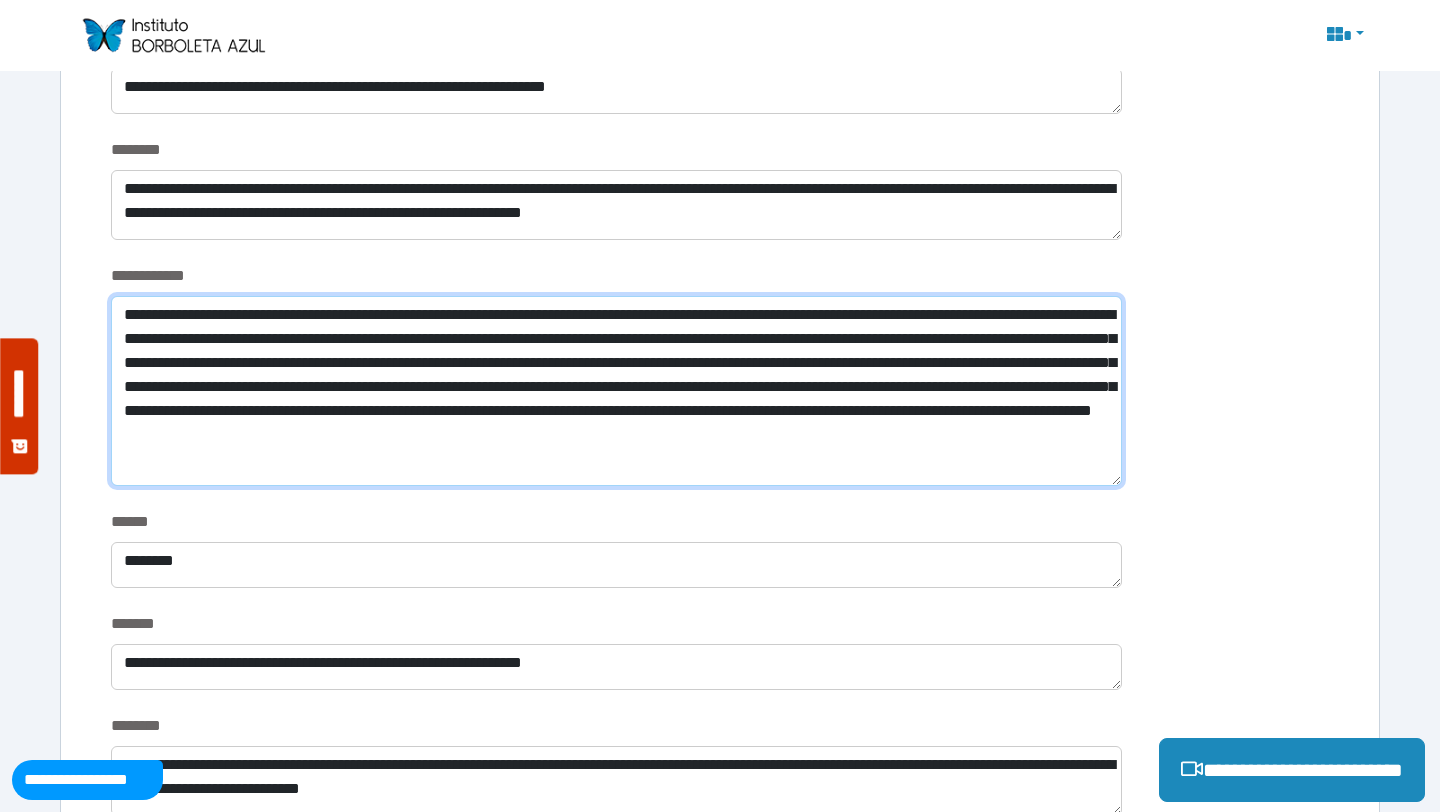 click on "**********" at bounding box center [616, 391] 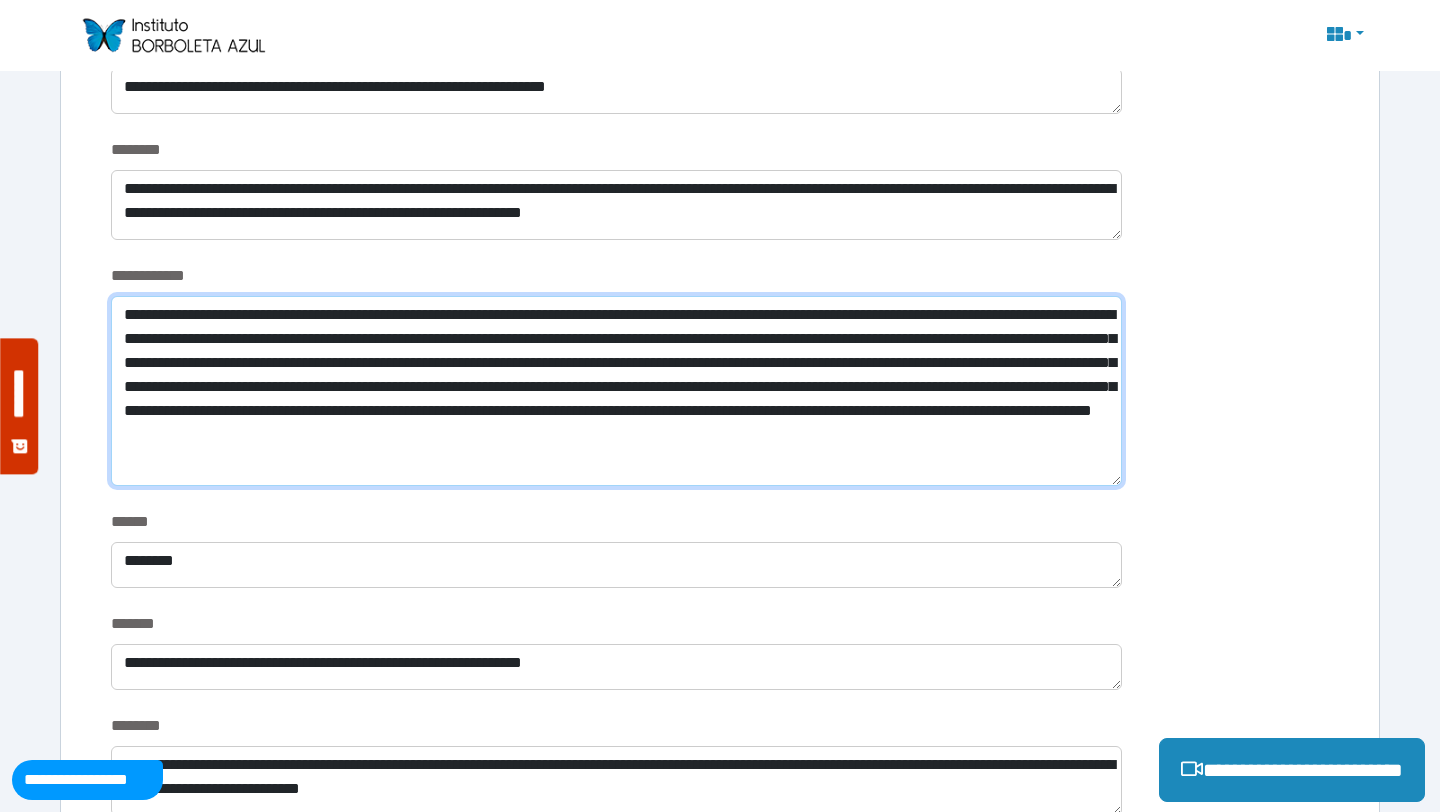 drag, startPoint x: 422, startPoint y: 433, endPoint x: 601, endPoint y: 470, distance: 182.78403 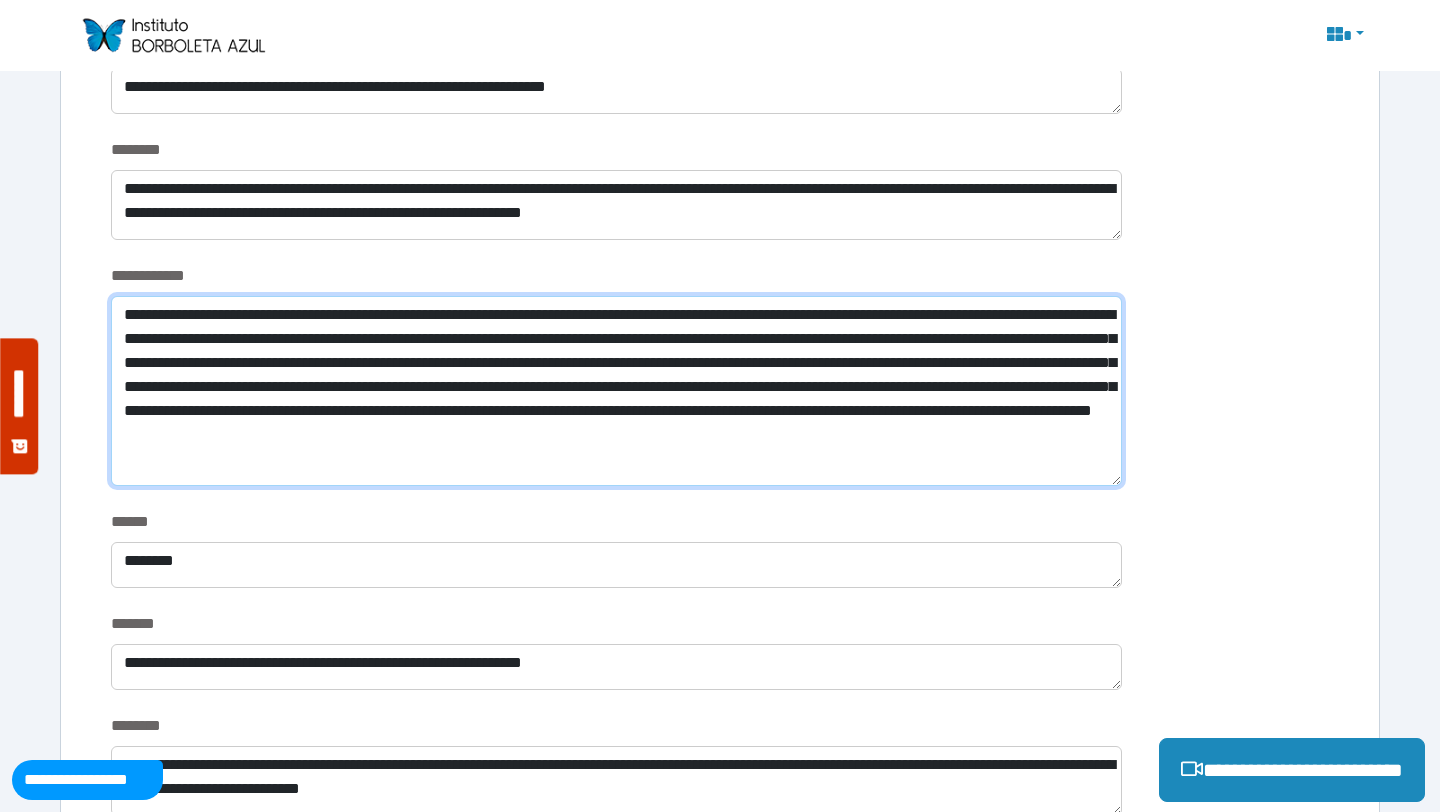 click on "**********" at bounding box center [616, 391] 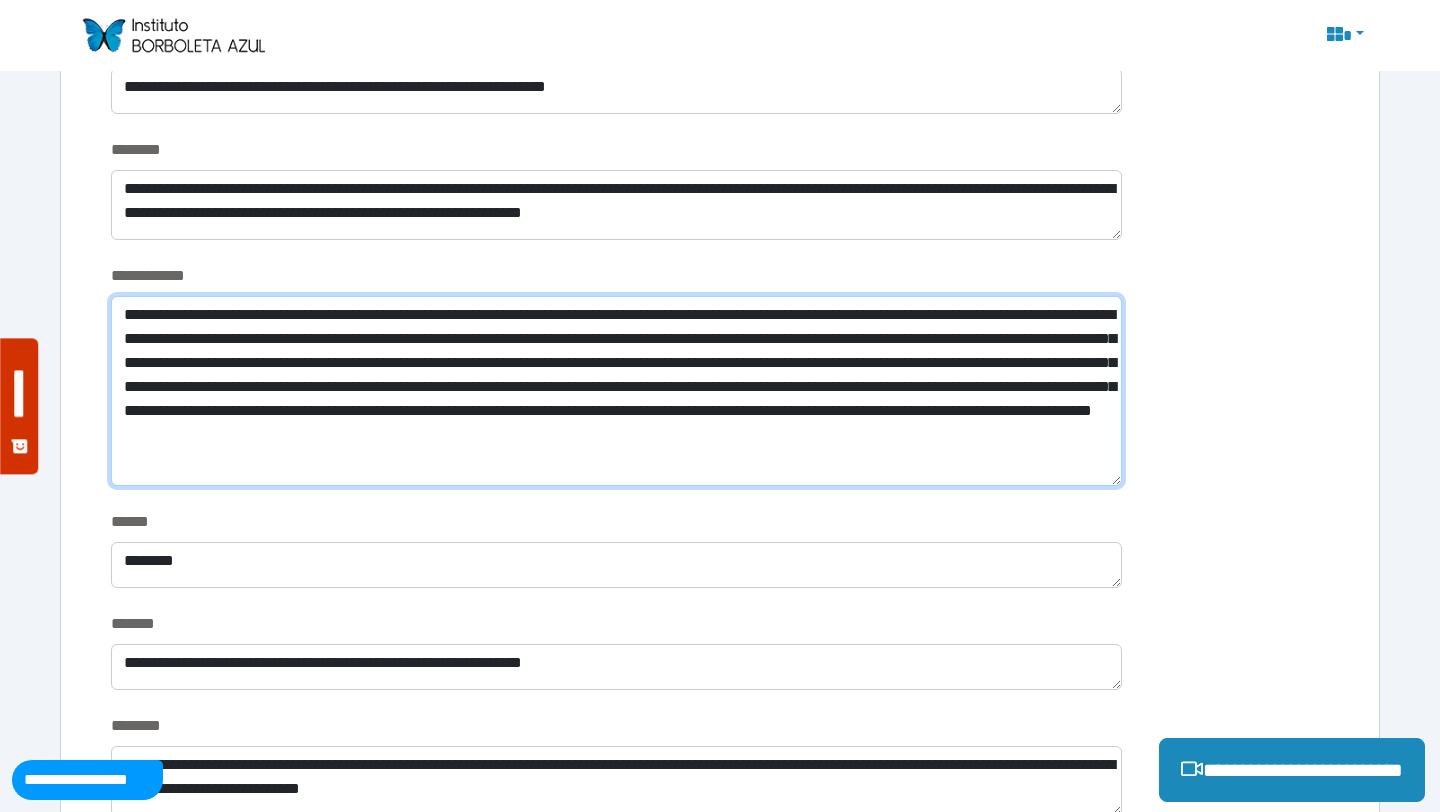 type on "**********" 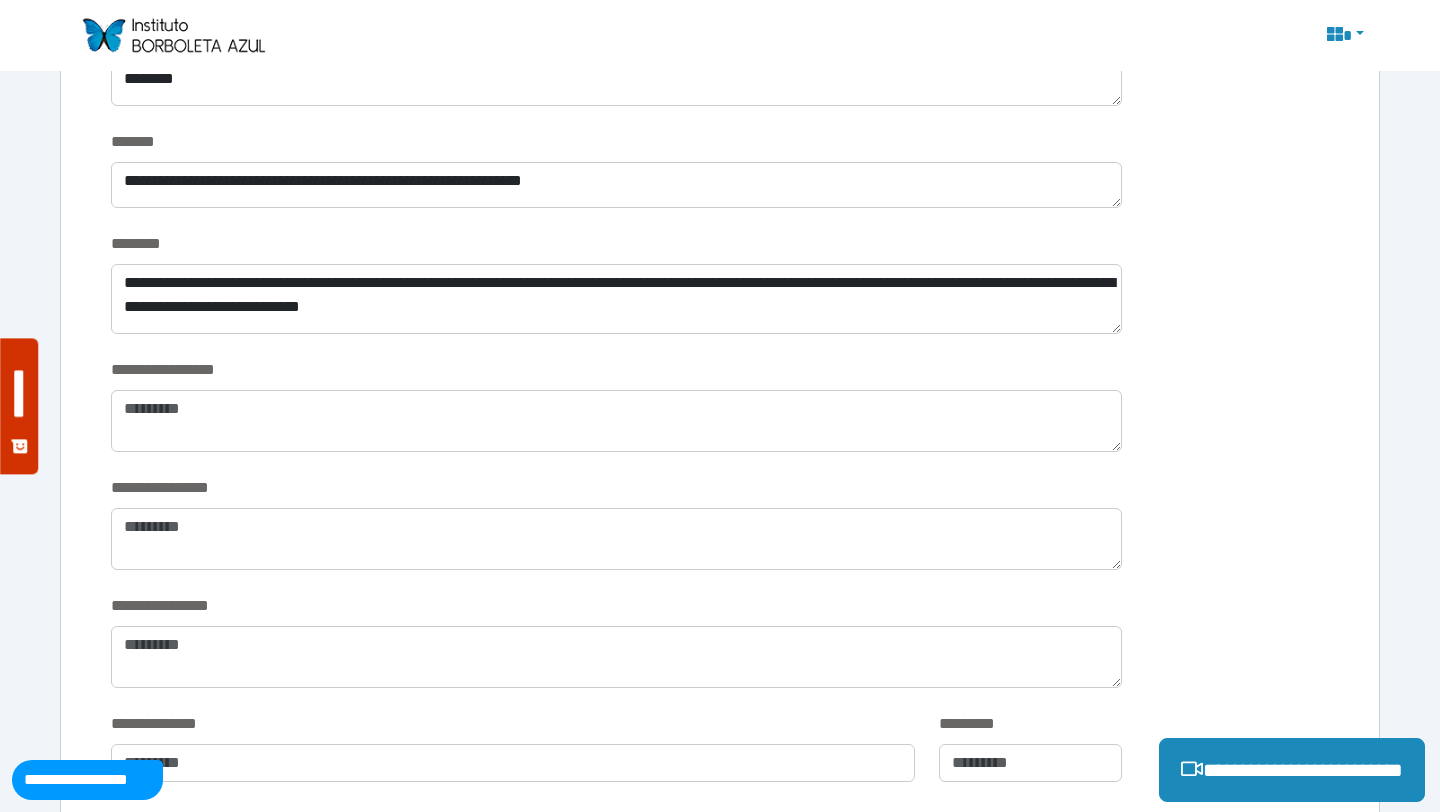 scroll, scrollTop: 3209, scrollLeft: 0, axis: vertical 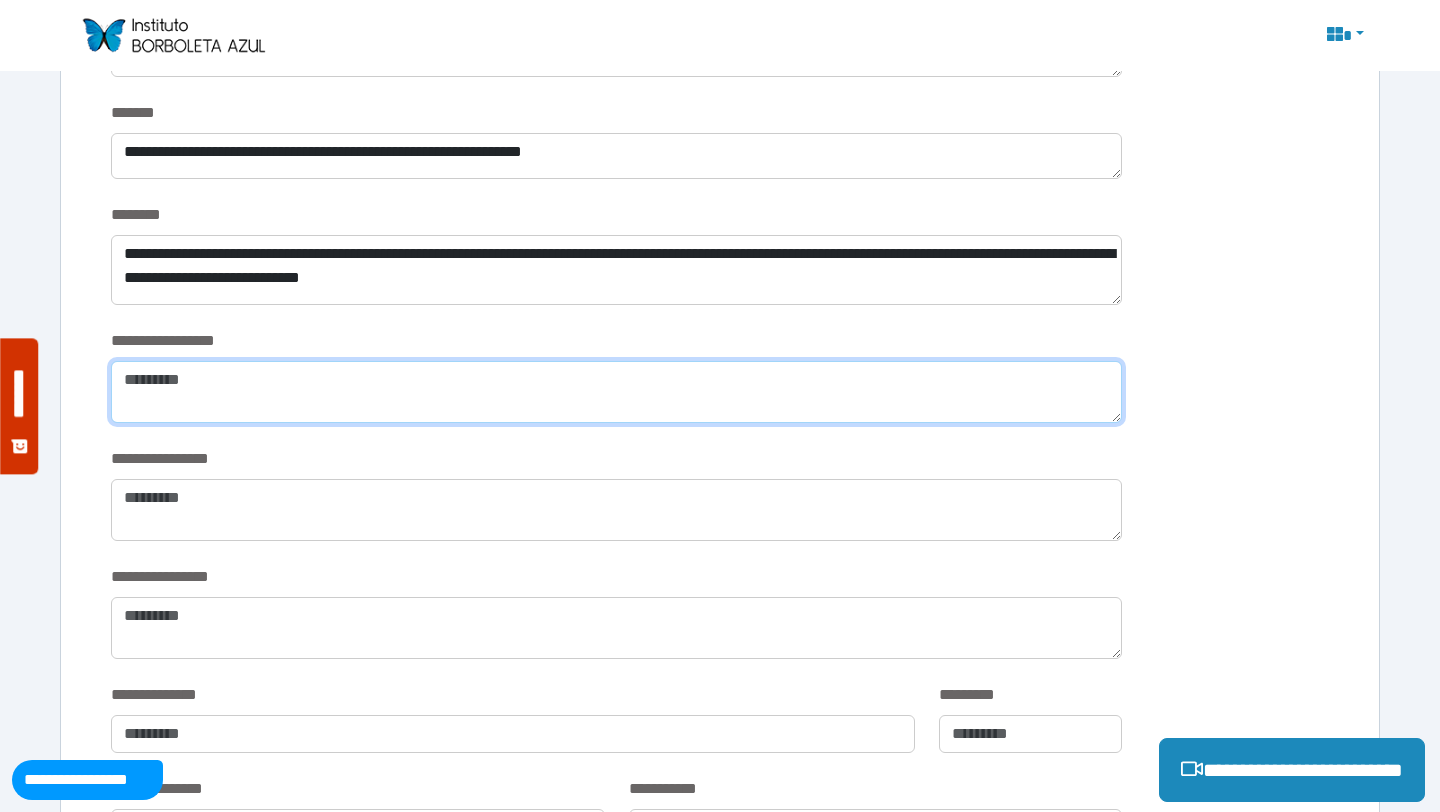click at bounding box center [616, 392] 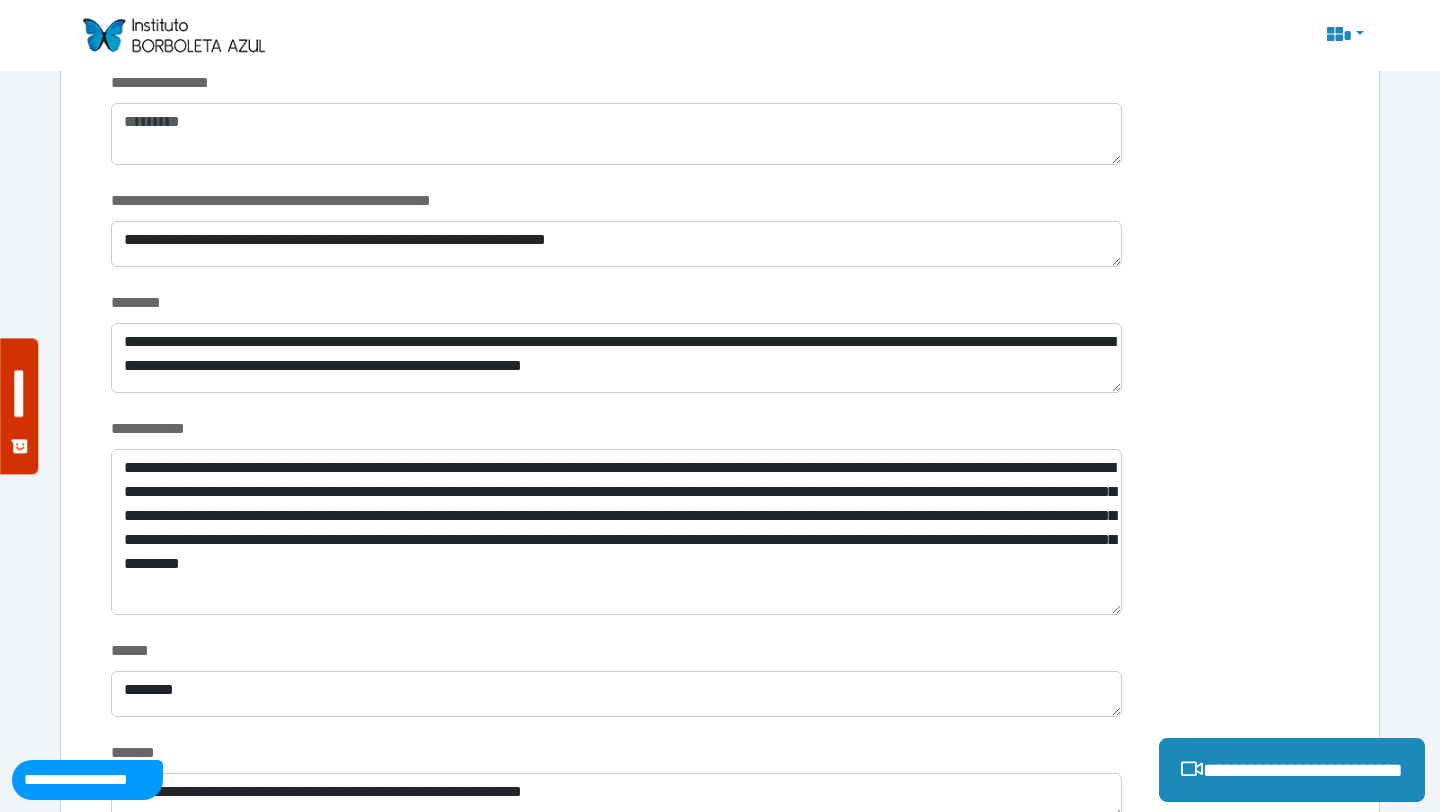 scroll, scrollTop: 2524, scrollLeft: 0, axis: vertical 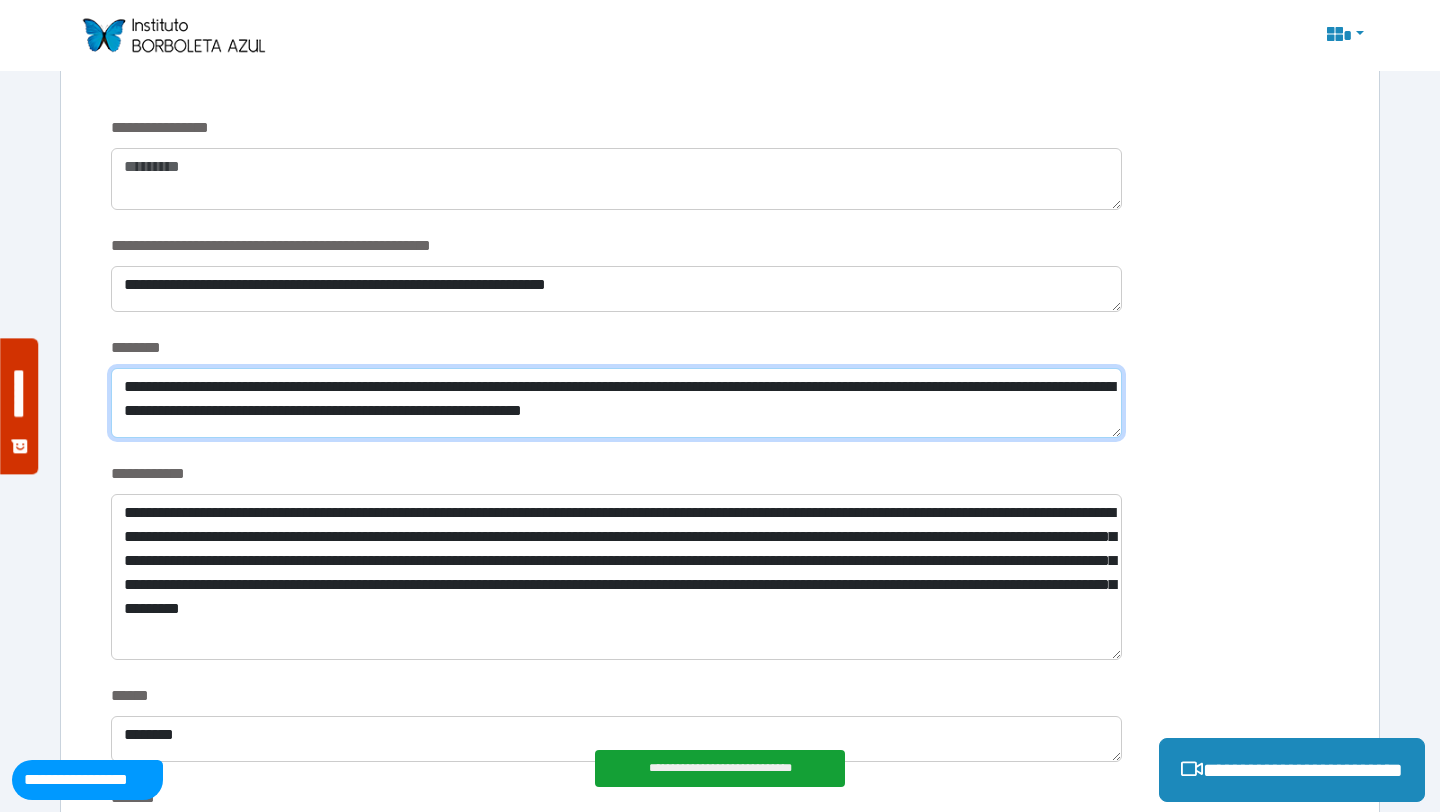 drag, startPoint x: 128, startPoint y: 383, endPoint x: 792, endPoint y: 404, distance: 664.332 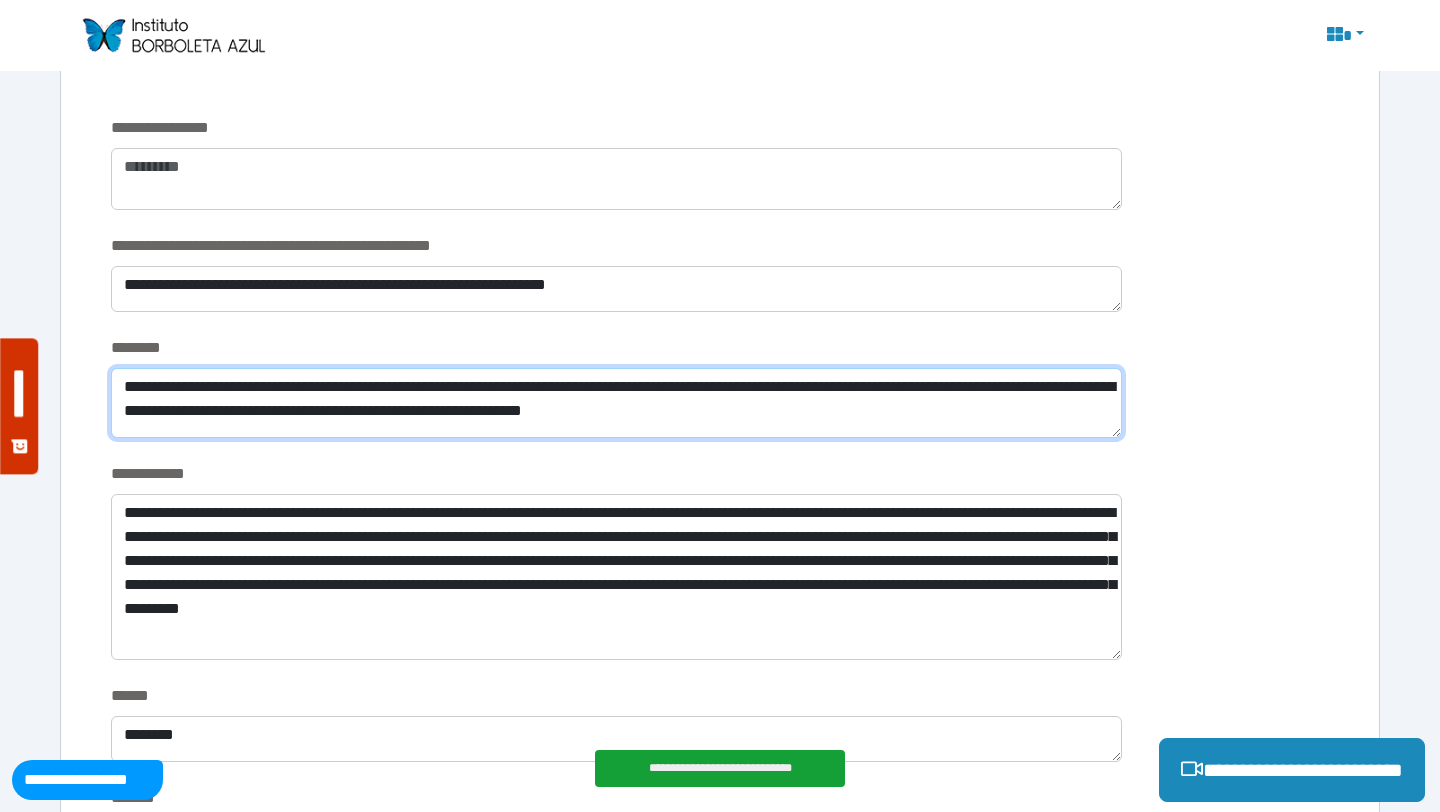 click on "**********" at bounding box center [616, 403] 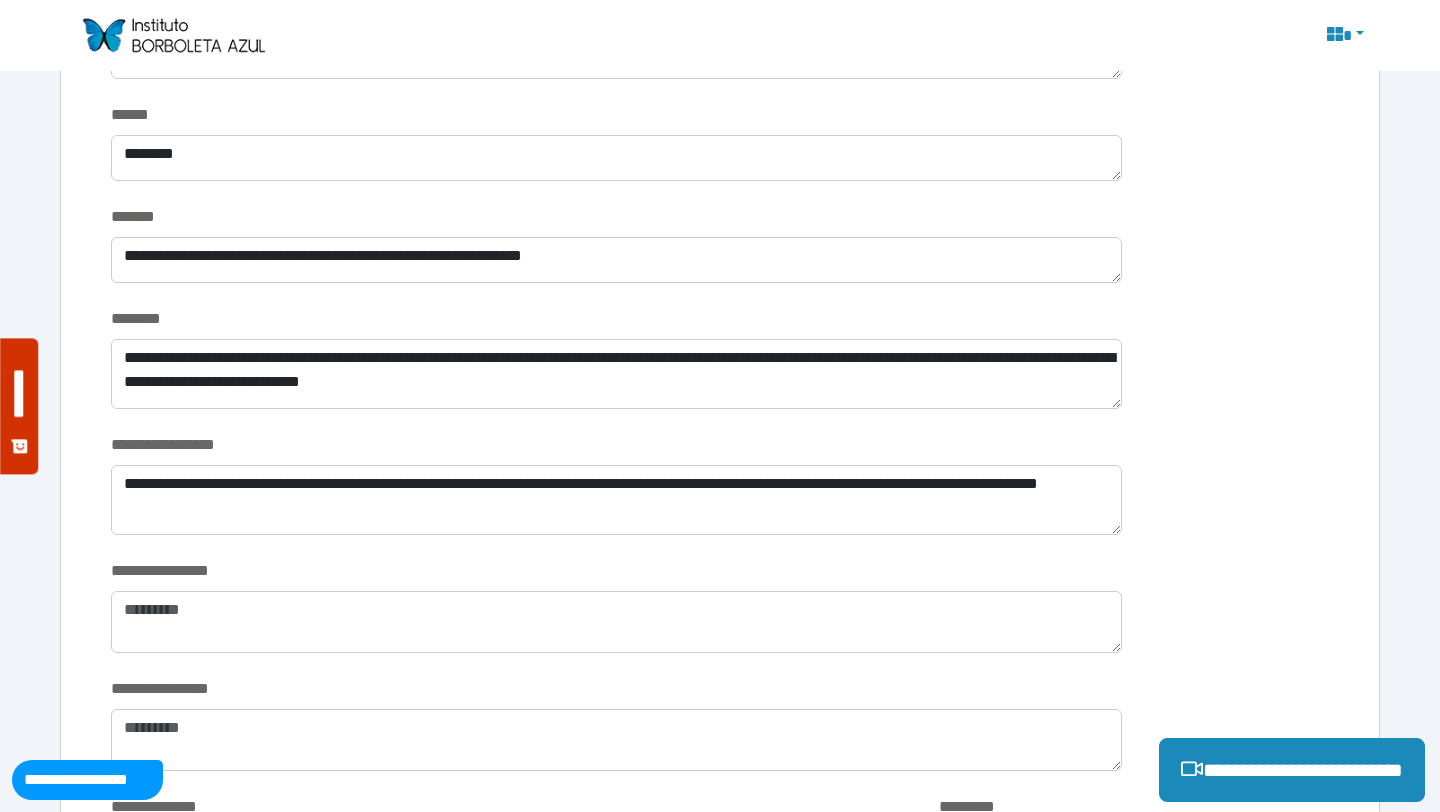 scroll, scrollTop: 3136, scrollLeft: 0, axis: vertical 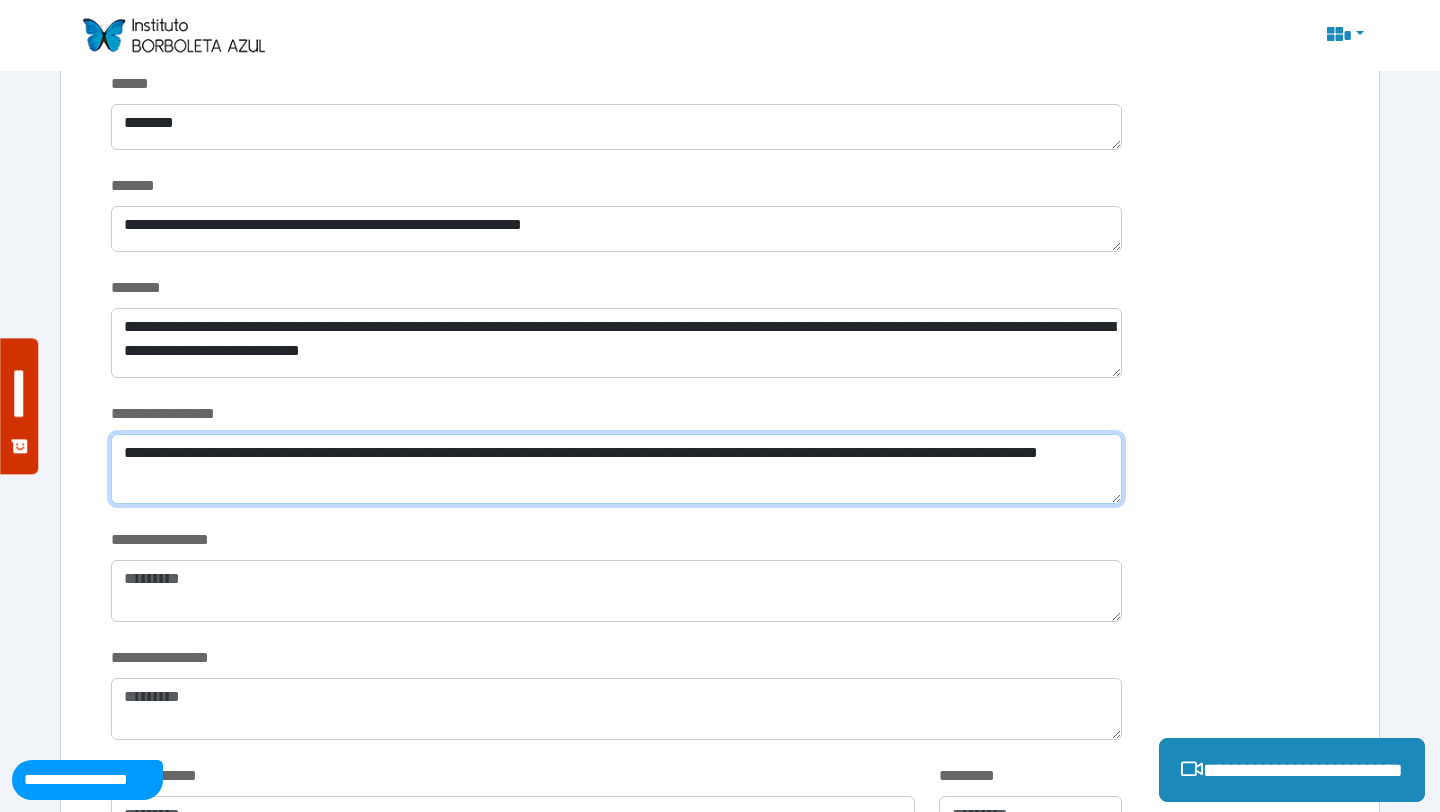 click on "**********" at bounding box center [616, 469] 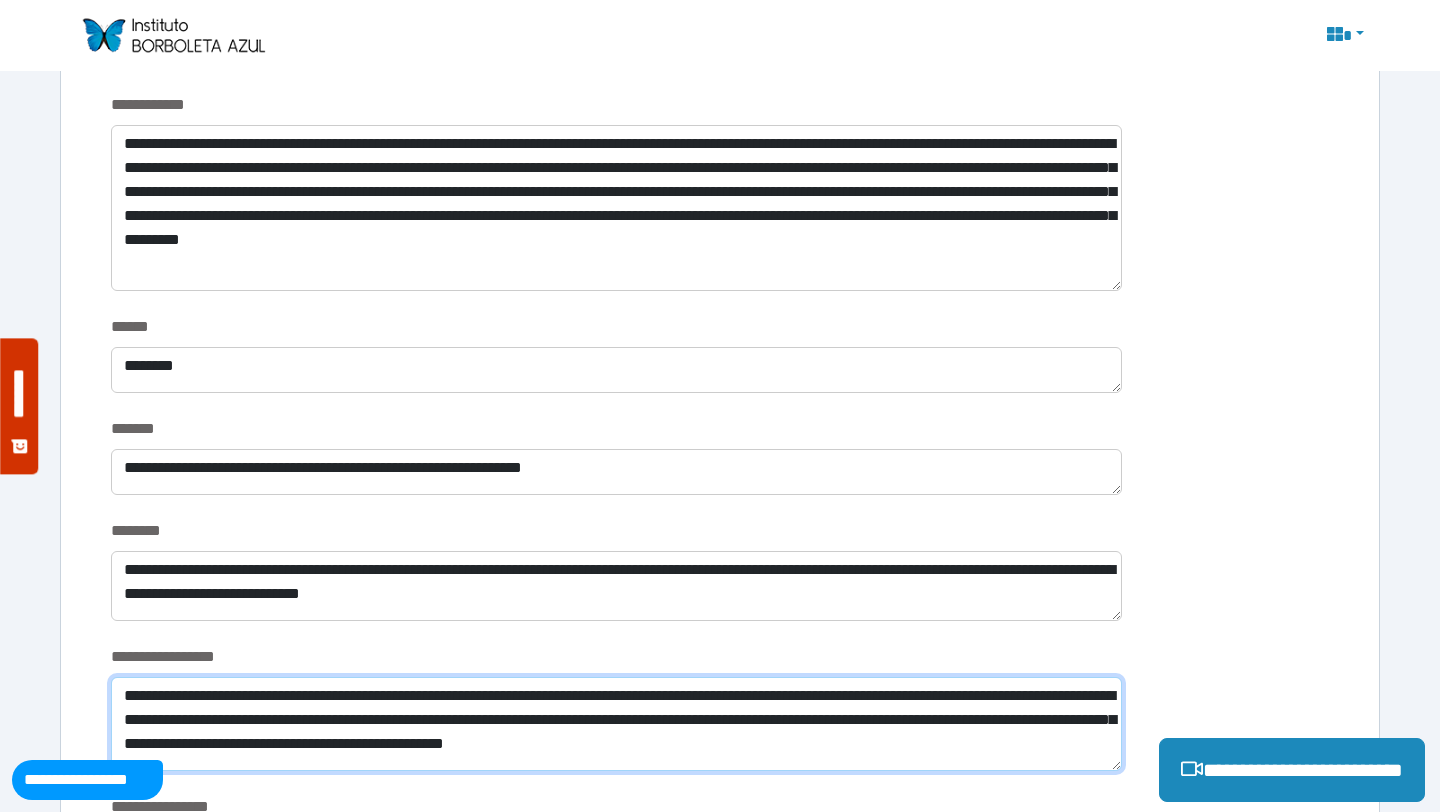 scroll, scrollTop: 2791, scrollLeft: 0, axis: vertical 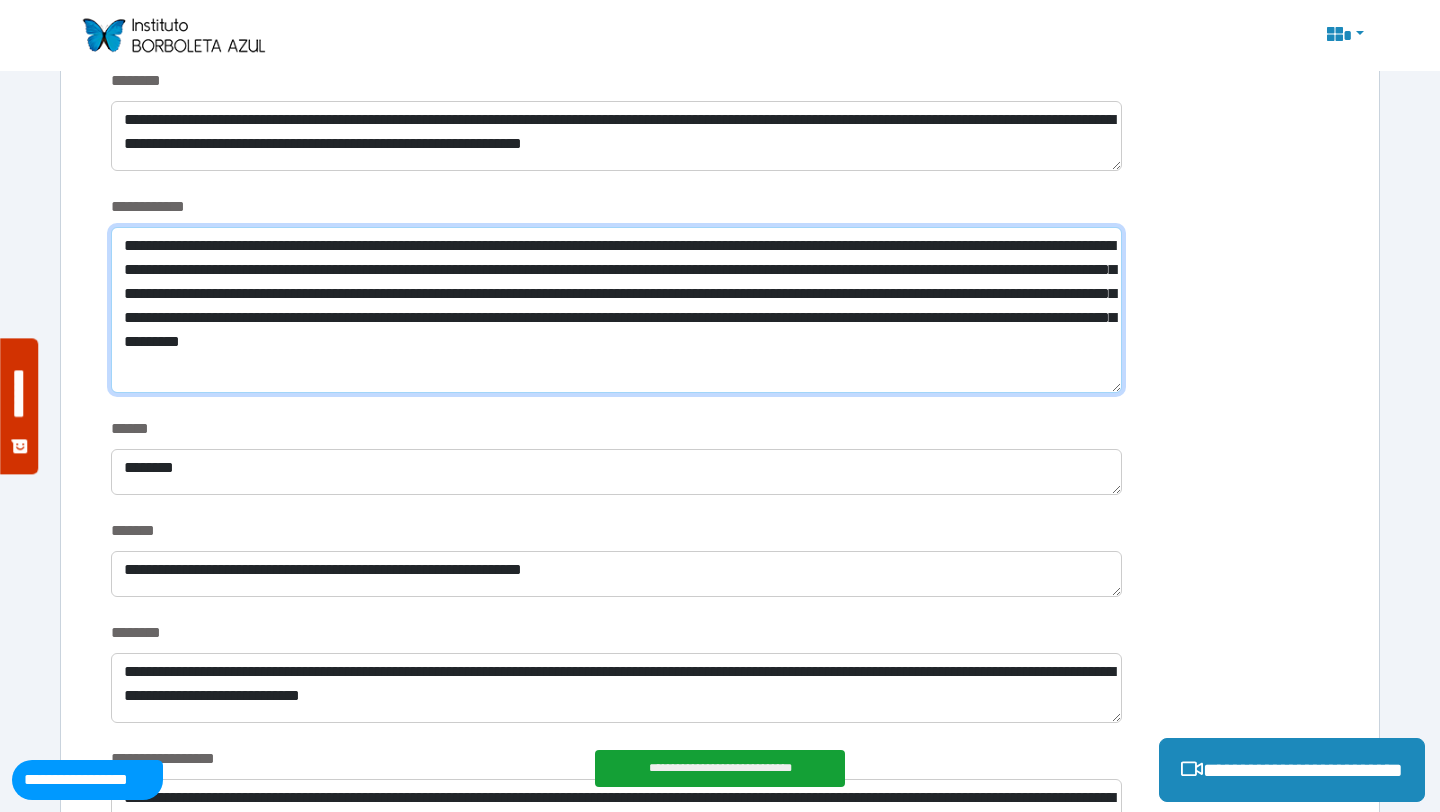 drag, startPoint x: 122, startPoint y: 246, endPoint x: 441, endPoint y: 365, distance: 340.4732 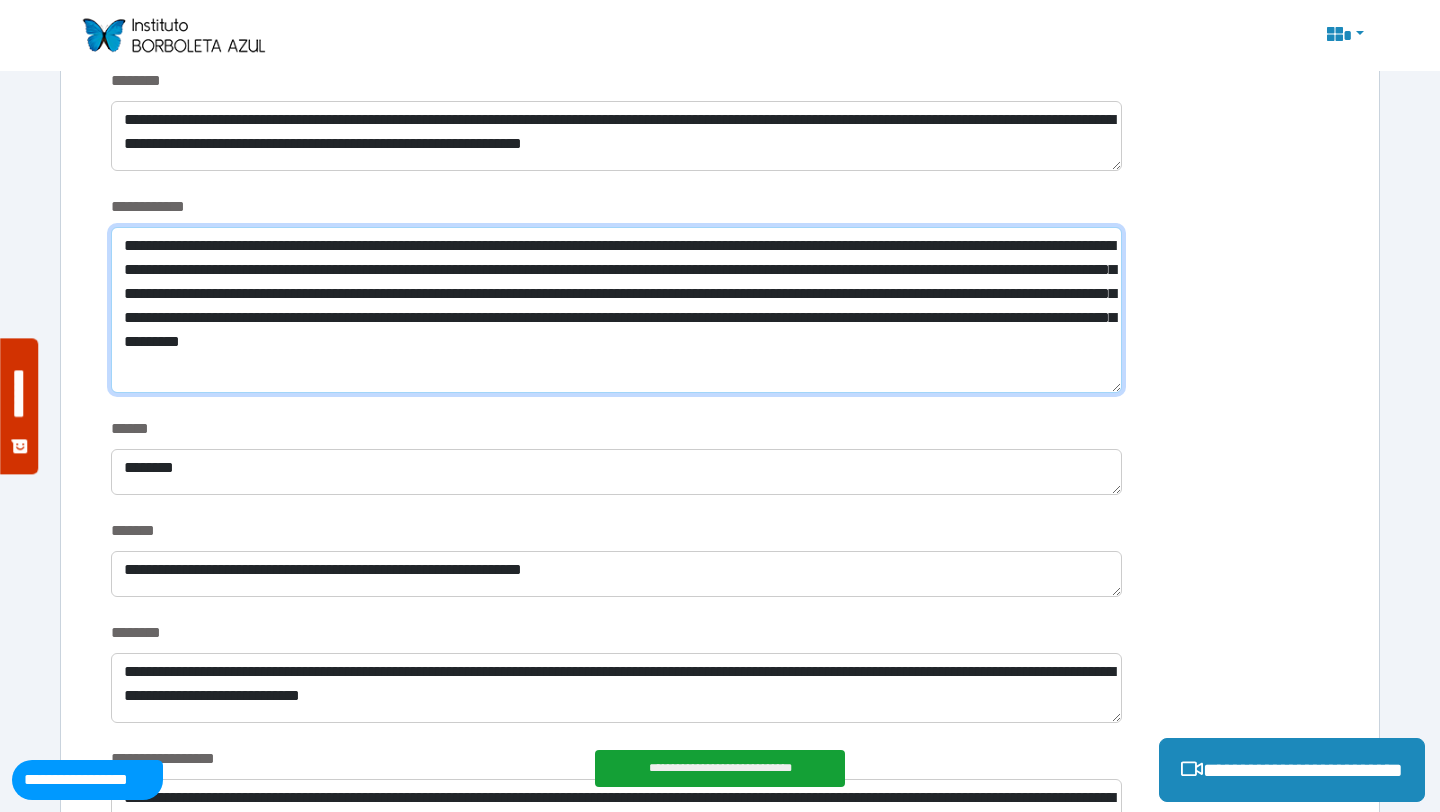 click on "**********" at bounding box center (616, 310) 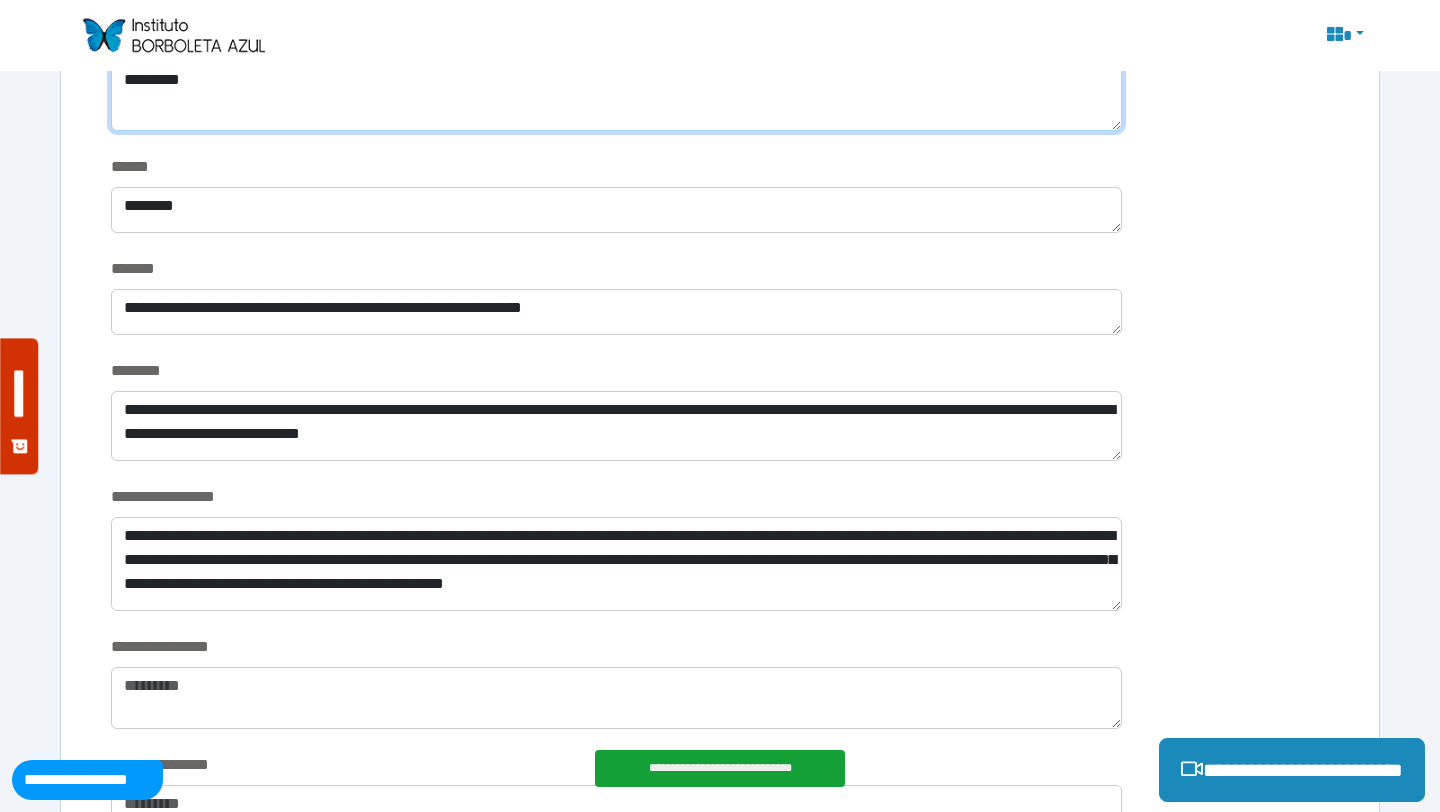 scroll, scrollTop: 3250, scrollLeft: 0, axis: vertical 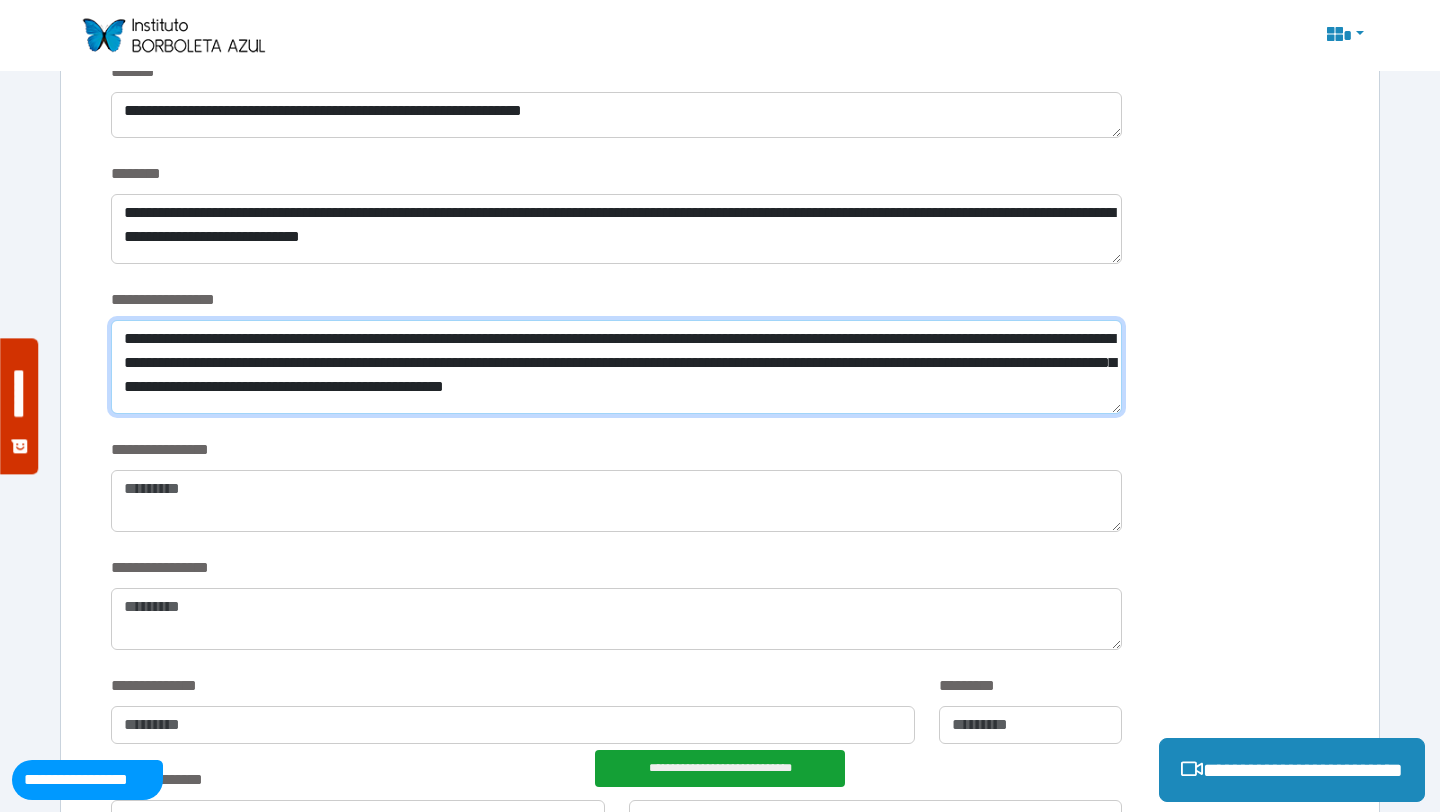 click on "**********" at bounding box center [616, 367] 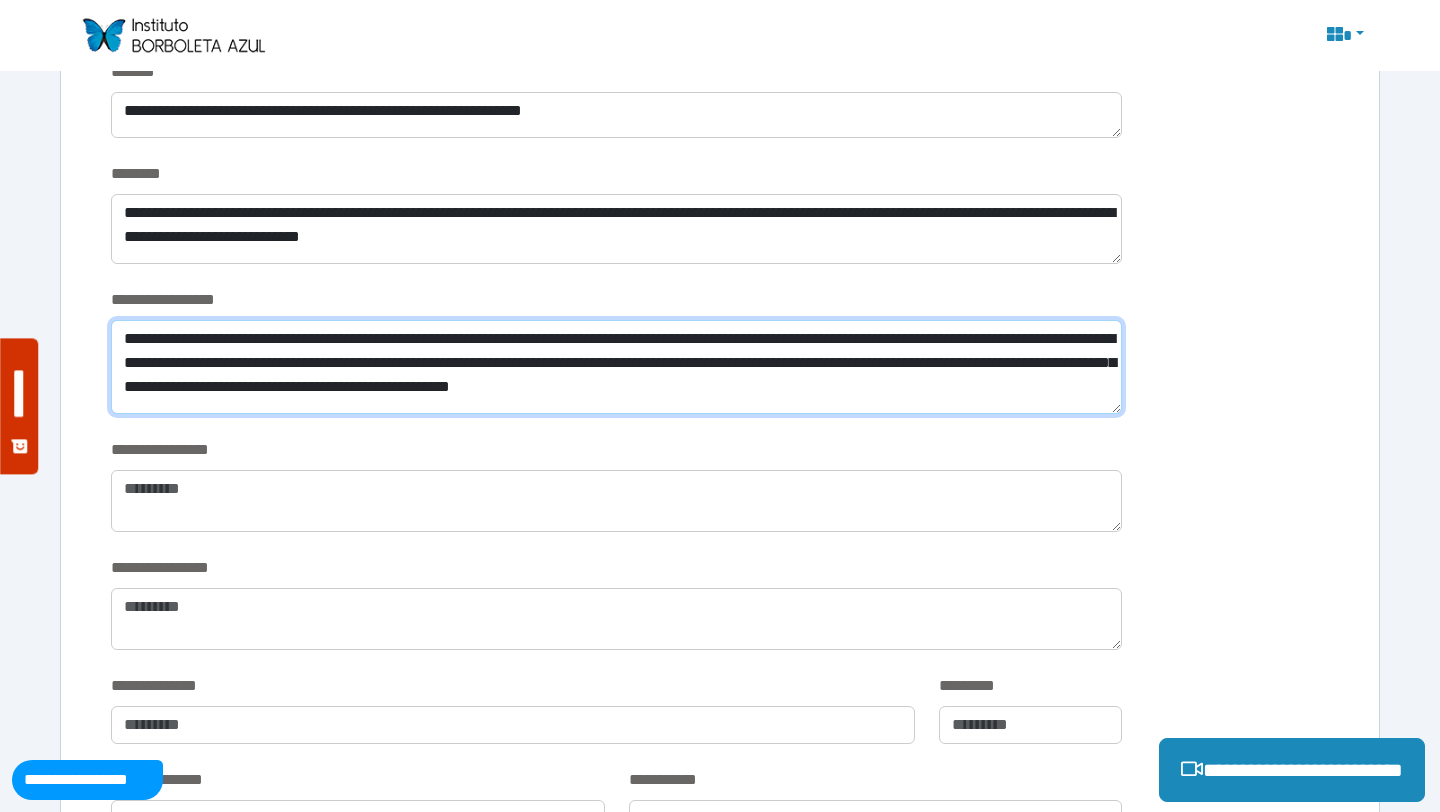 paste on "**********" 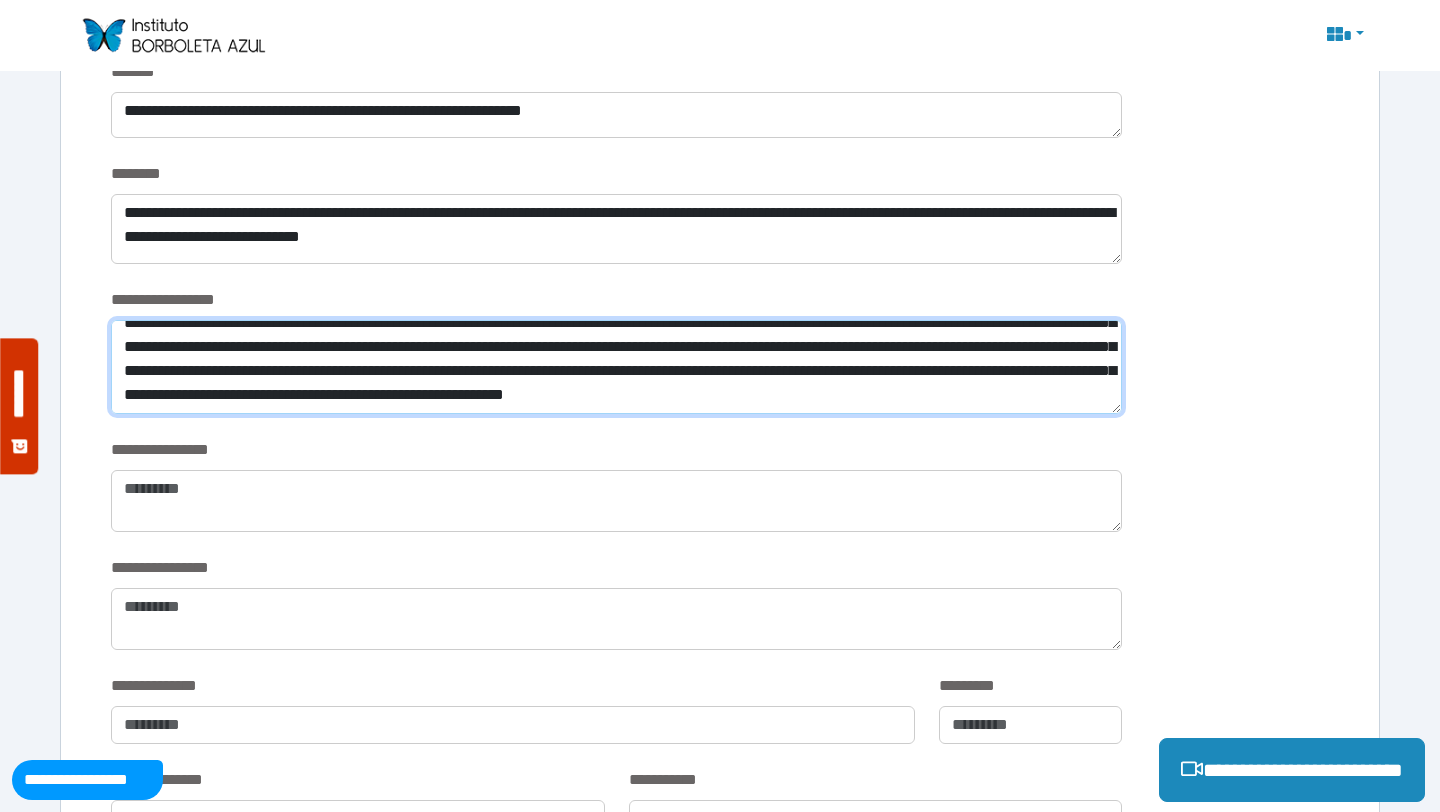 scroll, scrollTop: 0, scrollLeft: 0, axis: both 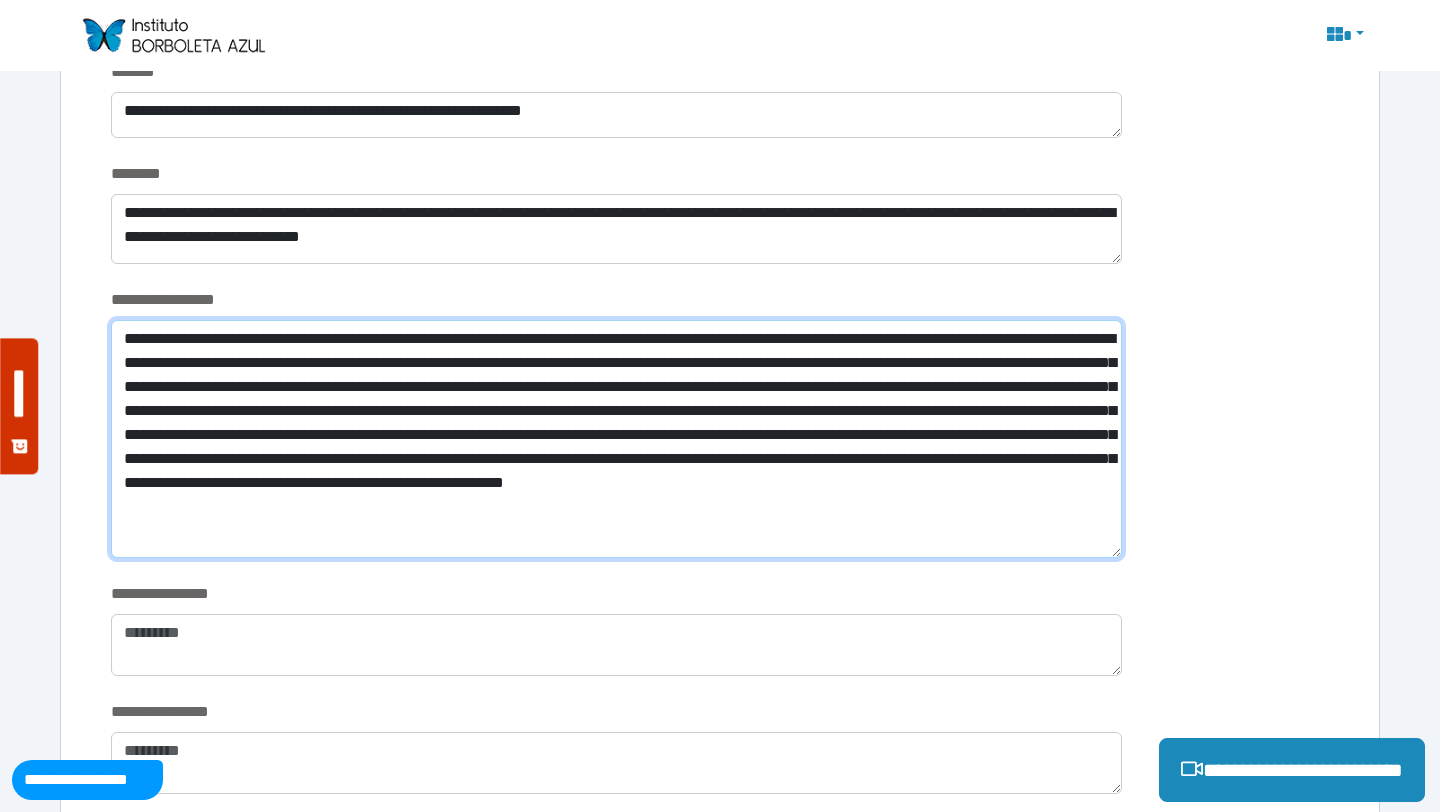click at bounding box center (616, 439) 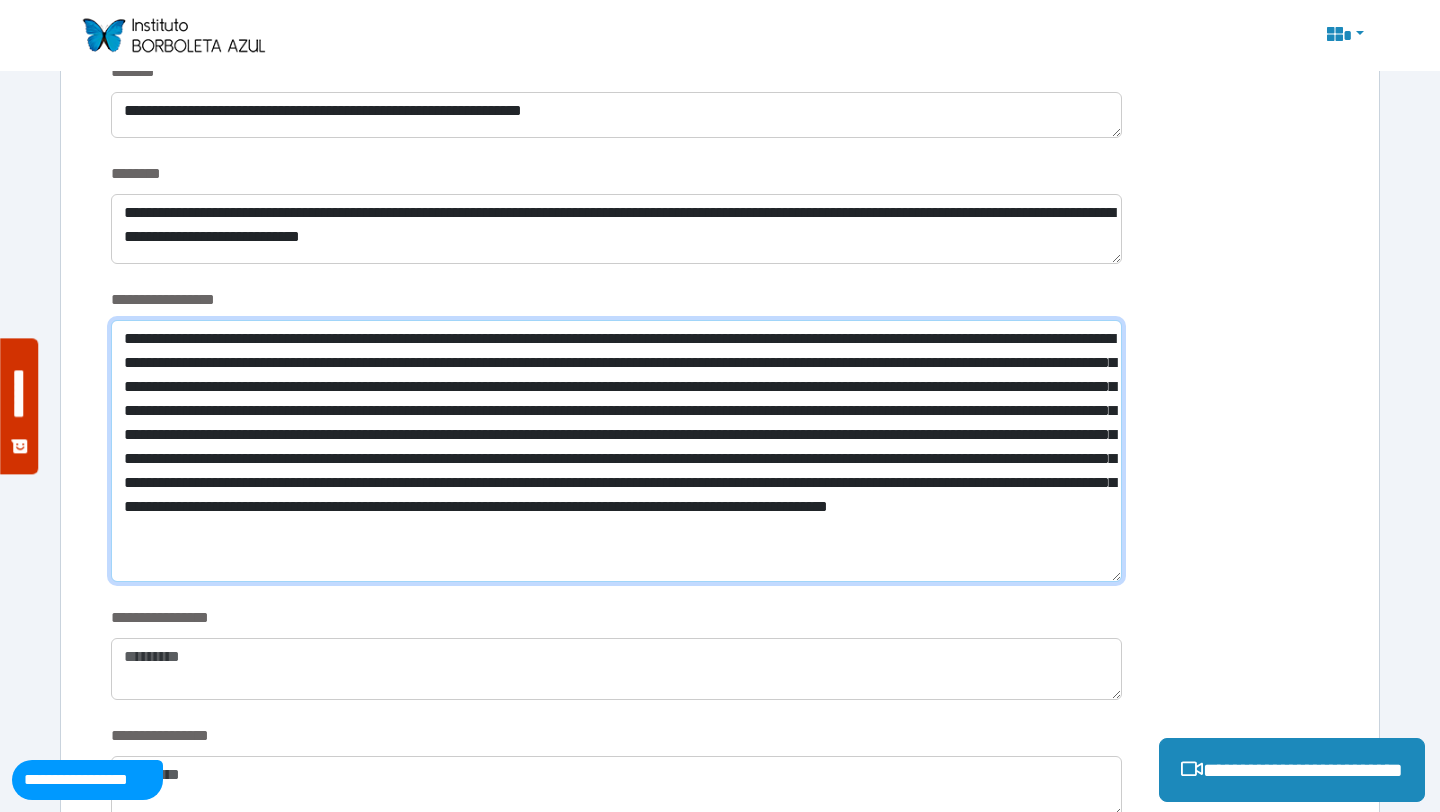 scroll, scrollTop: 0, scrollLeft: 0, axis: both 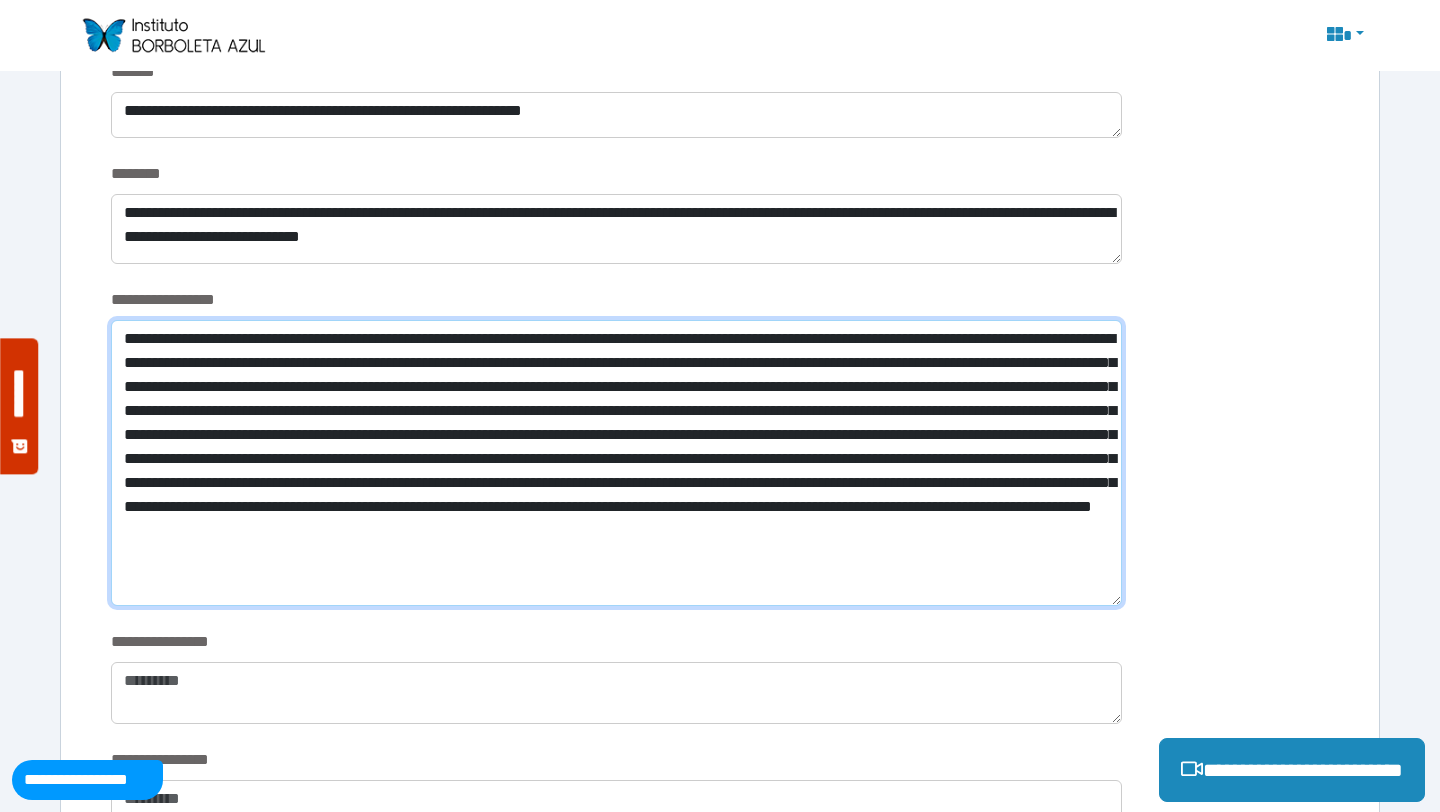 click at bounding box center (616, 463) 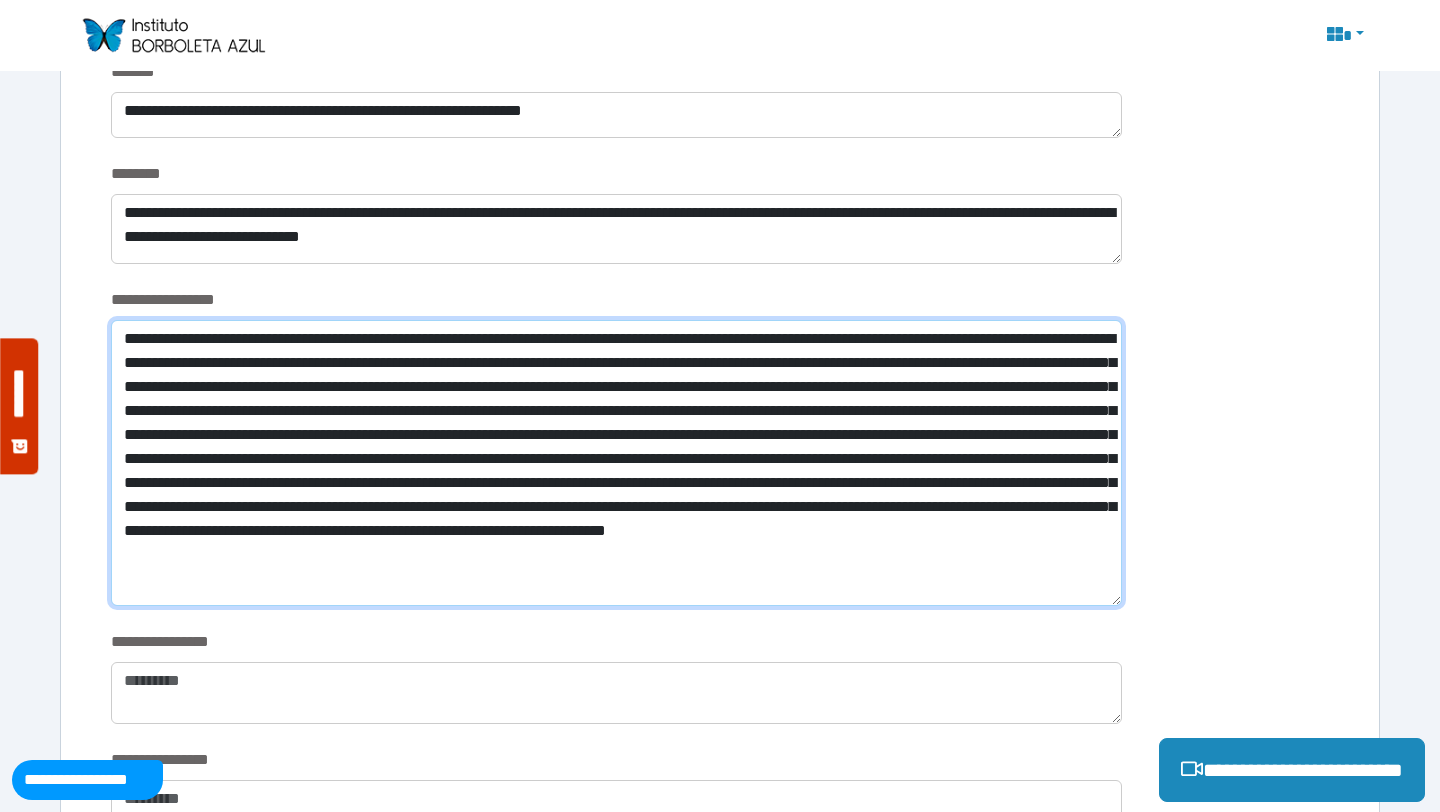 scroll, scrollTop: 0, scrollLeft: 0, axis: both 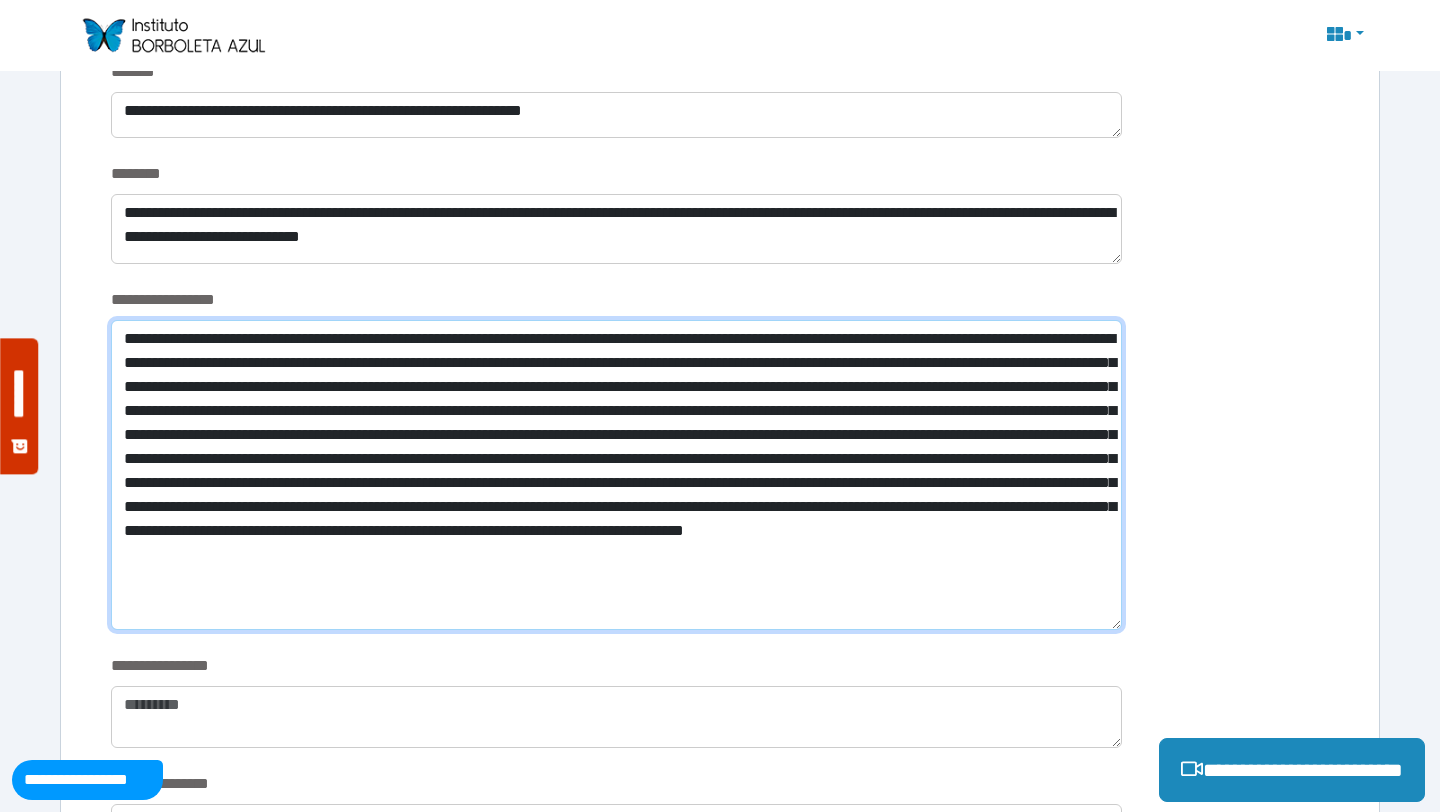 type on "**********" 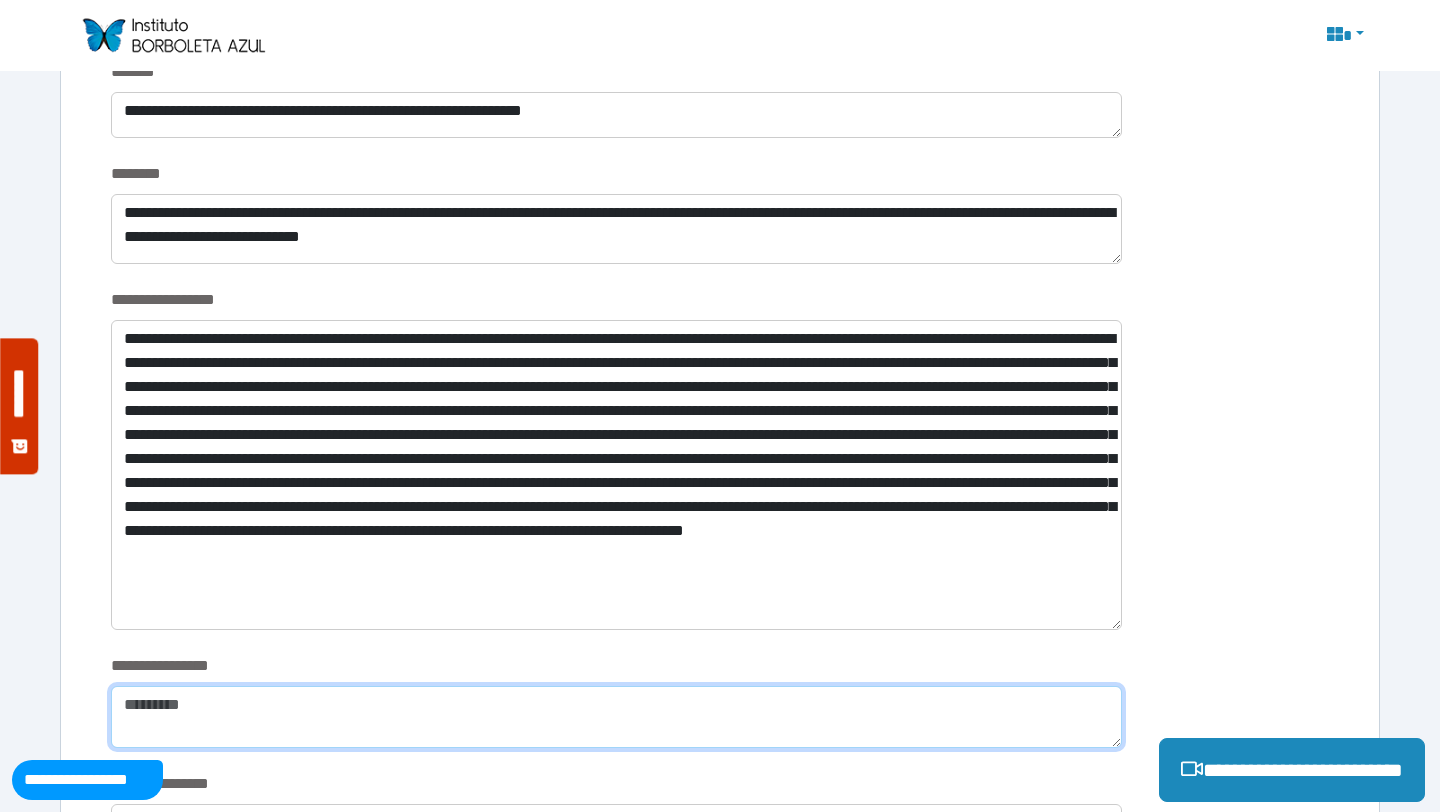 click at bounding box center [616, 717] 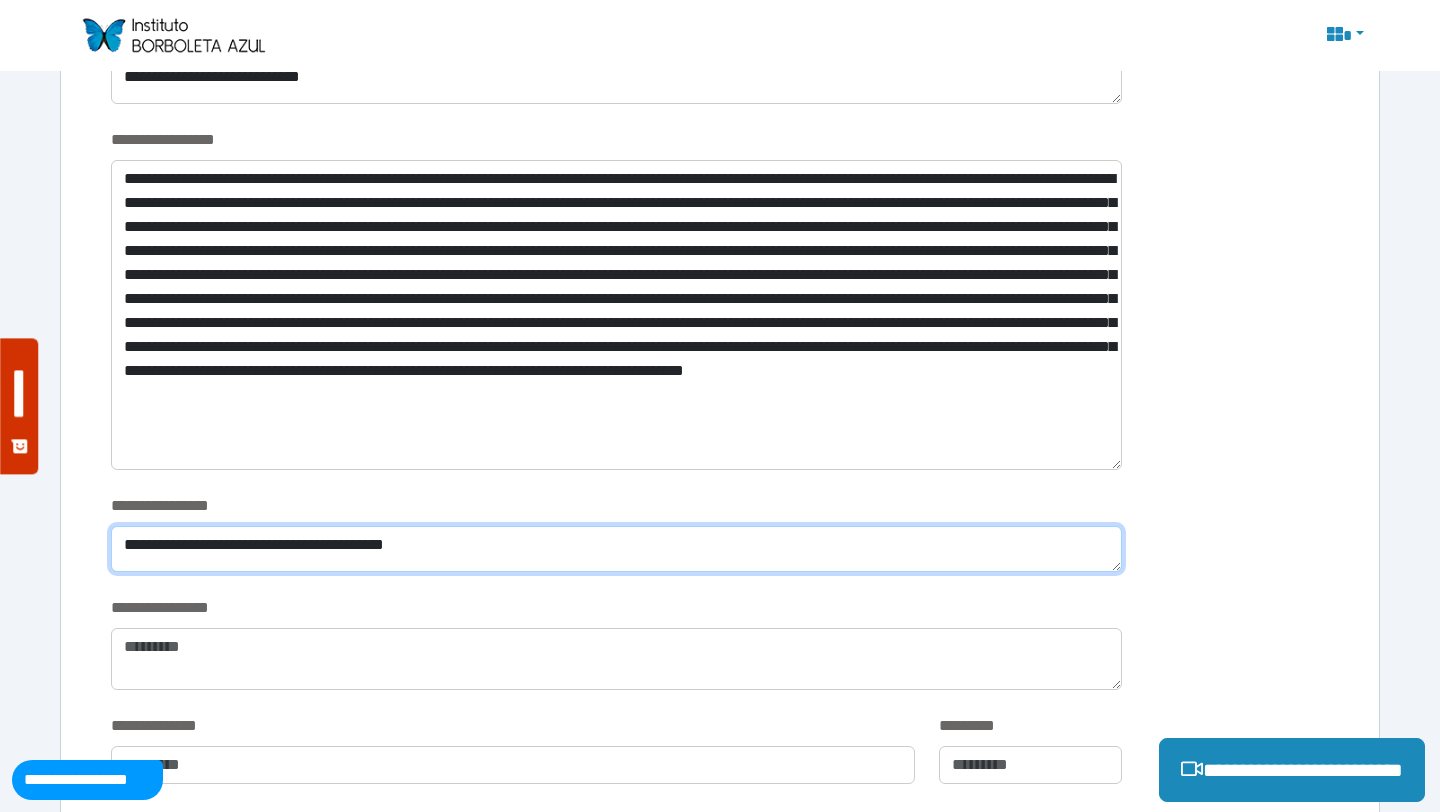 scroll, scrollTop: 3412, scrollLeft: 0, axis: vertical 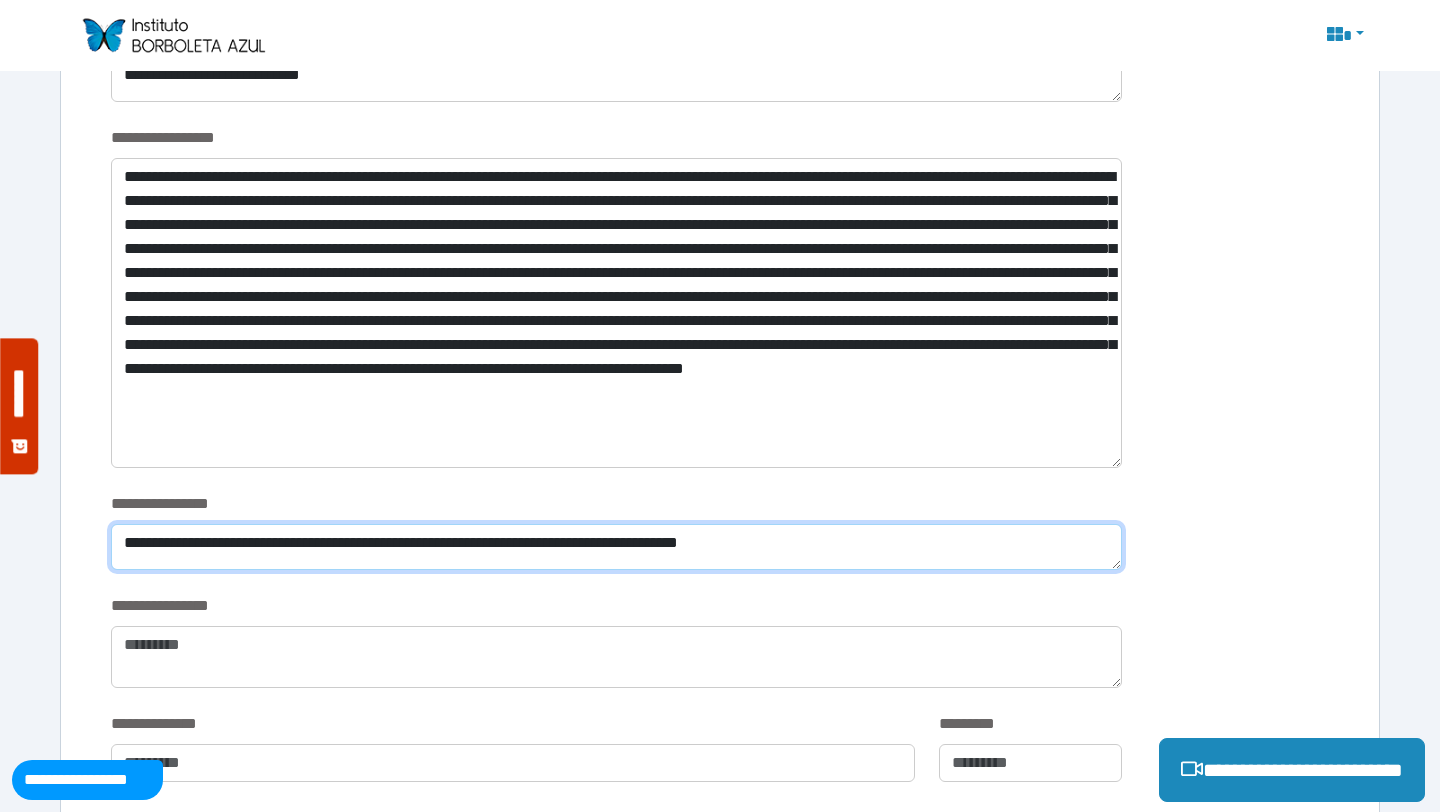 type on "**********" 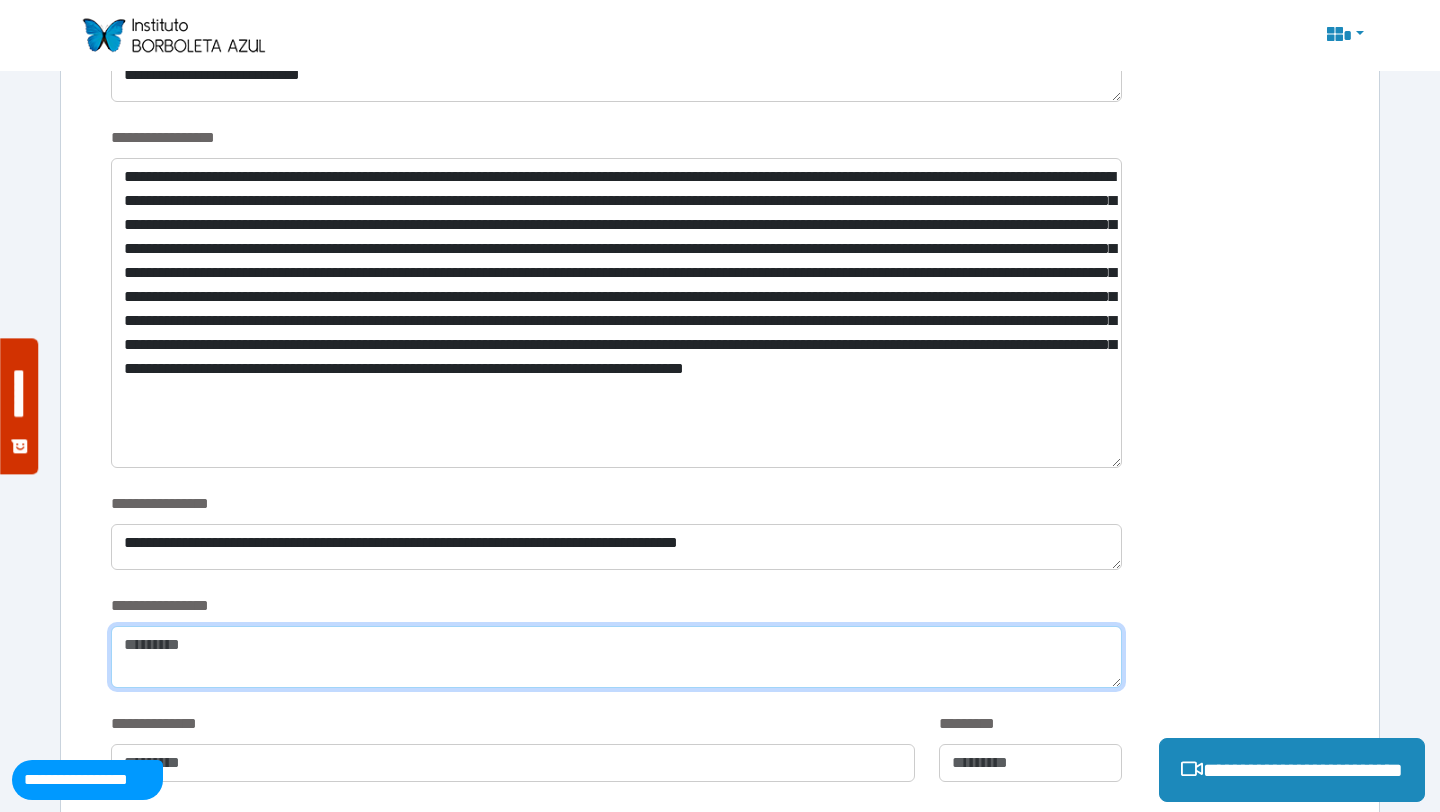 click at bounding box center (616, 657) 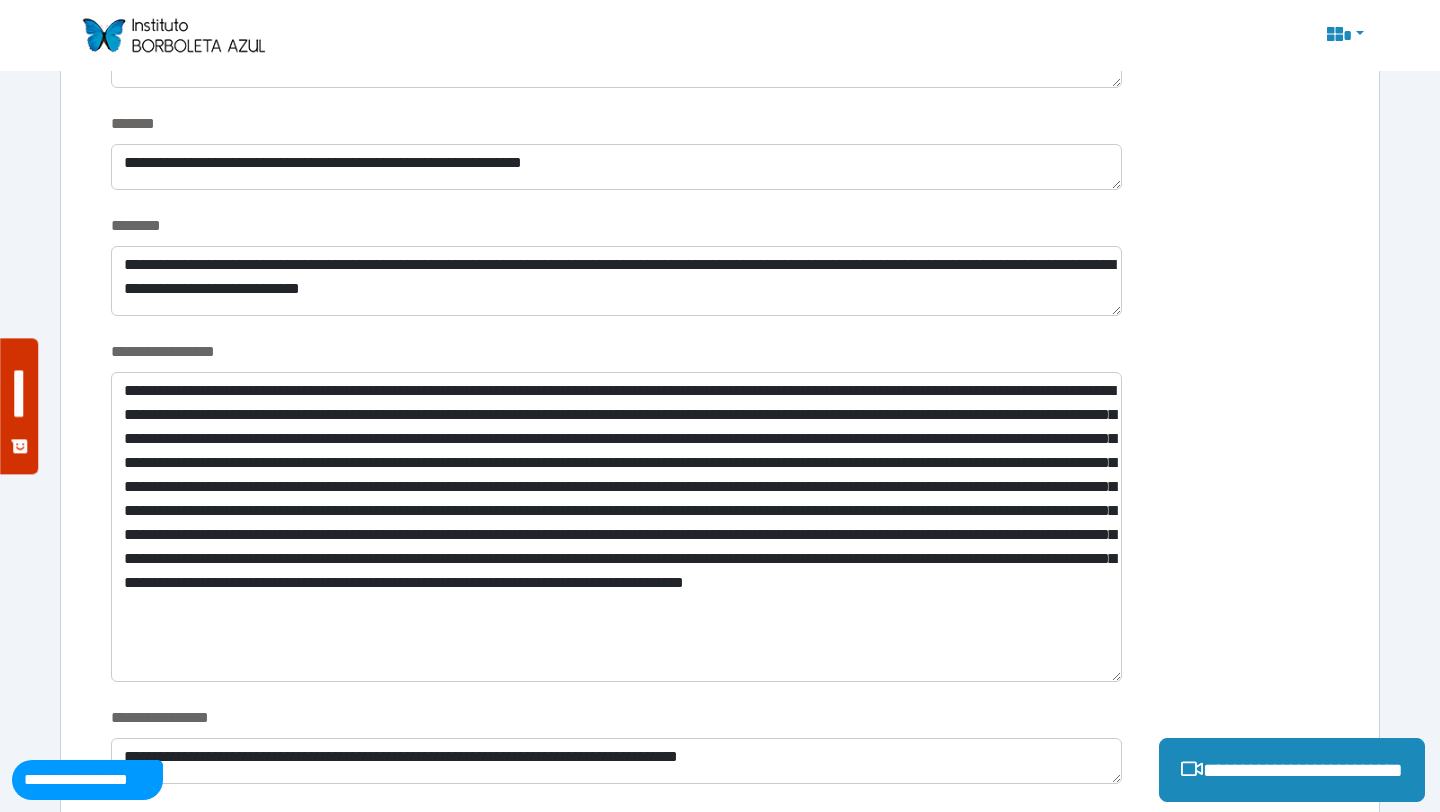 scroll, scrollTop: 3199, scrollLeft: 0, axis: vertical 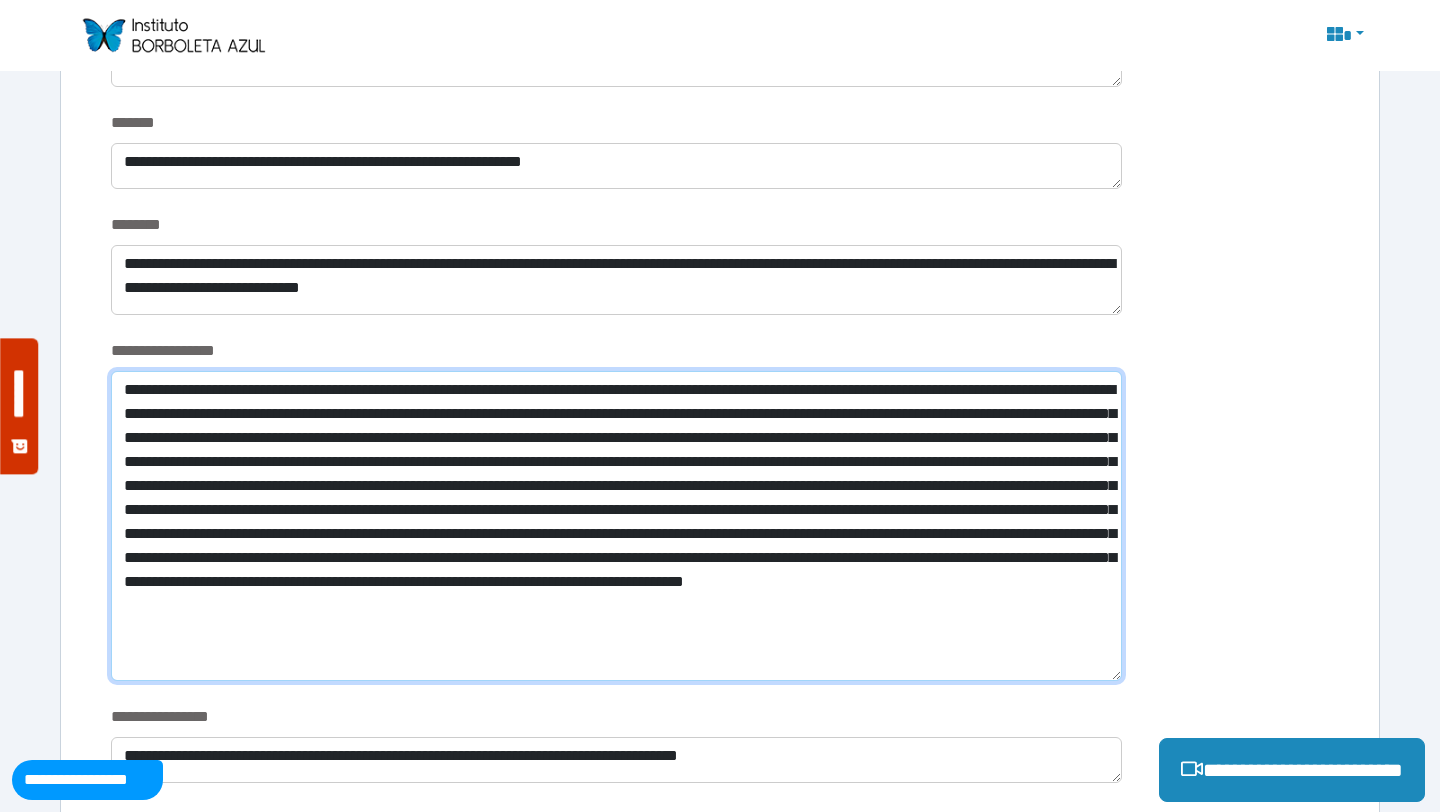 drag, startPoint x: 121, startPoint y: 390, endPoint x: 258, endPoint y: 648, distance: 292.11813 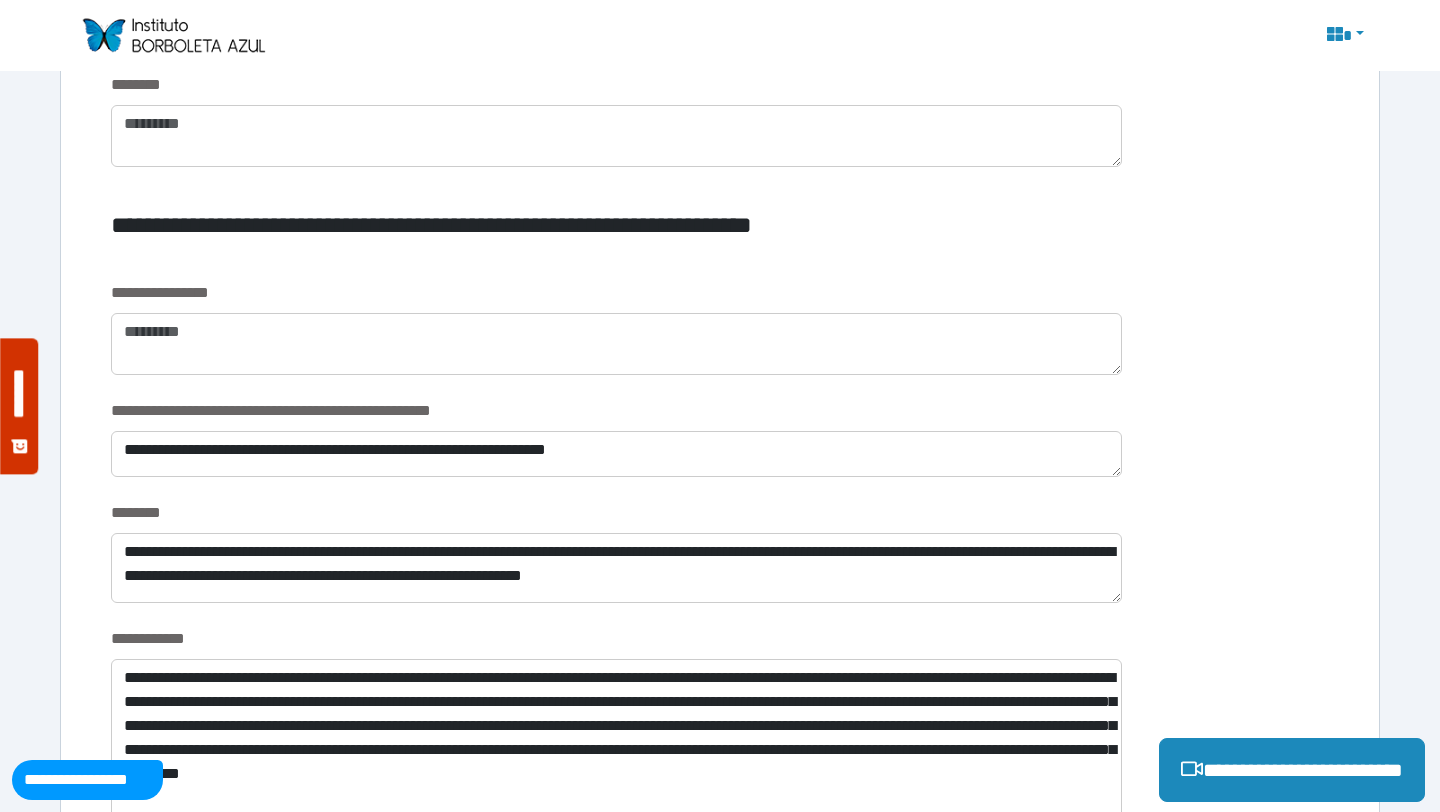 scroll, scrollTop: 2358, scrollLeft: 0, axis: vertical 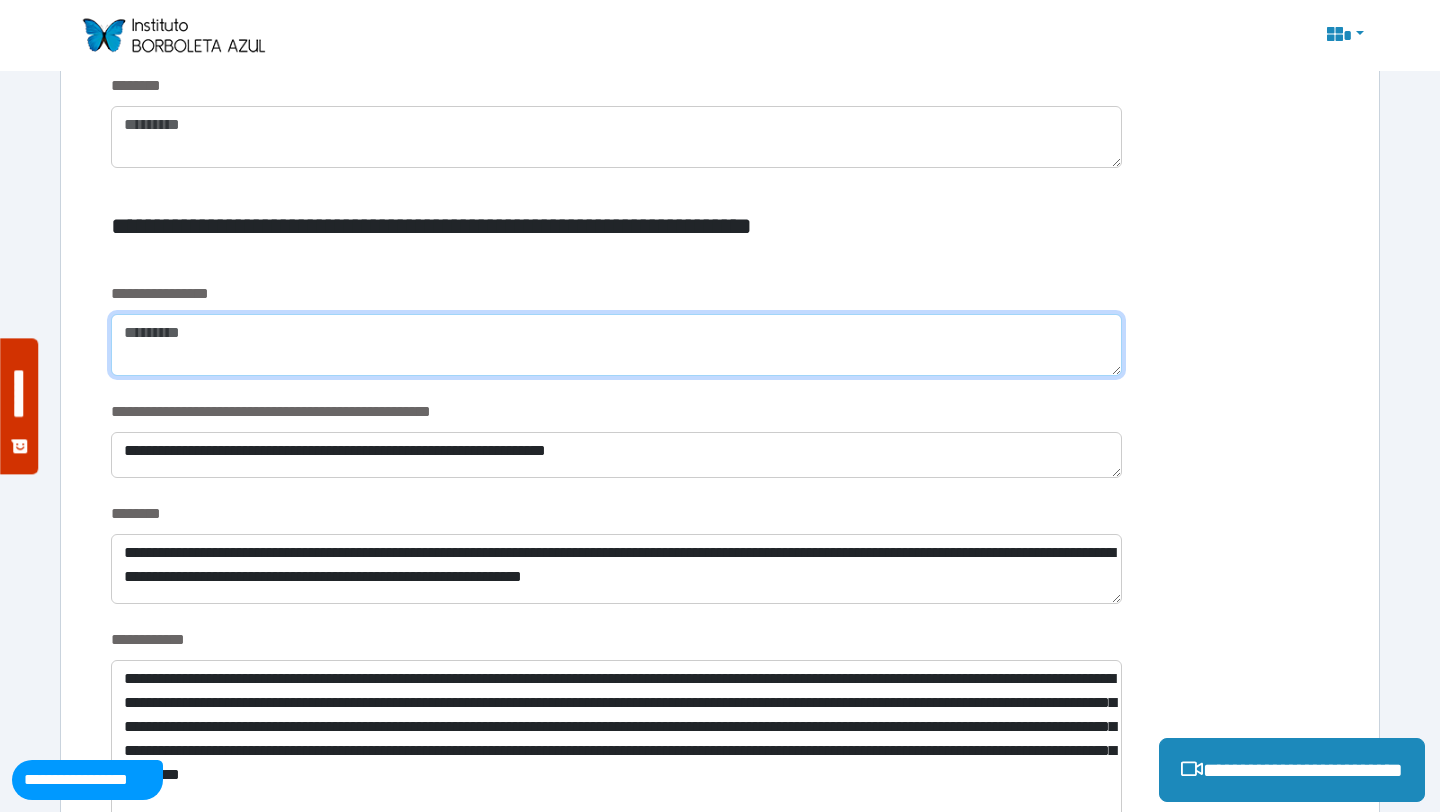 click at bounding box center (616, 345) 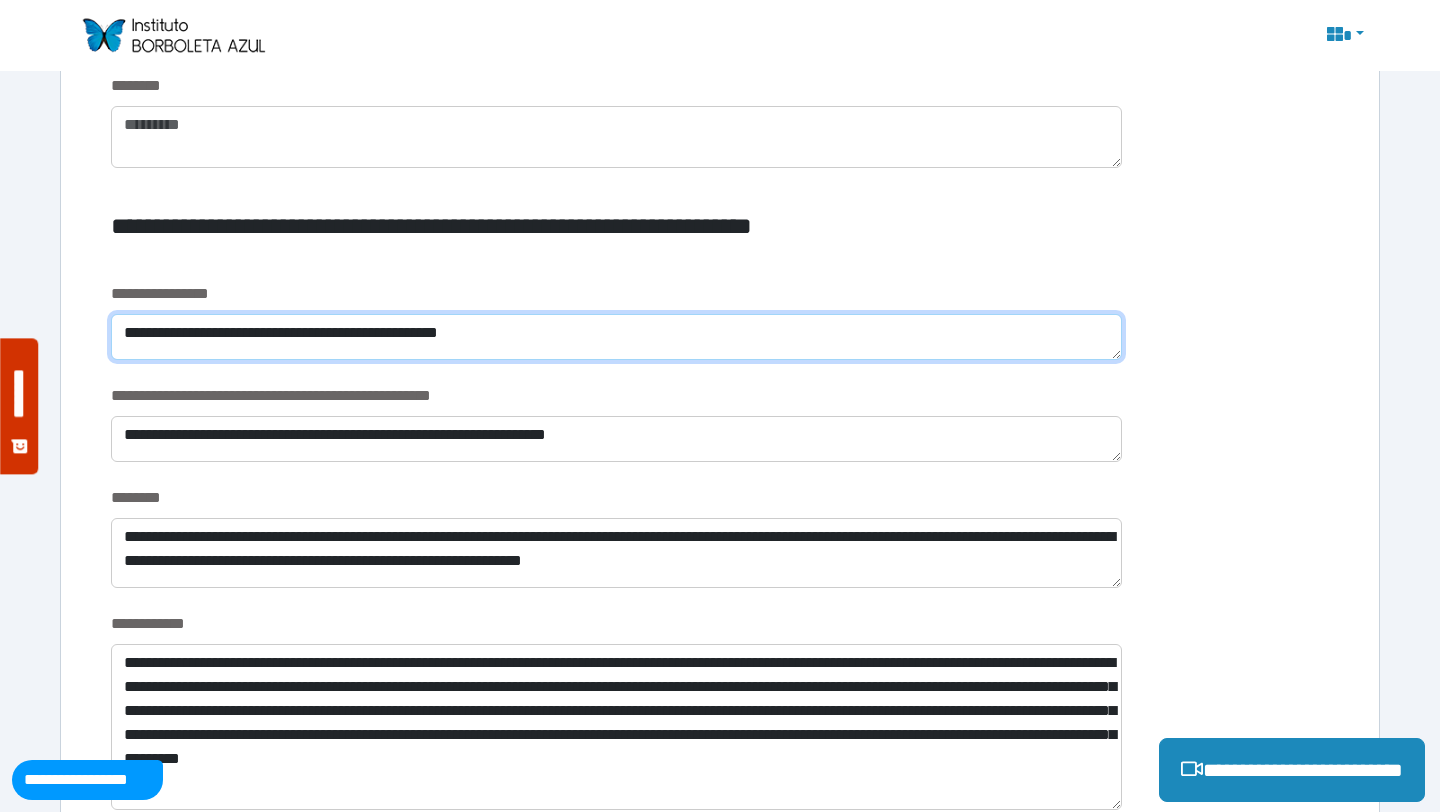 click on "**********" at bounding box center [616, 337] 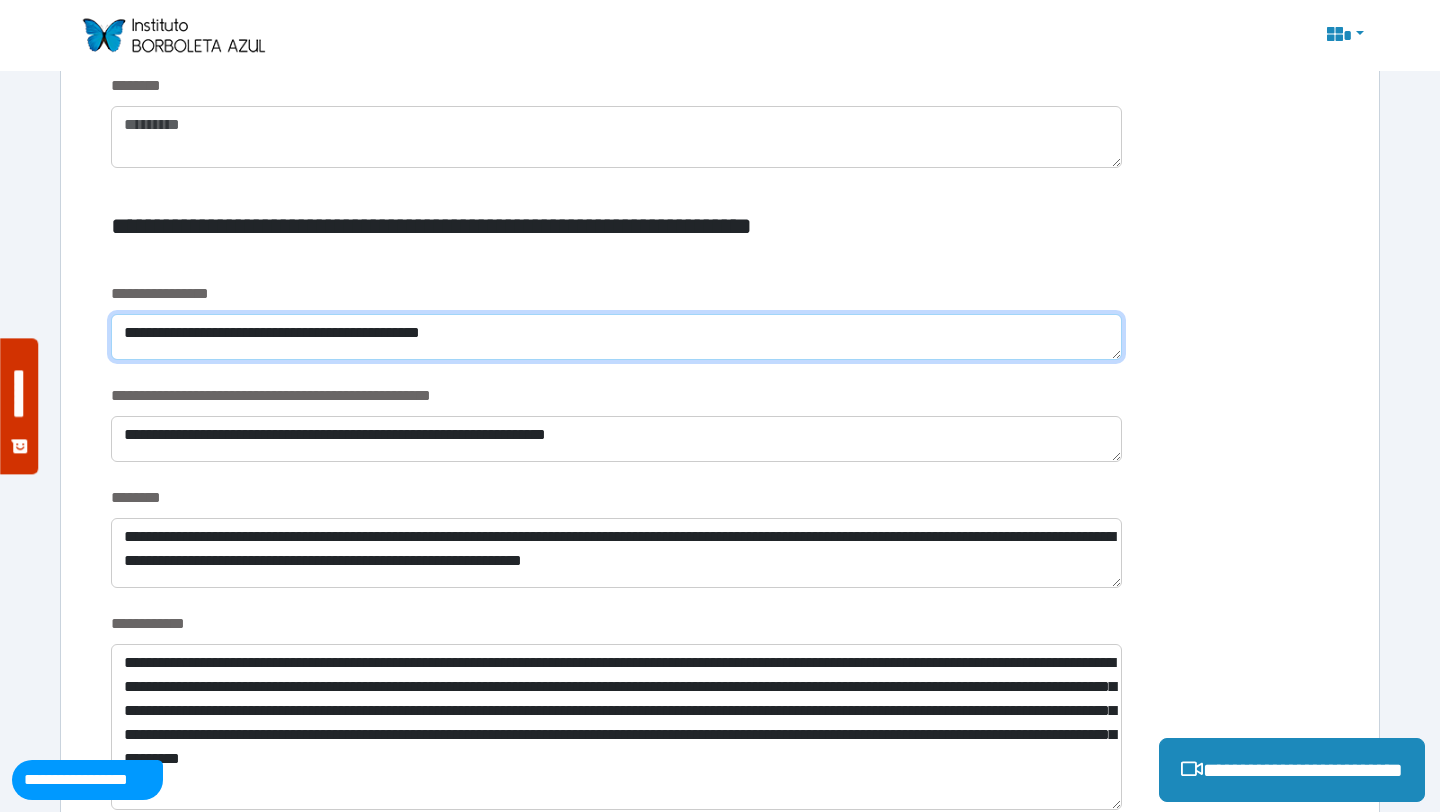 click on "**********" at bounding box center (616, 337) 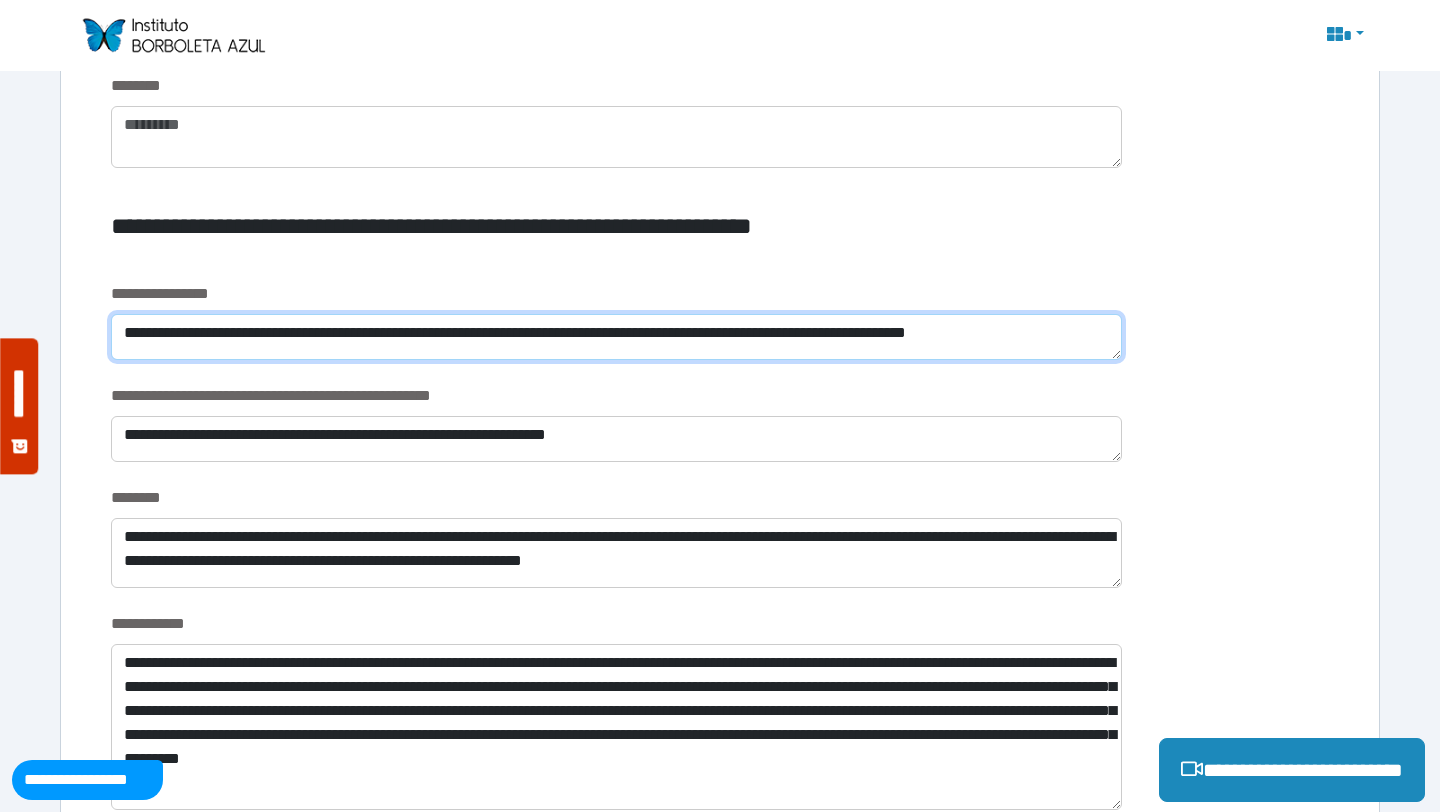 scroll, scrollTop: 0, scrollLeft: 0, axis: both 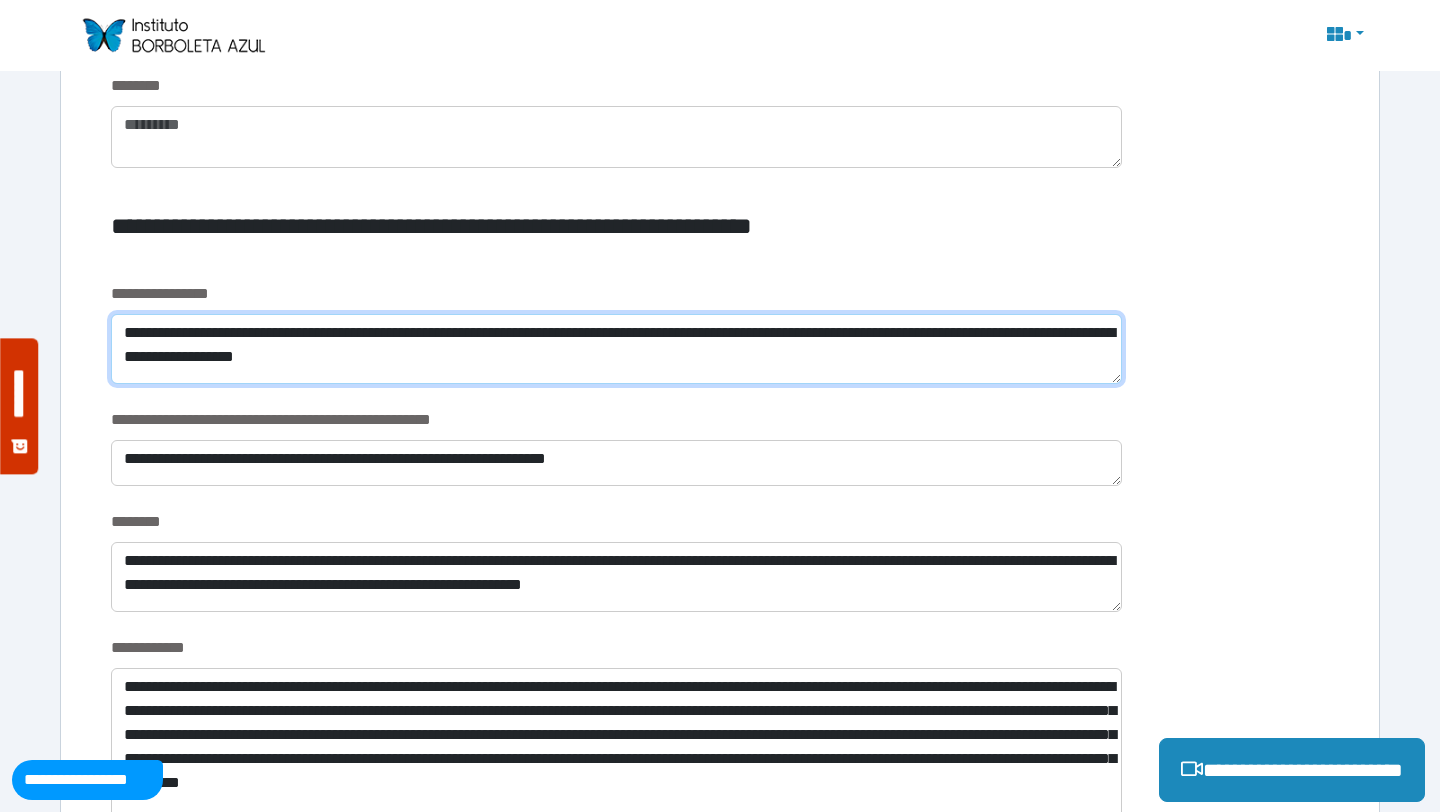 type on "**********" 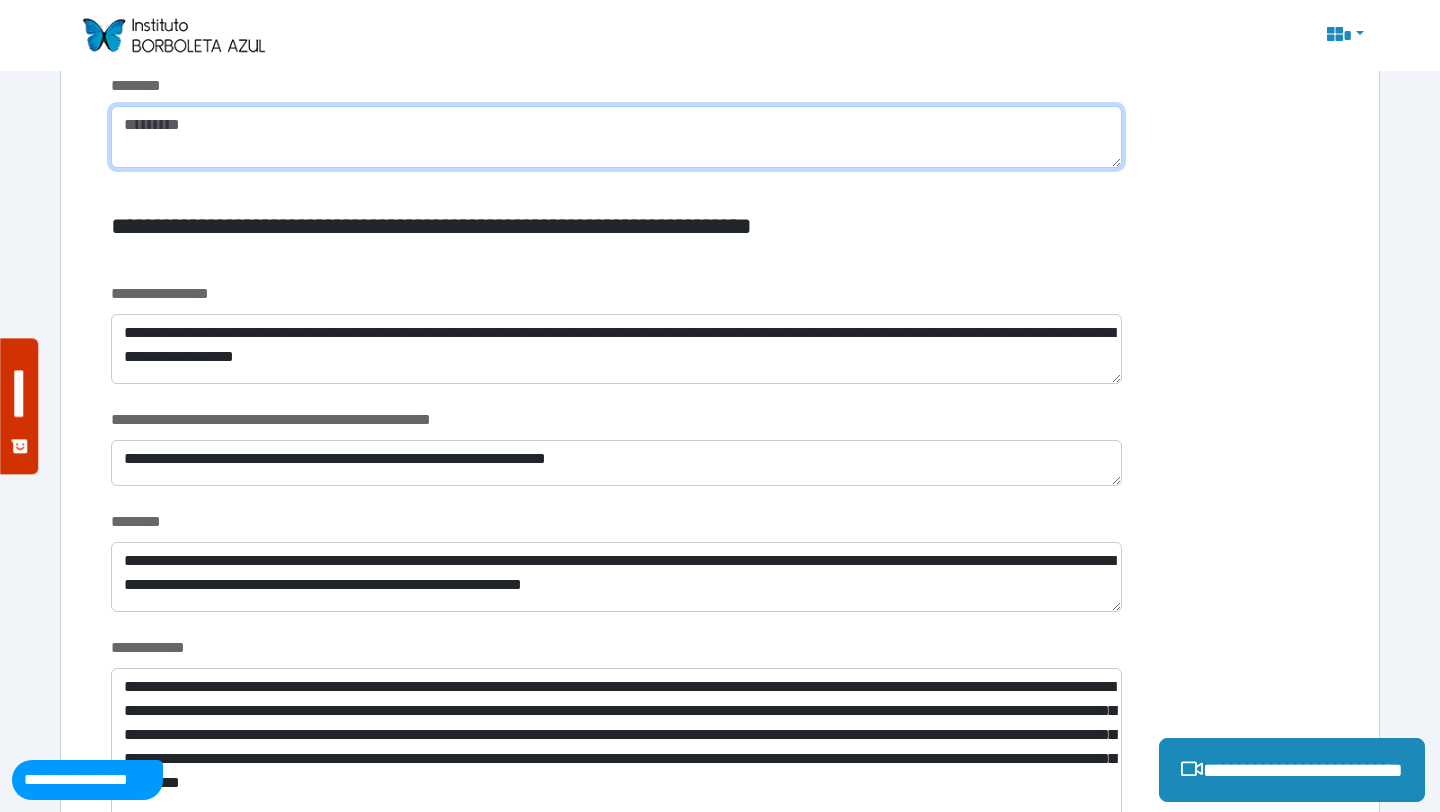 click at bounding box center [616, 137] 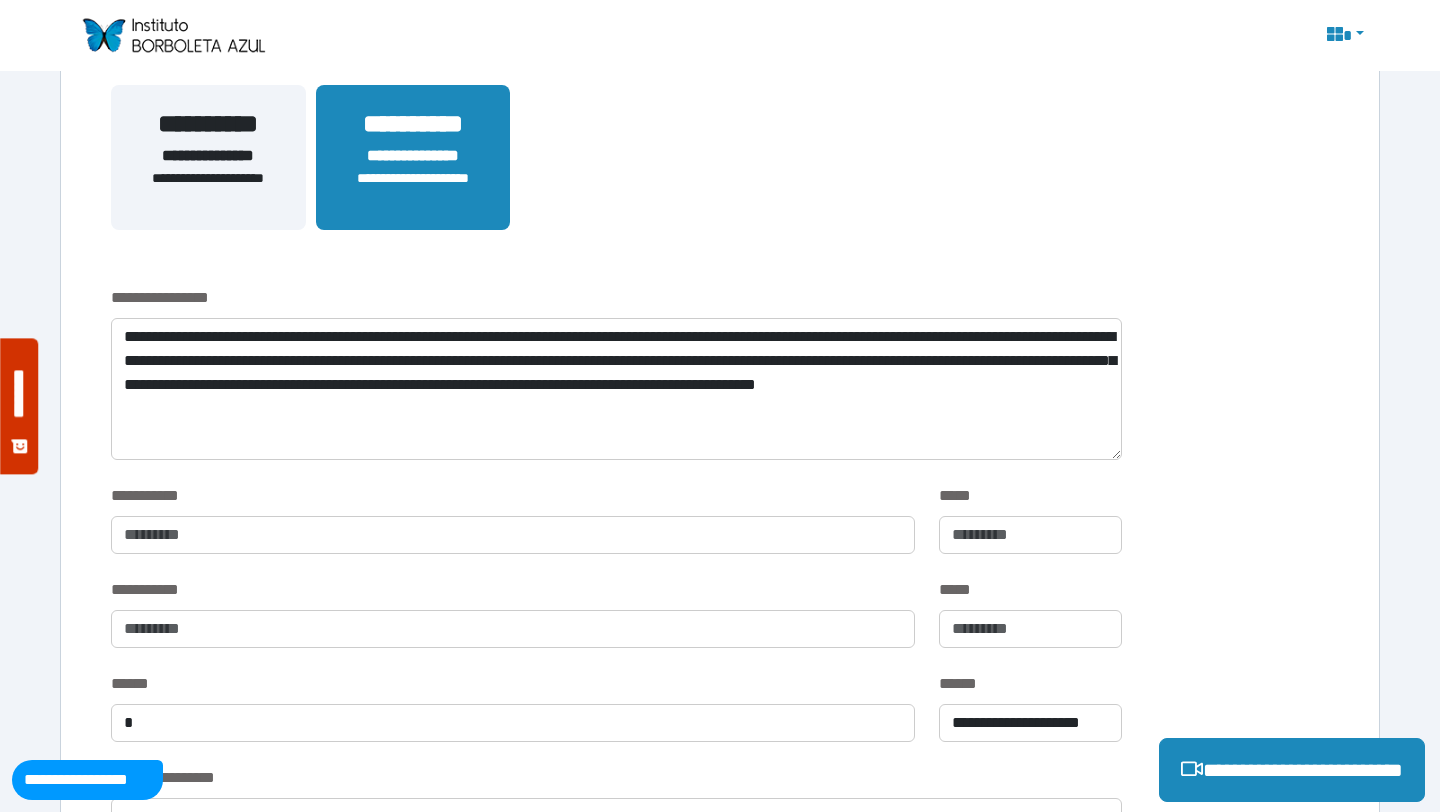 scroll, scrollTop: 417, scrollLeft: 0, axis: vertical 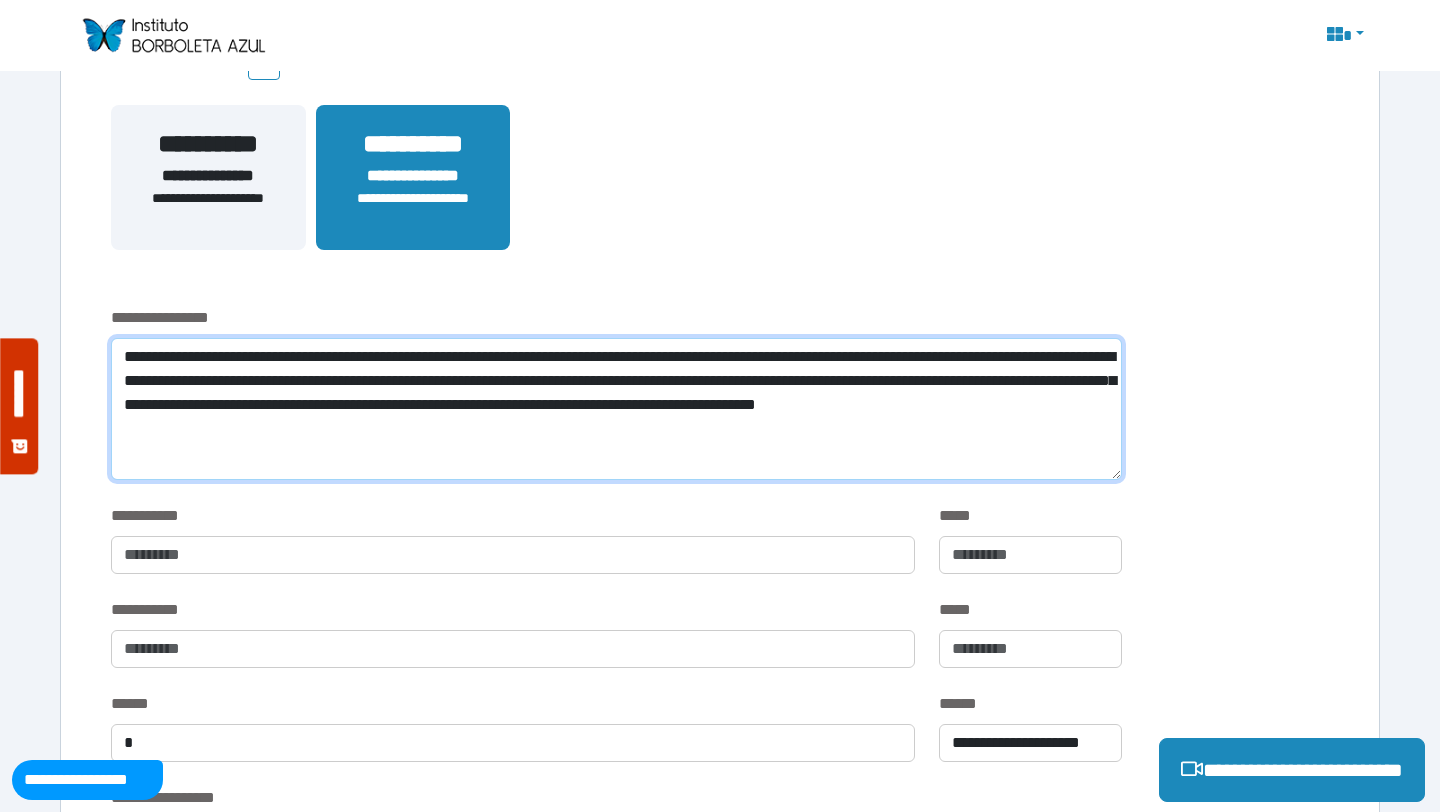 click on "**********" at bounding box center [616, 409] 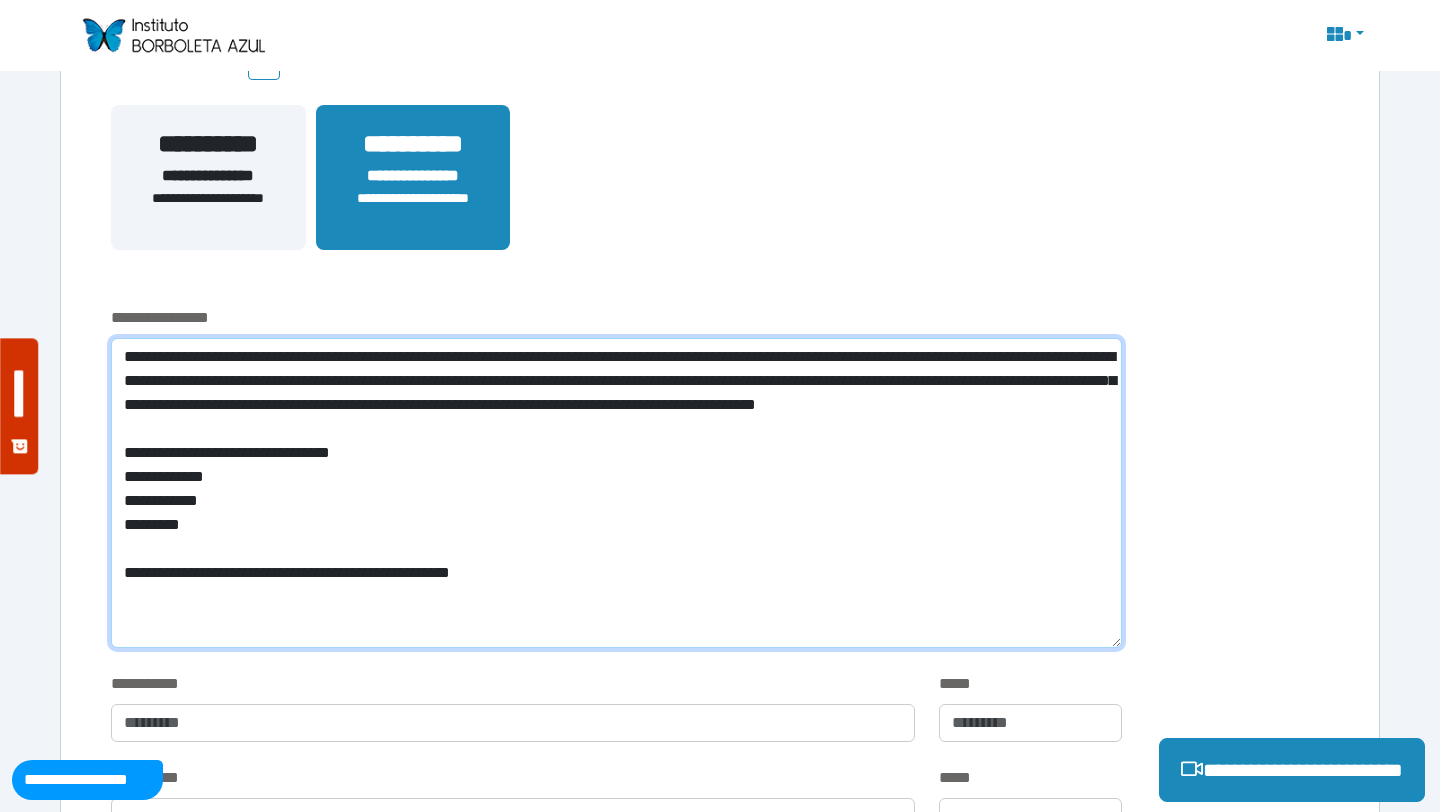 click on "**********" at bounding box center [616, 493] 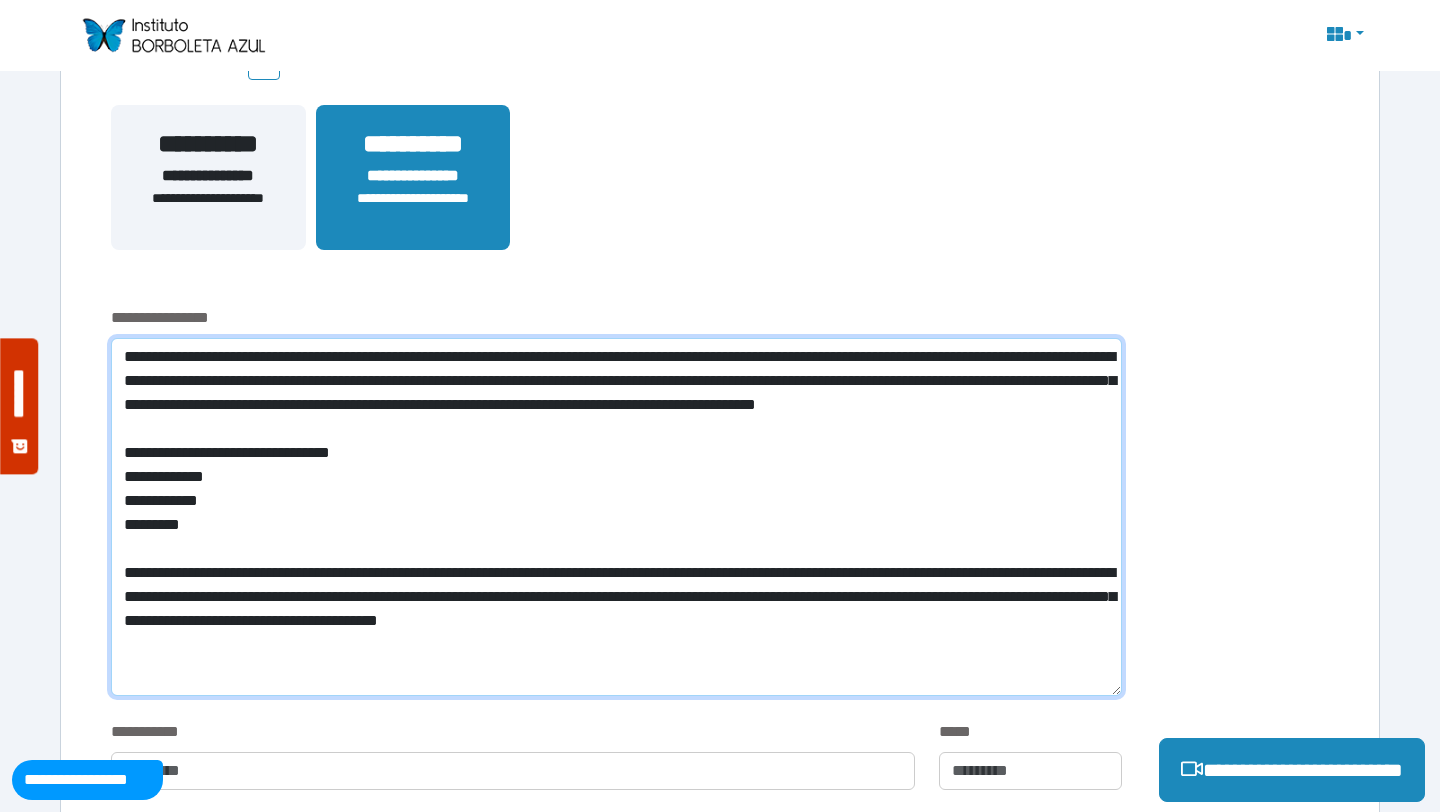 click on "**********" at bounding box center (616, 517) 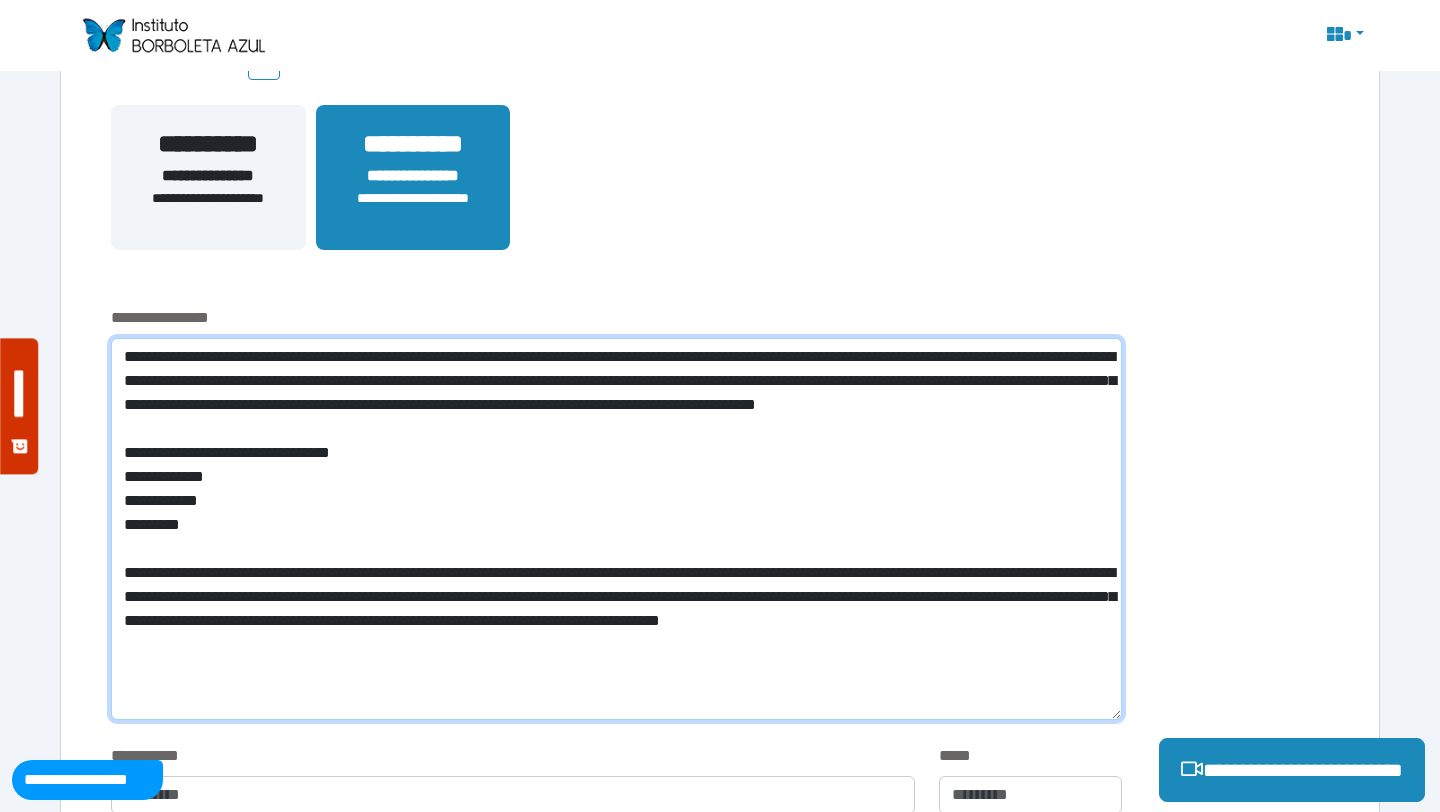 click on "**********" at bounding box center (616, 529) 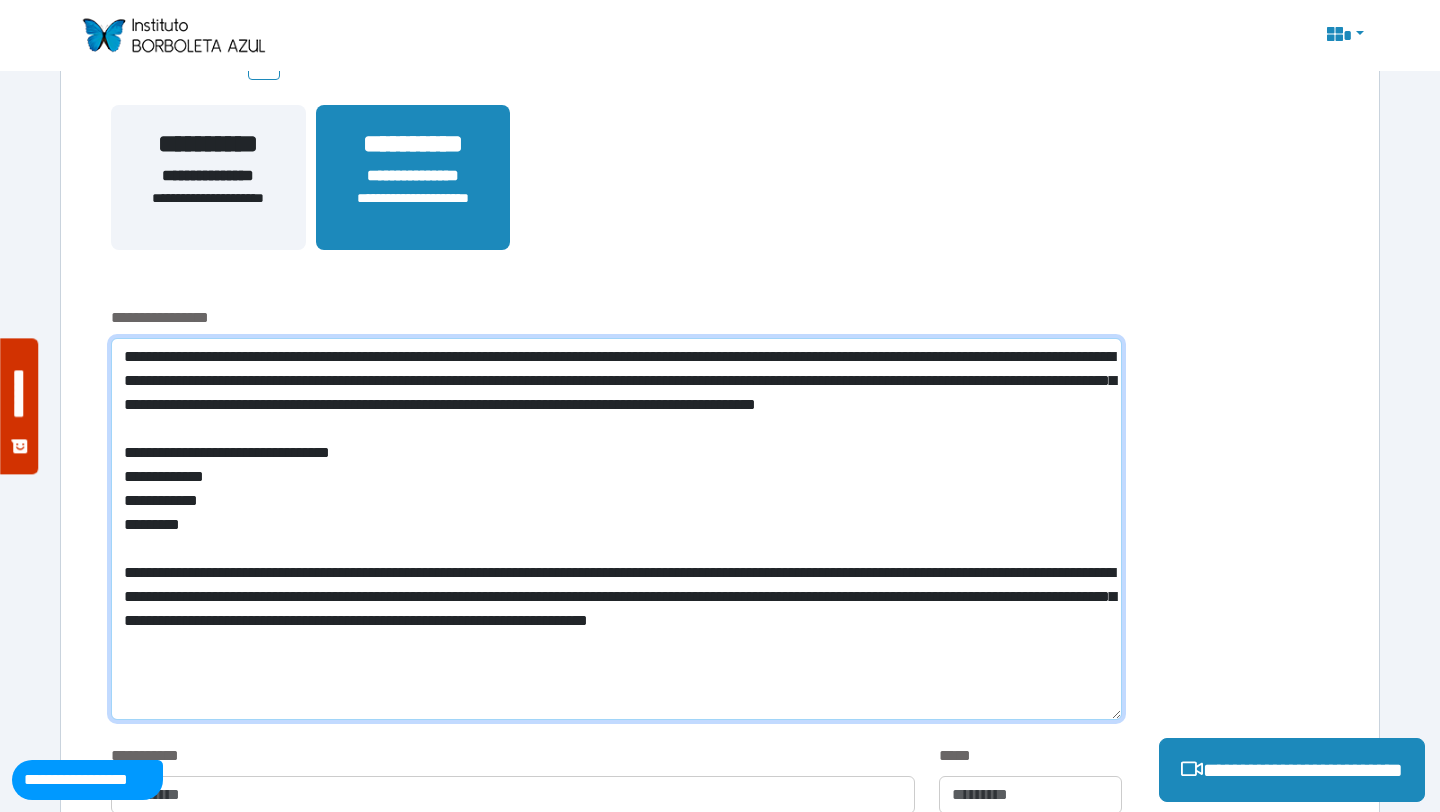 click on "**********" at bounding box center (616, 529) 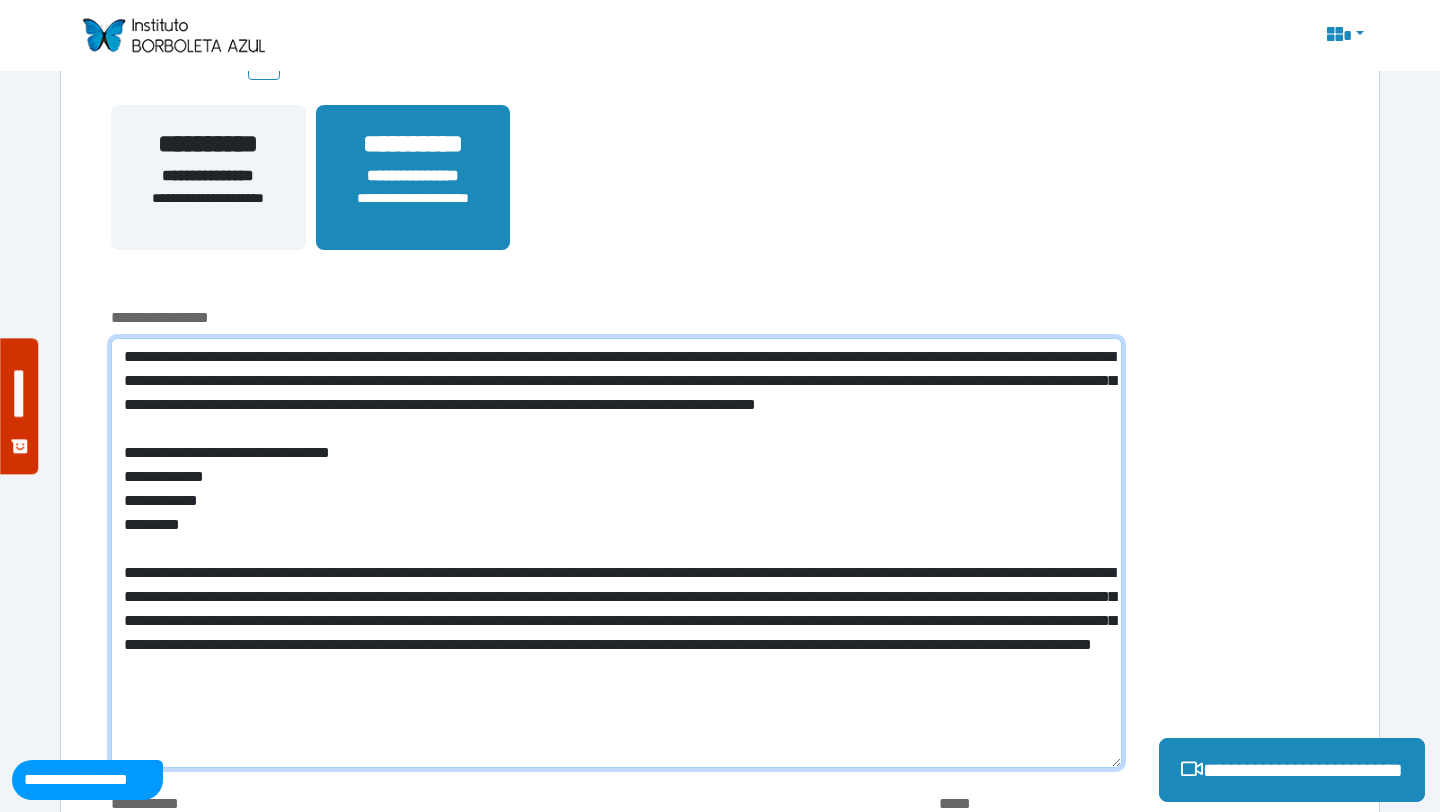 click at bounding box center (616, 553) 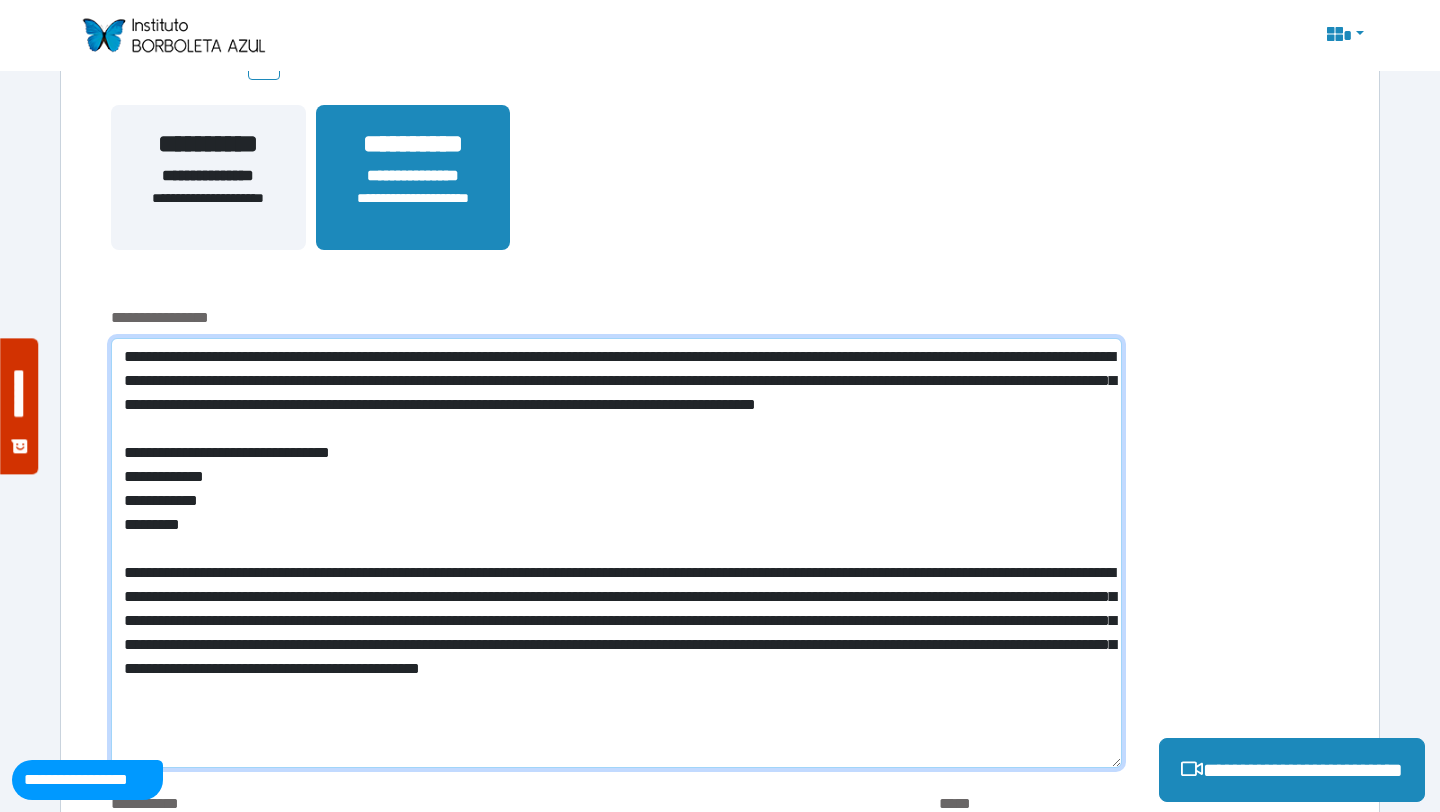 click at bounding box center (616, 553) 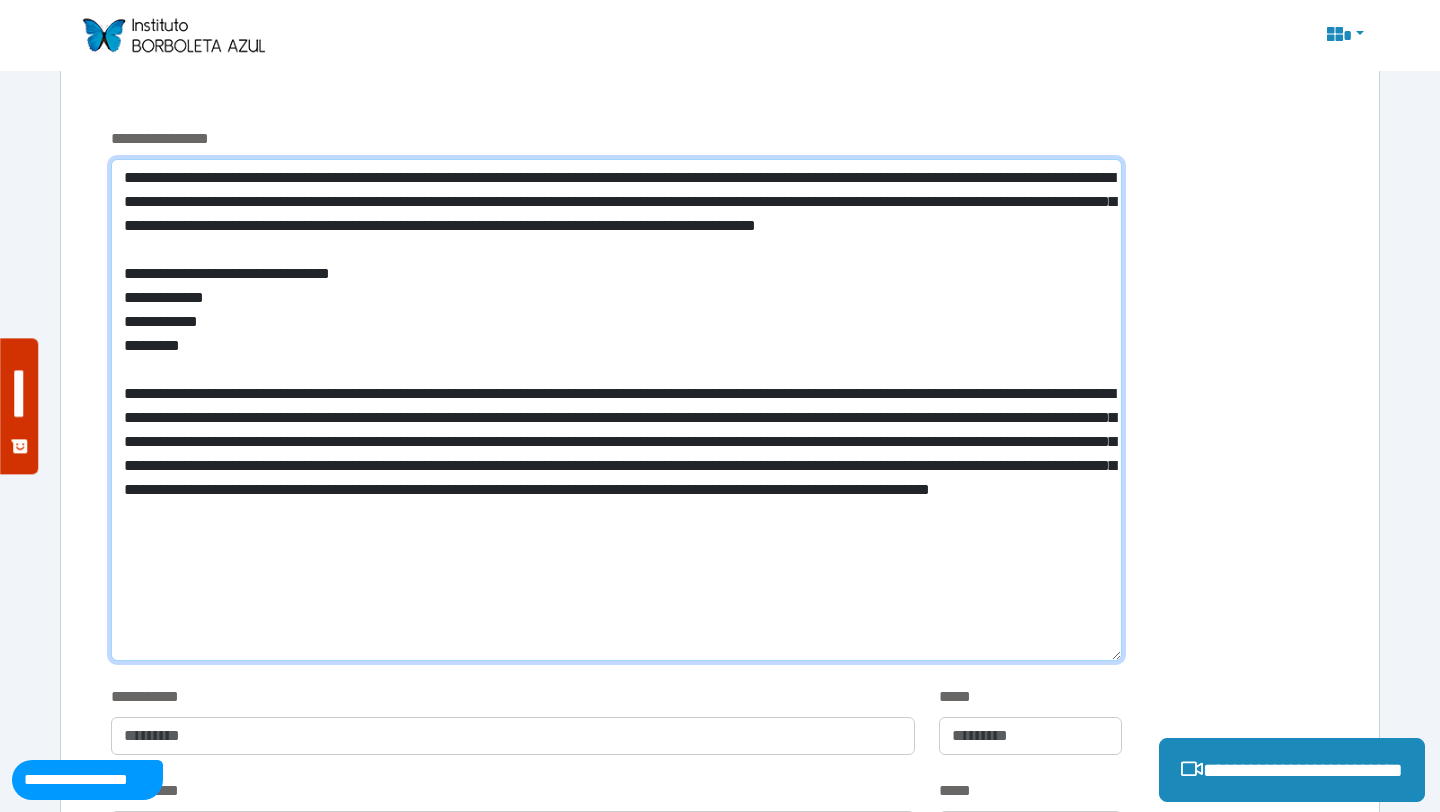 scroll, scrollTop: 597, scrollLeft: 0, axis: vertical 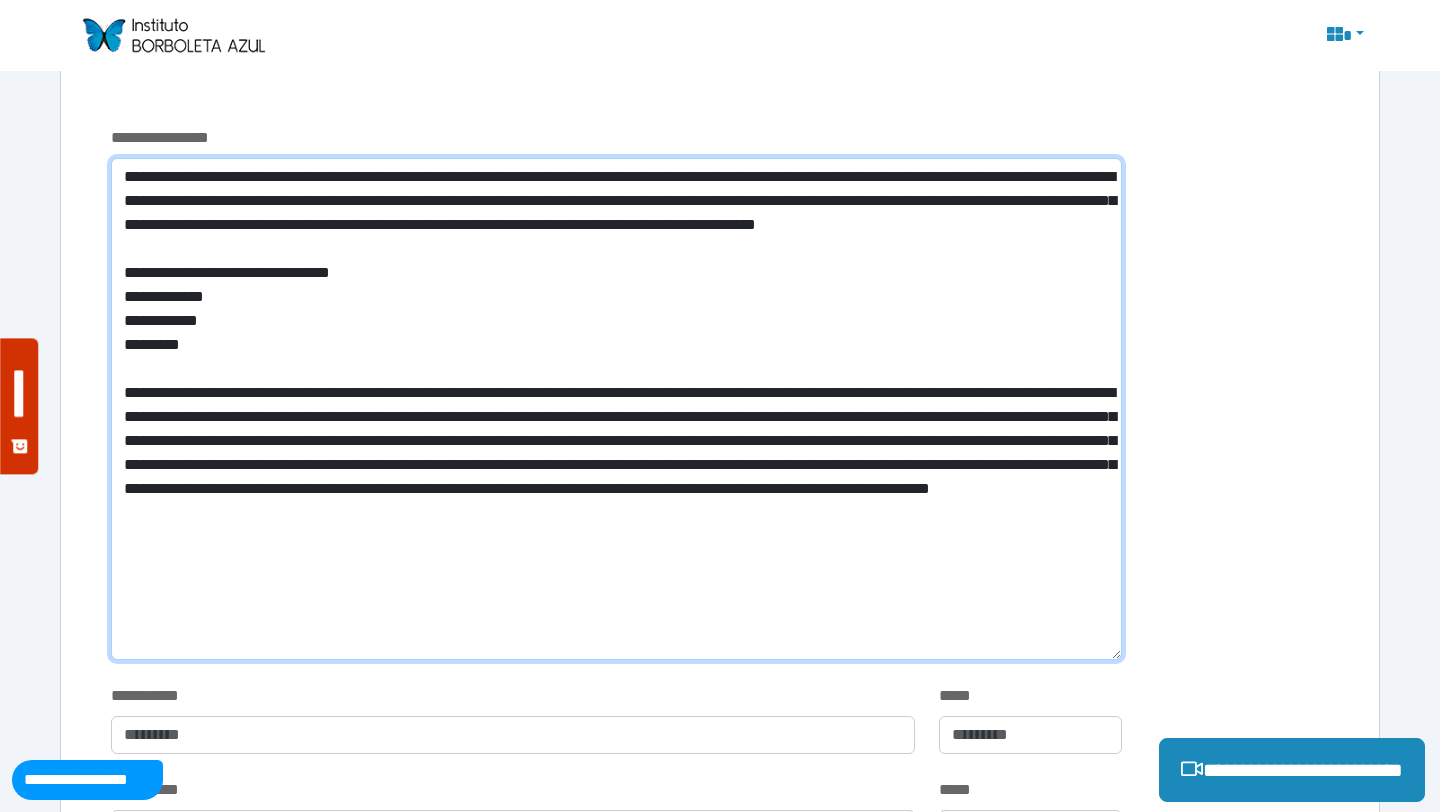 click at bounding box center (616, 409) 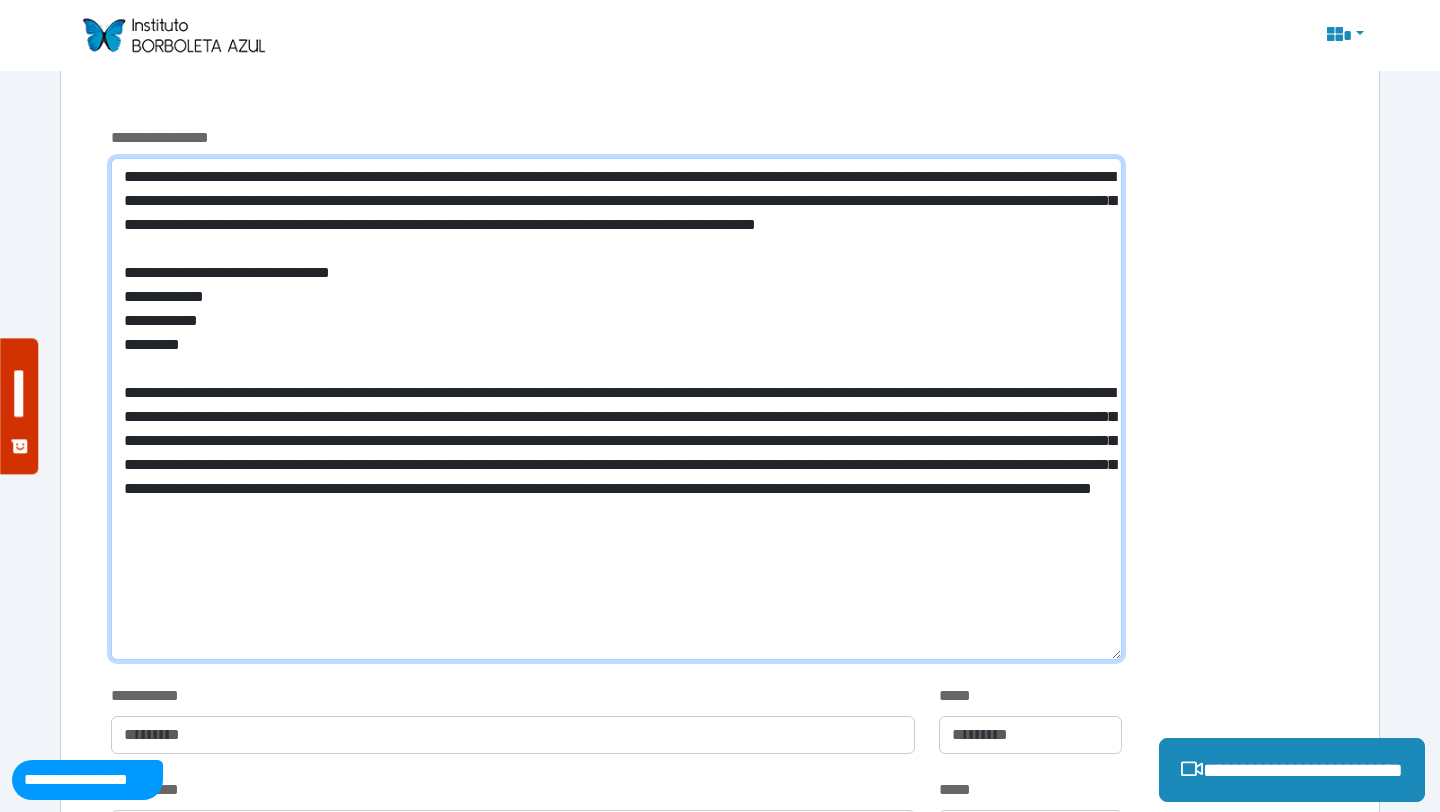 click at bounding box center [616, 409] 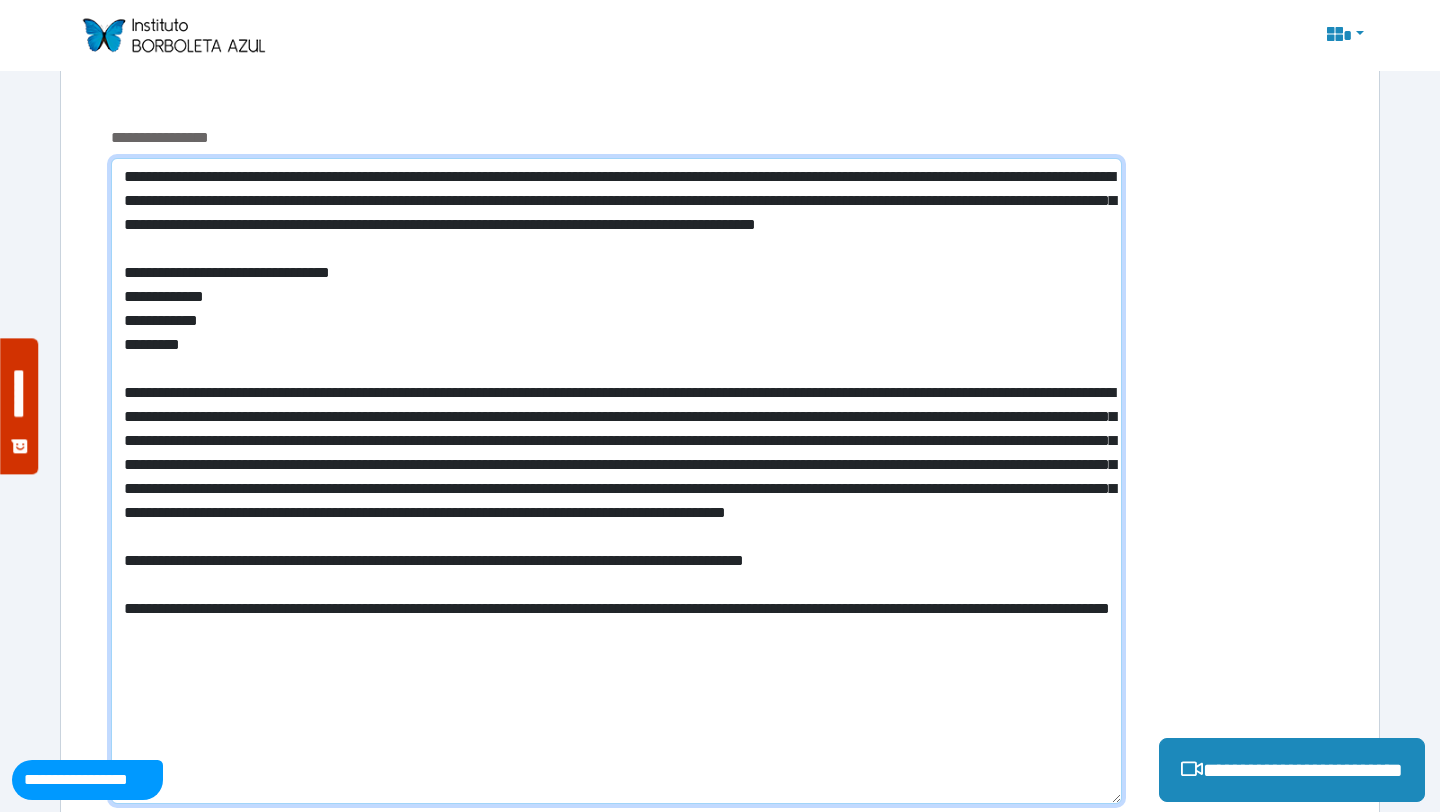 click at bounding box center [616, 481] 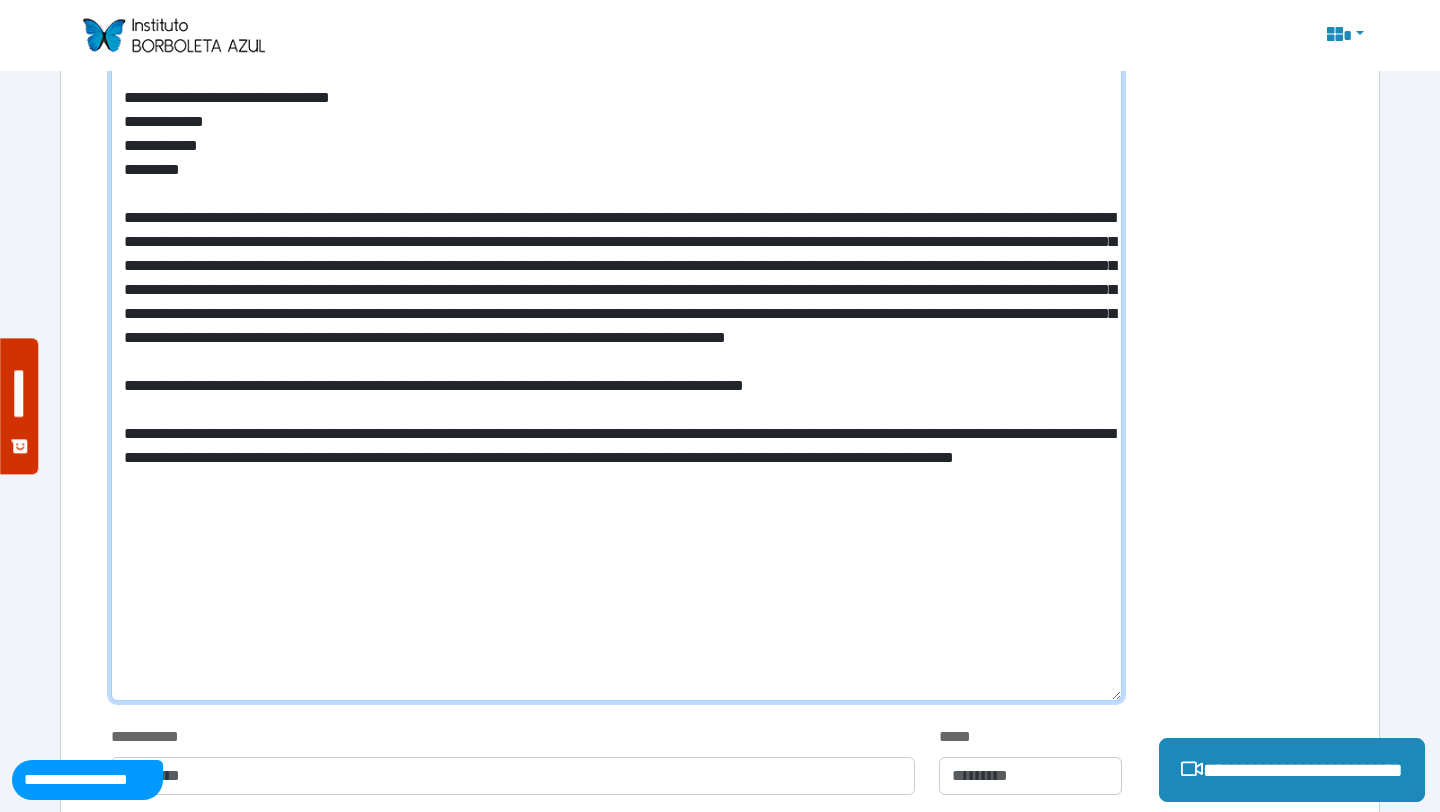 scroll, scrollTop: 779, scrollLeft: 0, axis: vertical 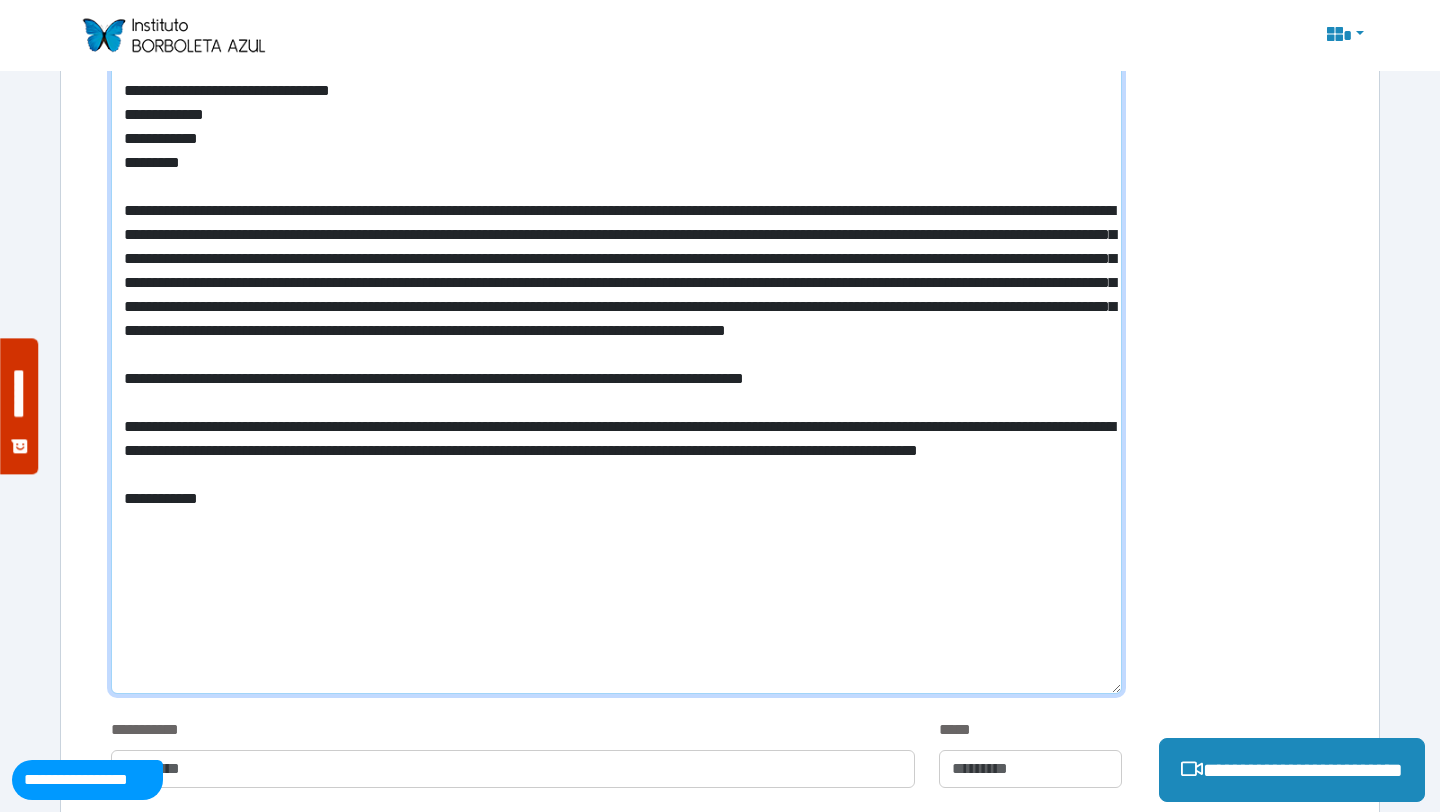 type on "**********" 